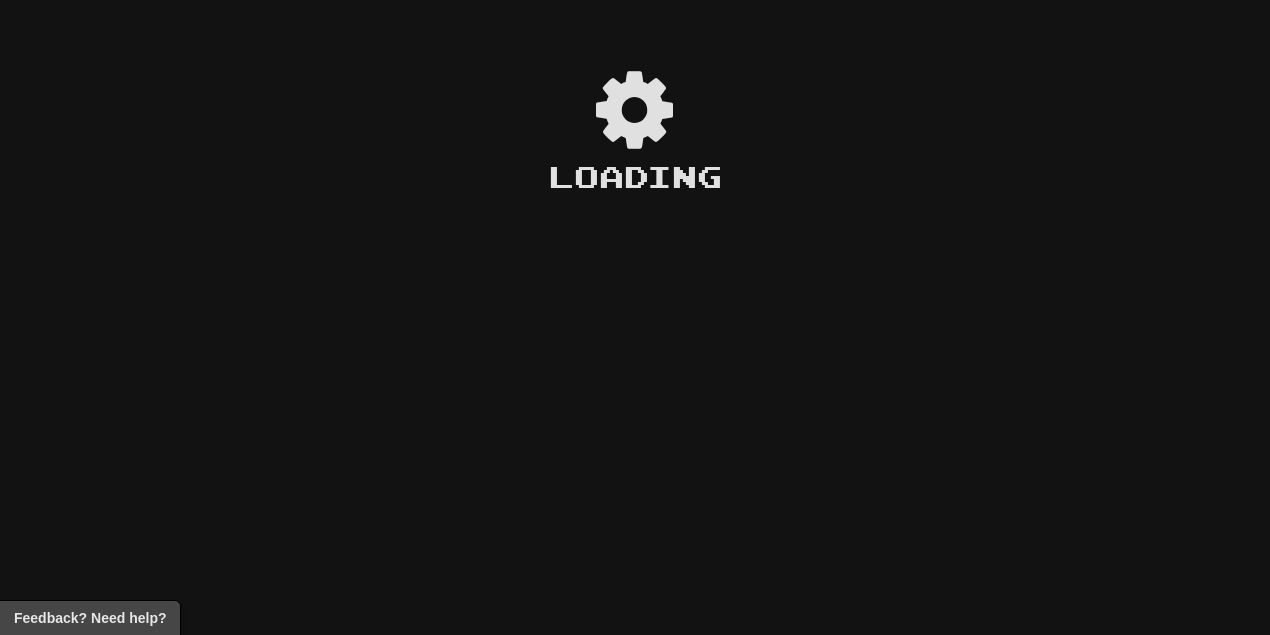 scroll, scrollTop: 0, scrollLeft: 0, axis: both 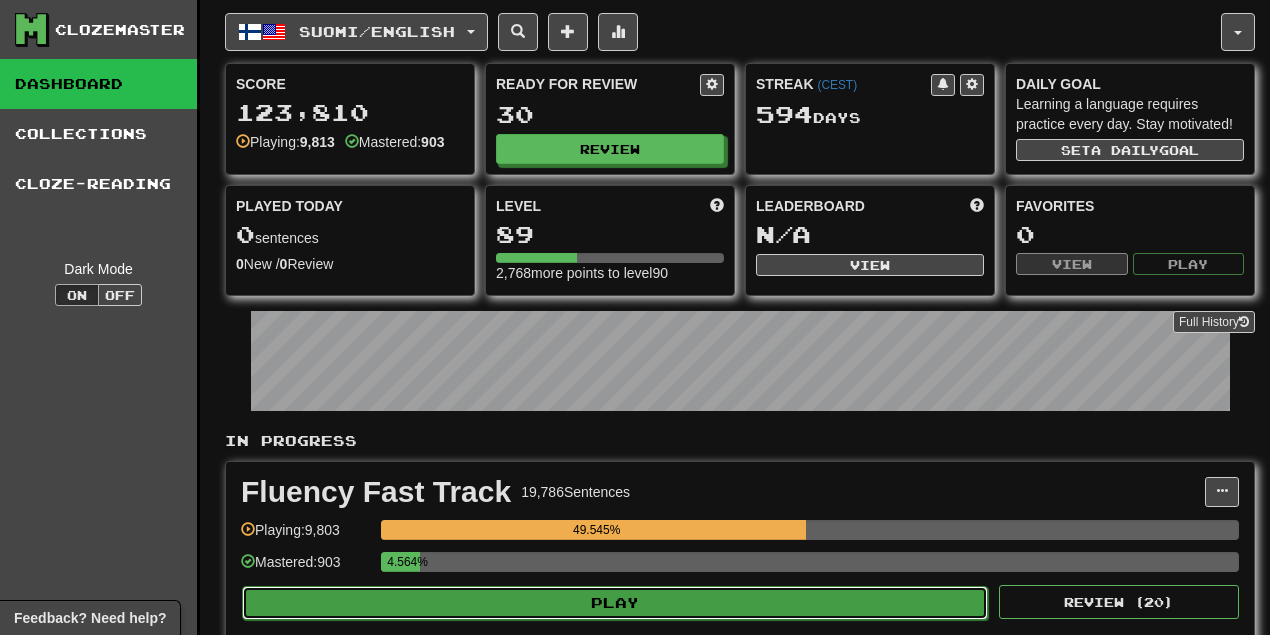 click on "Play" at bounding box center [615, 603] 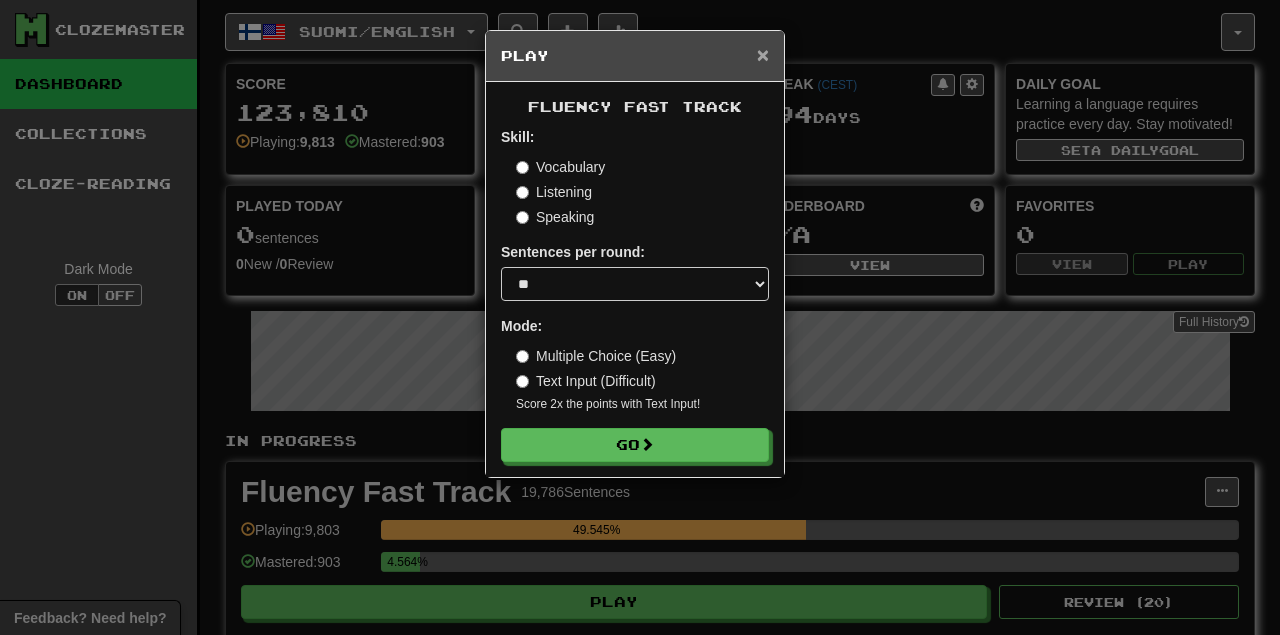 click on "×" at bounding box center (763, 54) 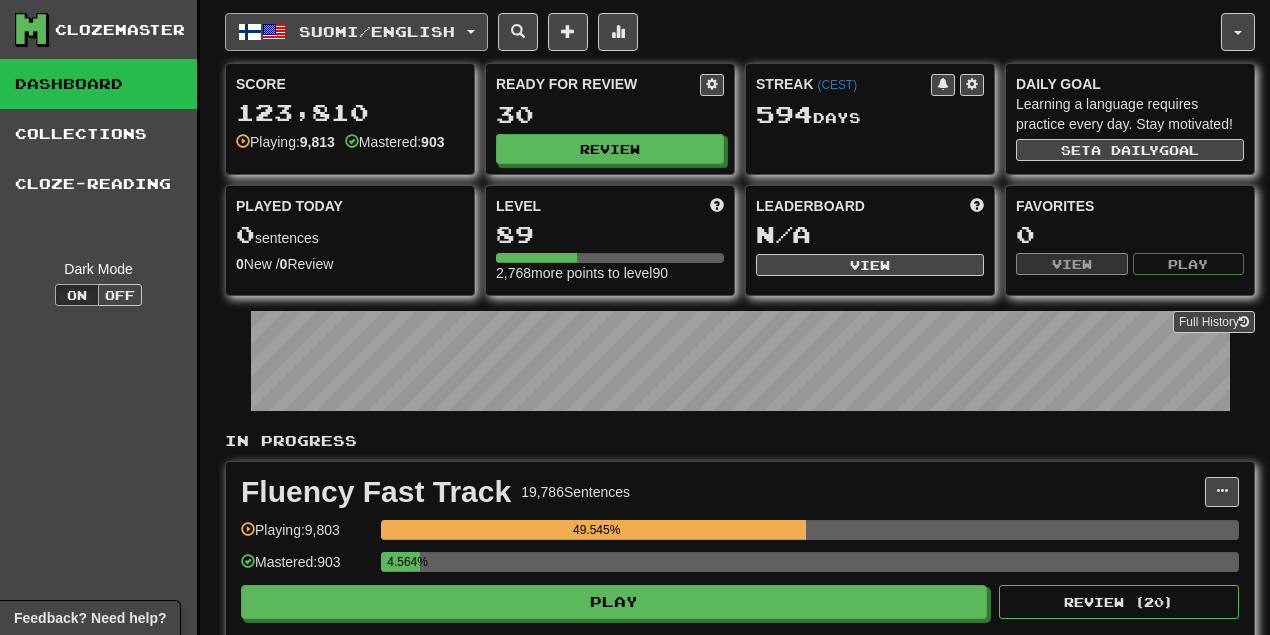 click on "Suomi  /  English" at bounding box center (356, 32) 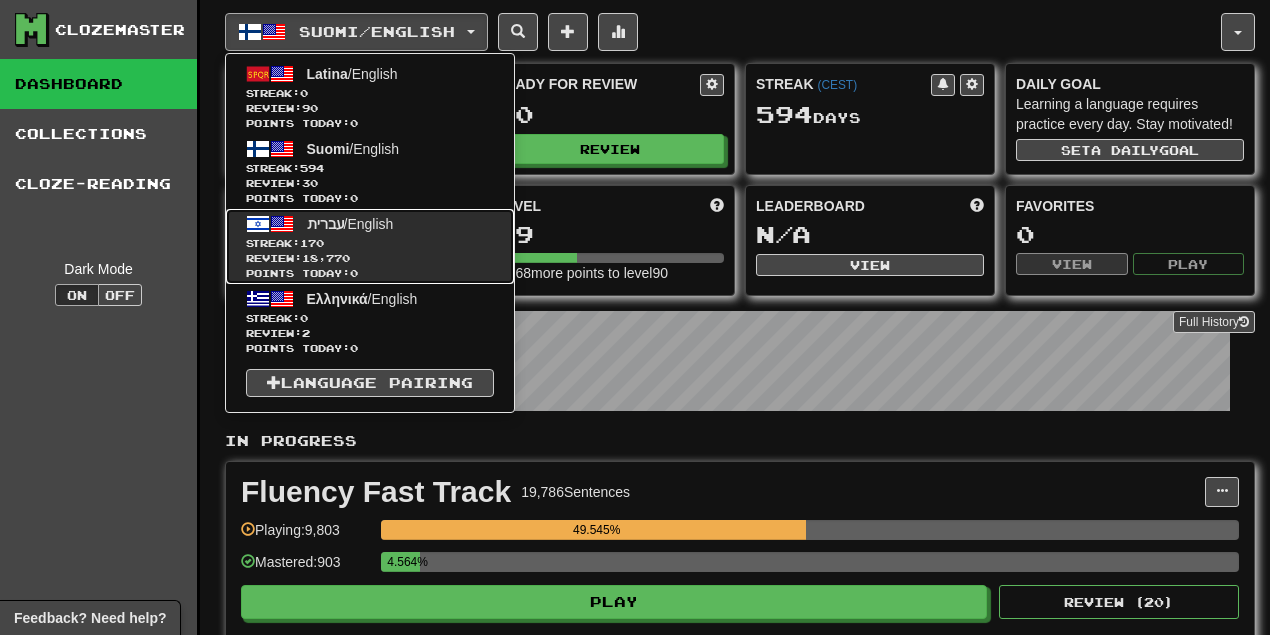 click on "170" at bounding box center [312, 243] 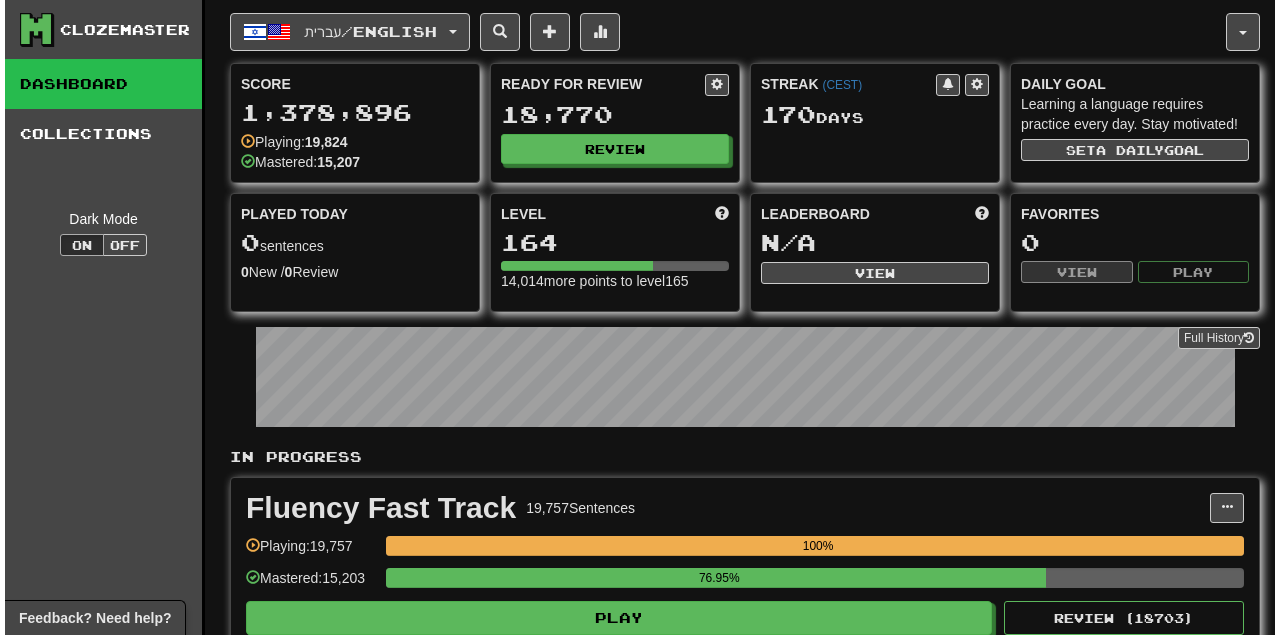 scroll, scrollTop: 0, scrollLeft: 0, axis: both 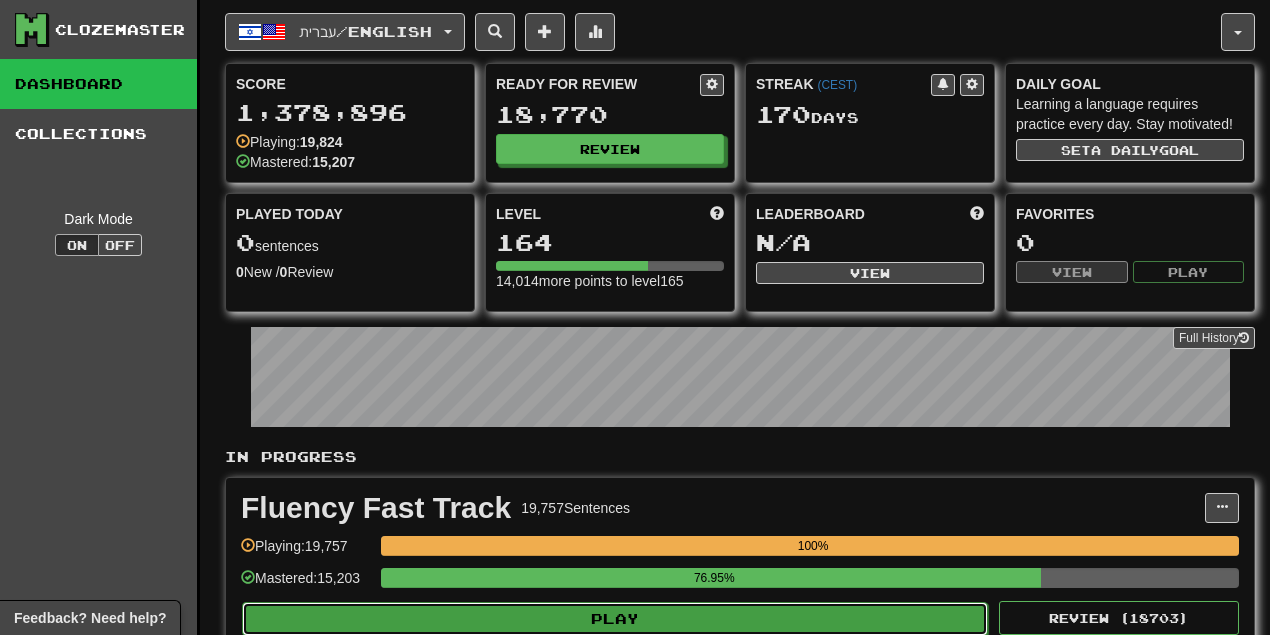 click on "Play" at bounding box center (615, 619) 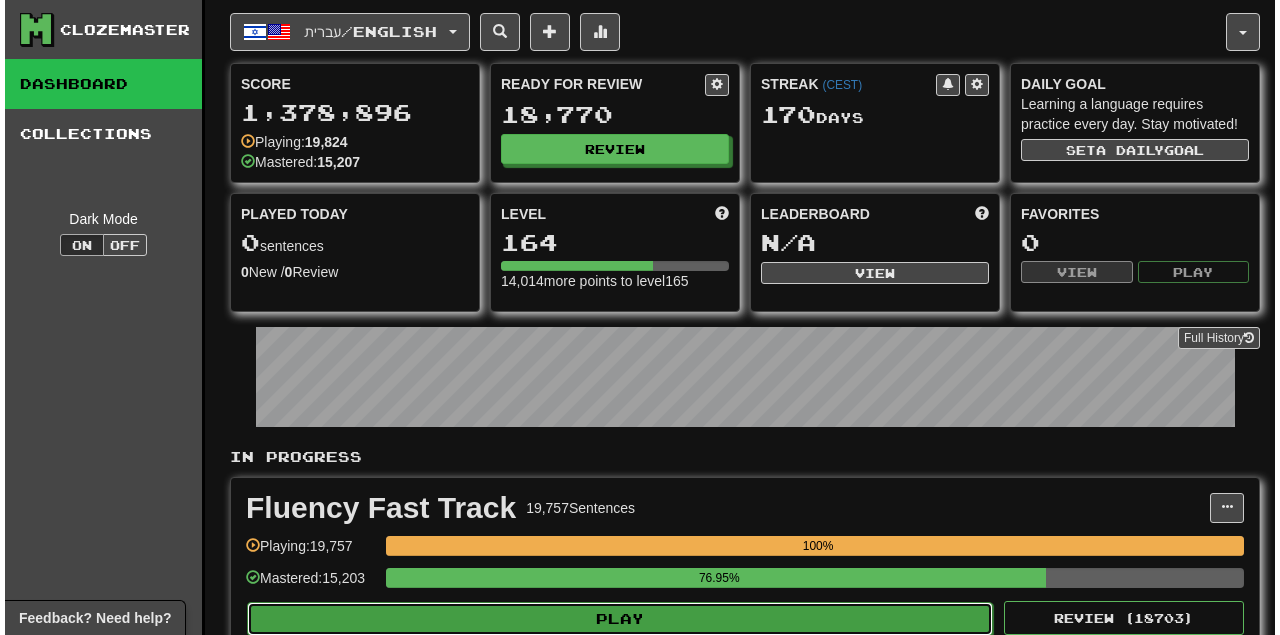 select on "**" 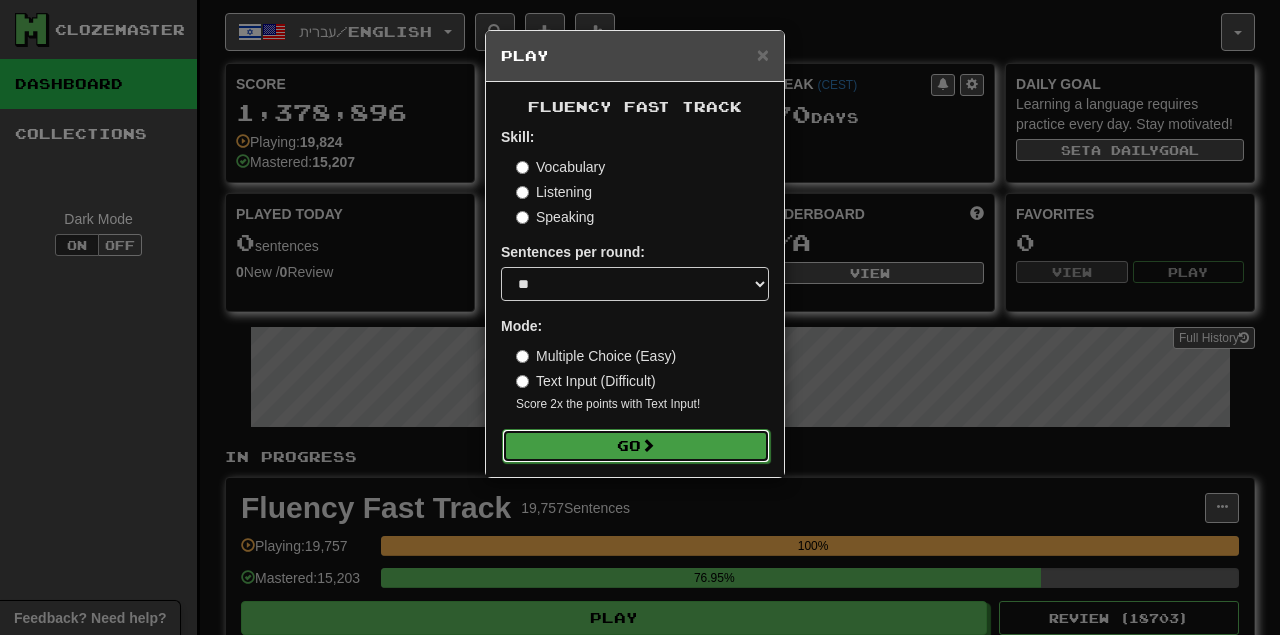 click on "Go" at bounding box center (636, 446) 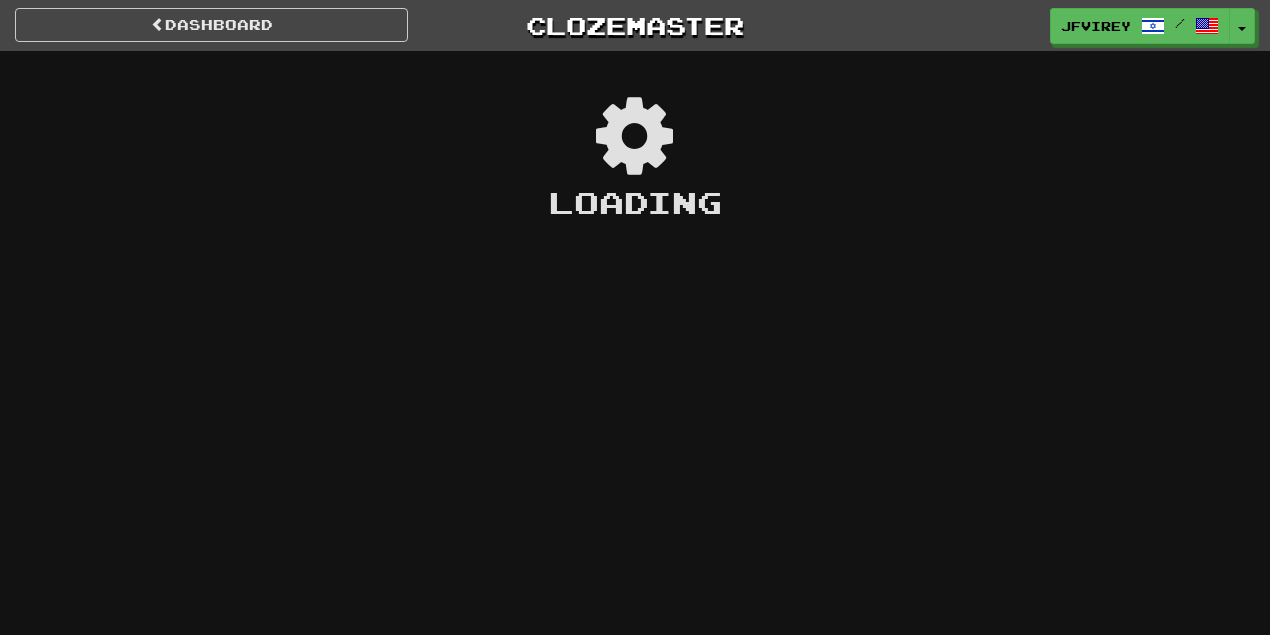 scroll, scrollTop: 0, scrollLeft: 0, axis: both 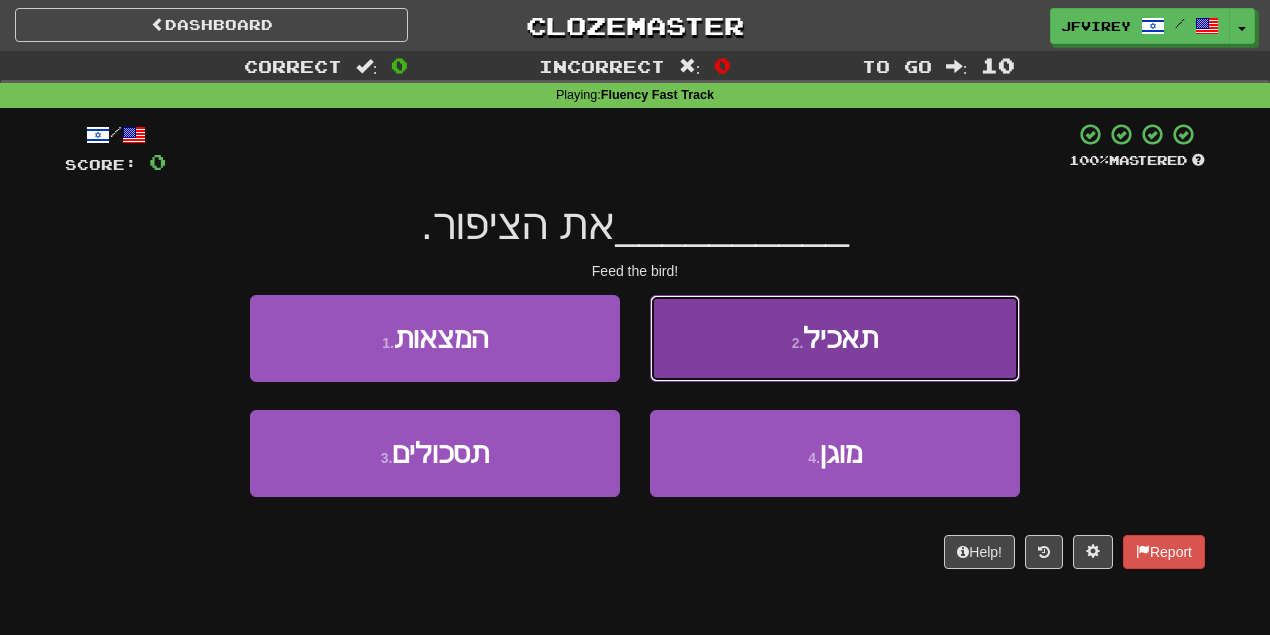 click on "2 .  תאכיל" at bounding box center (835, 338) 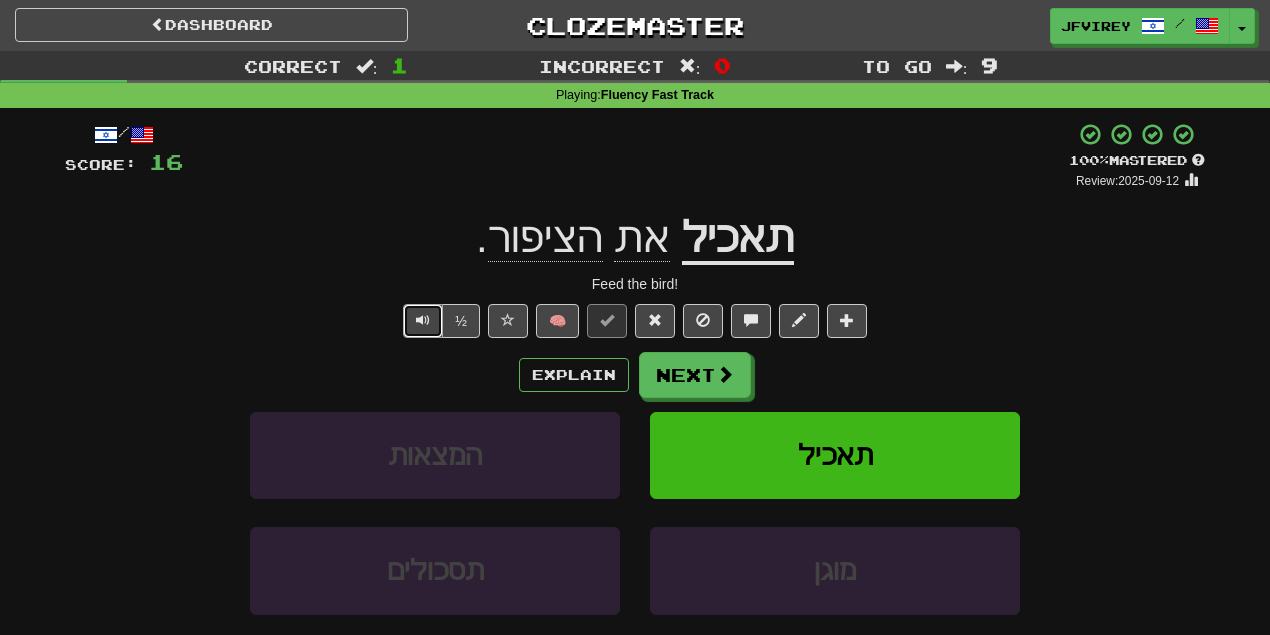 click at bounding box center (423, 321) 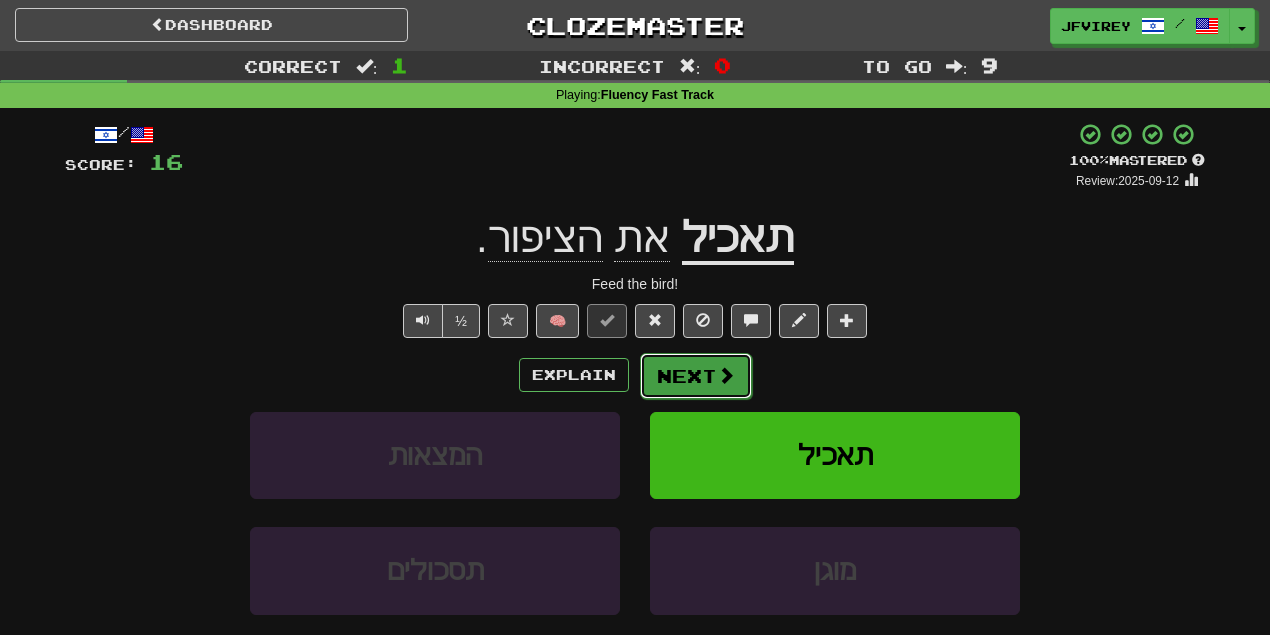 click on "Next" at bounding box center [696, 376] 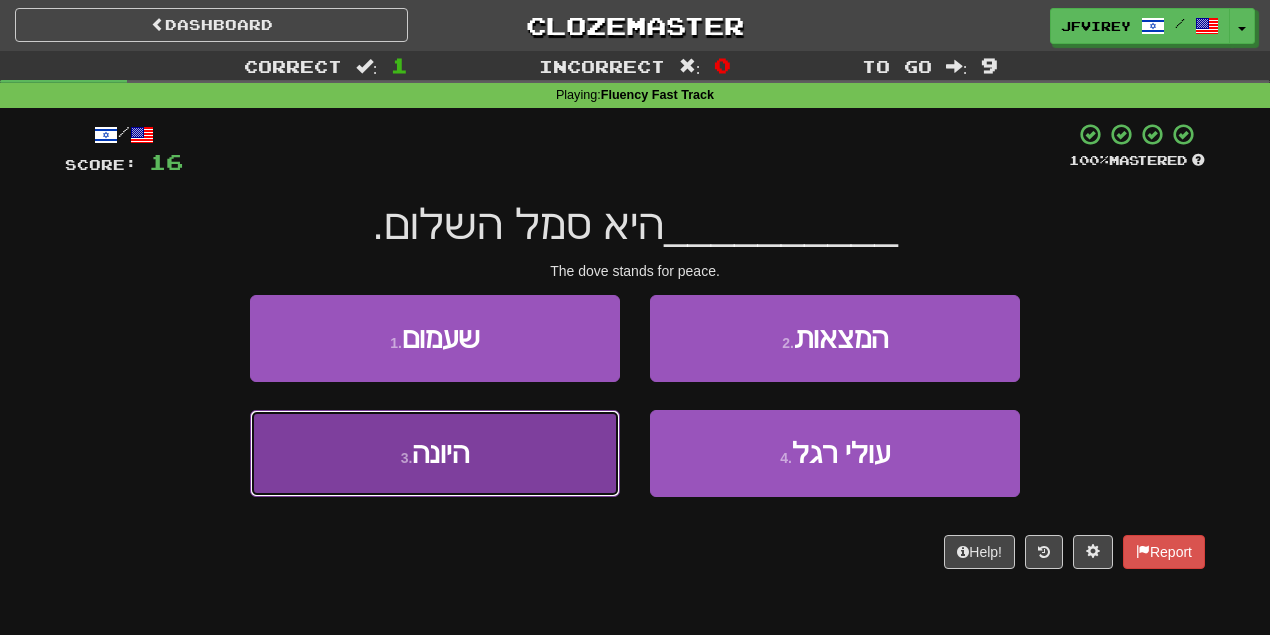 click on "3 .  היונה" at bounding box center (435, 453) 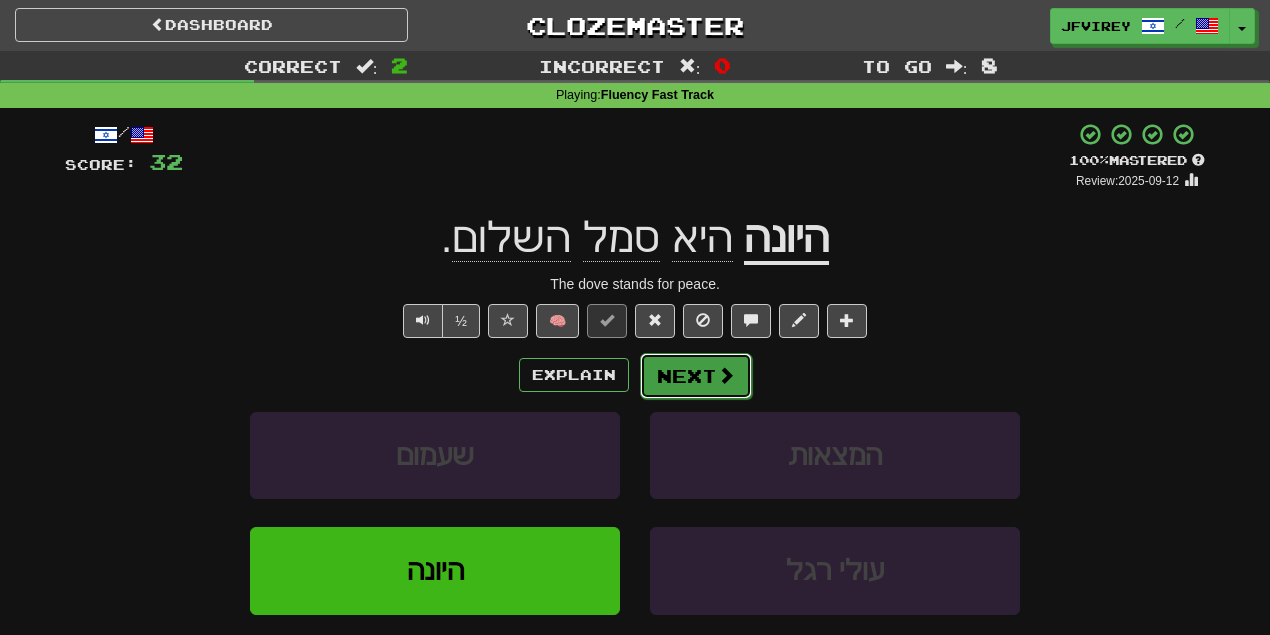 click on "Next" at bounding box center (696, 376) 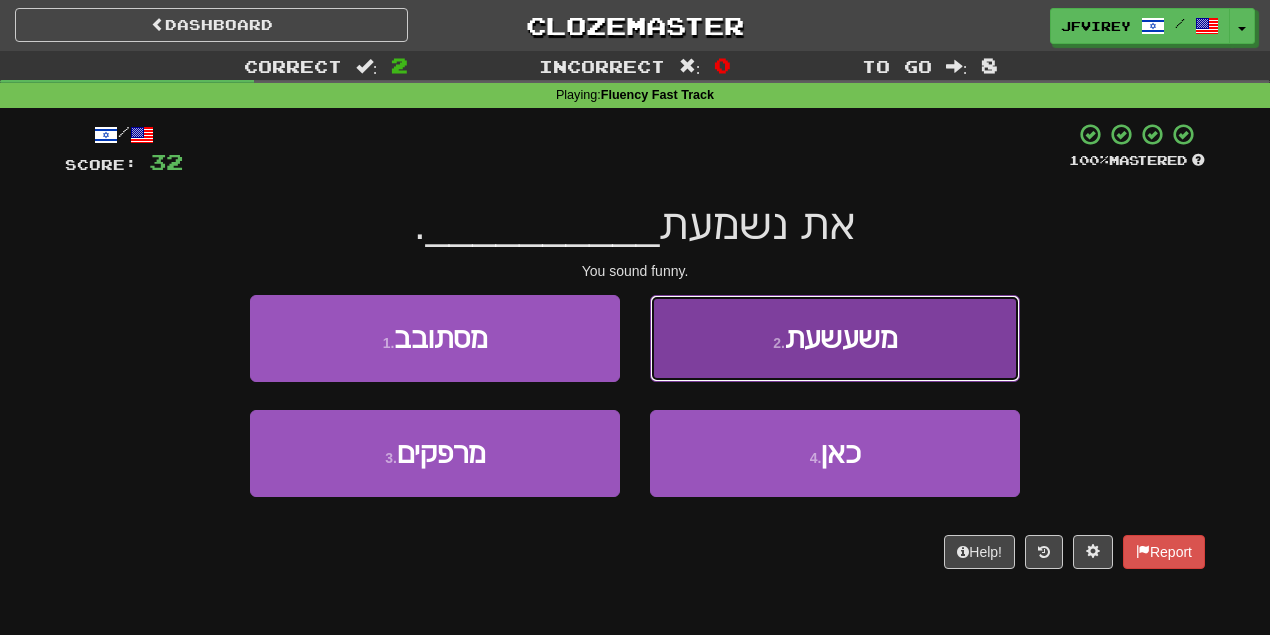 click on "2 ." at bounding box center [779, 343] 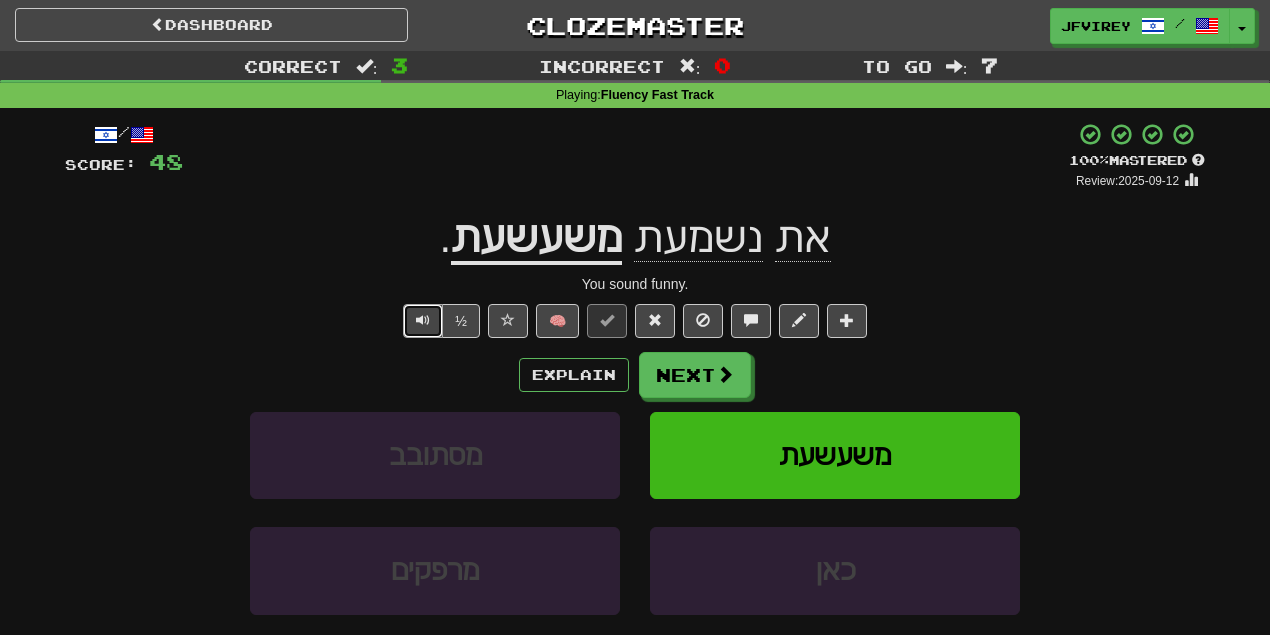 click at bounding box center [423, 321] 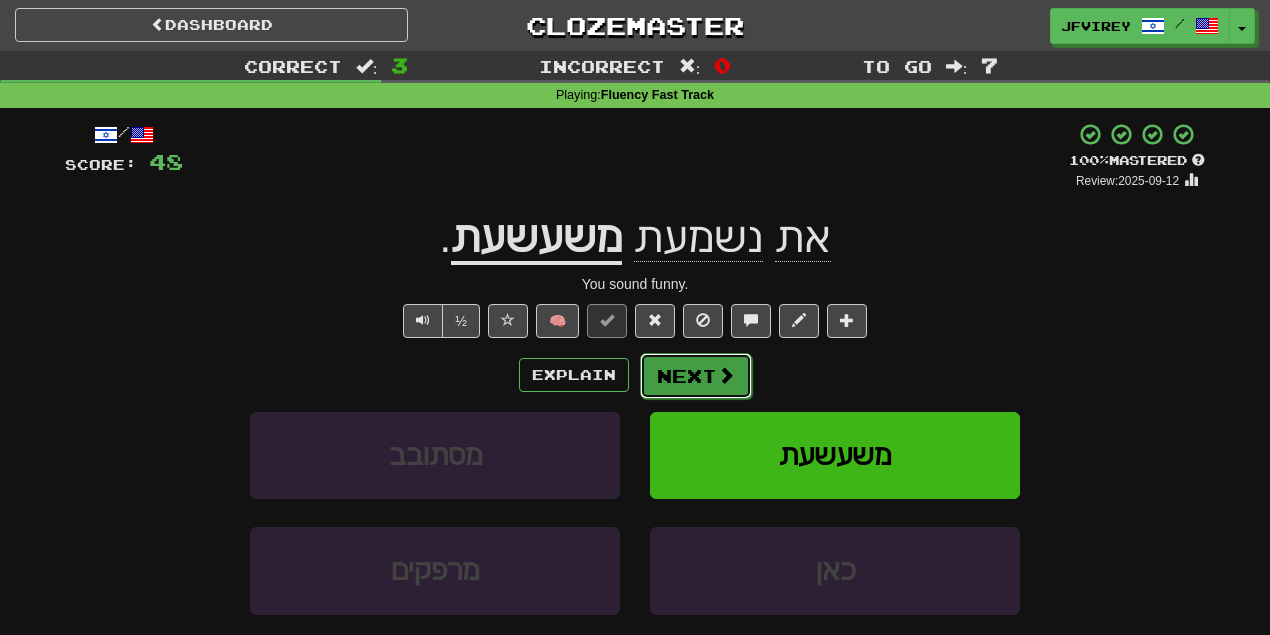 click on "Next" at bounding box center [696, 376] 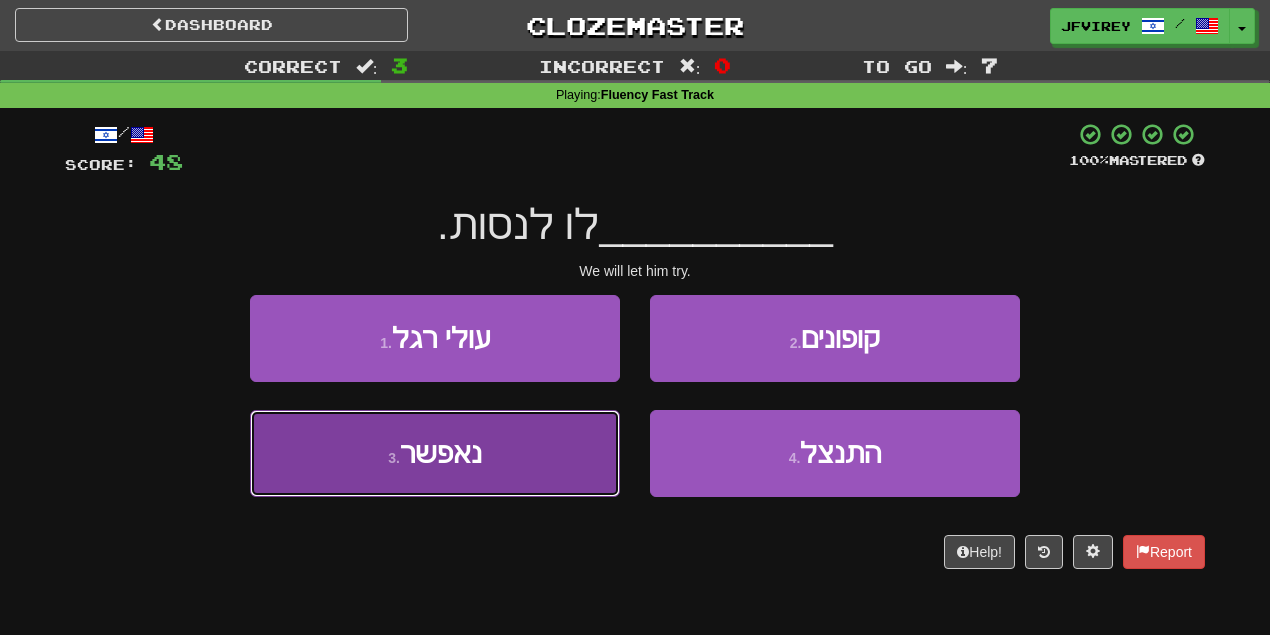 click on "3 .  נאפשר" at bounding box center [435, 453] 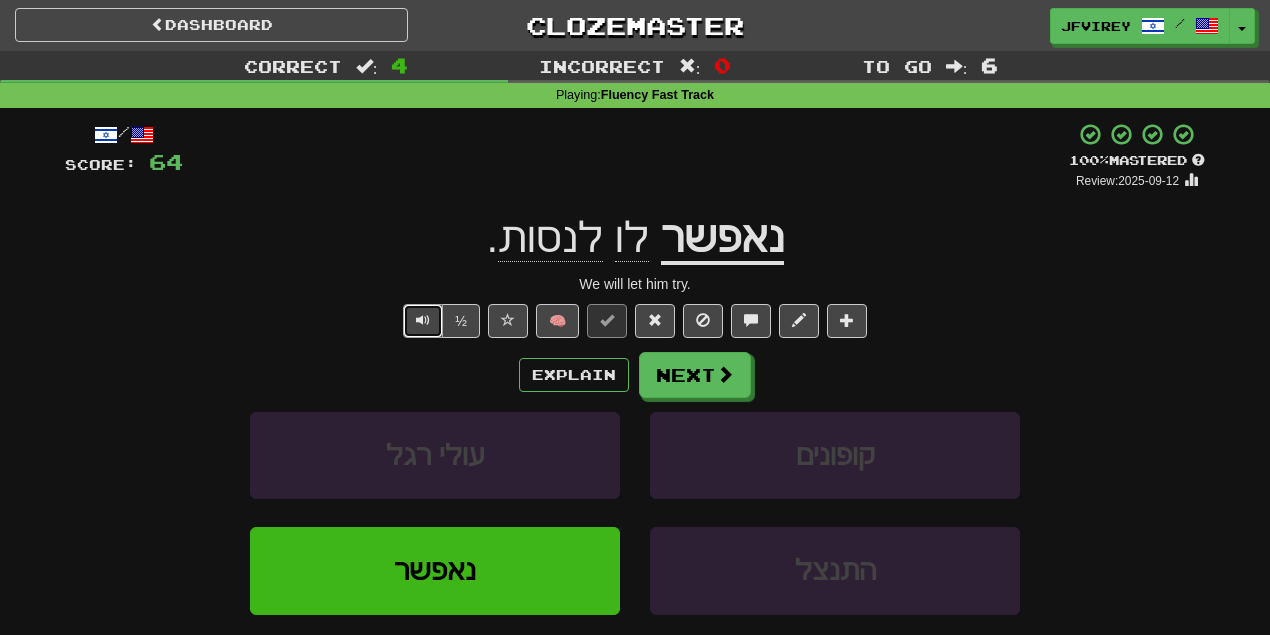 click at bounding box center [423, 321] 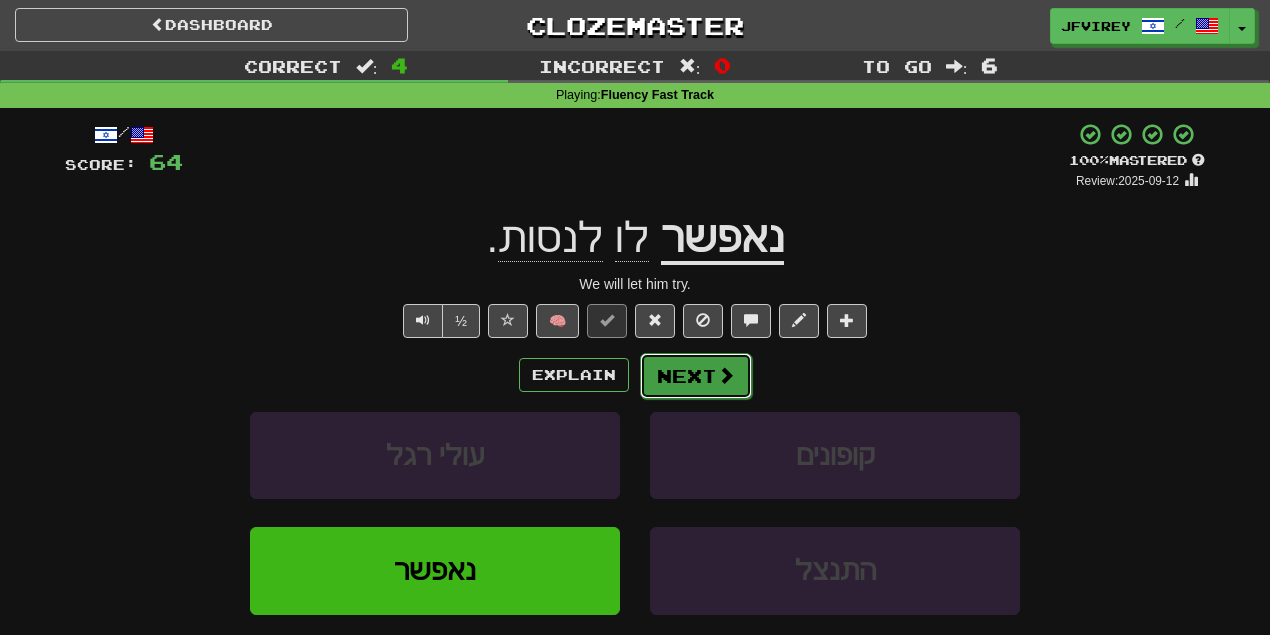 click on "Next" at bounding box center [696, 376] 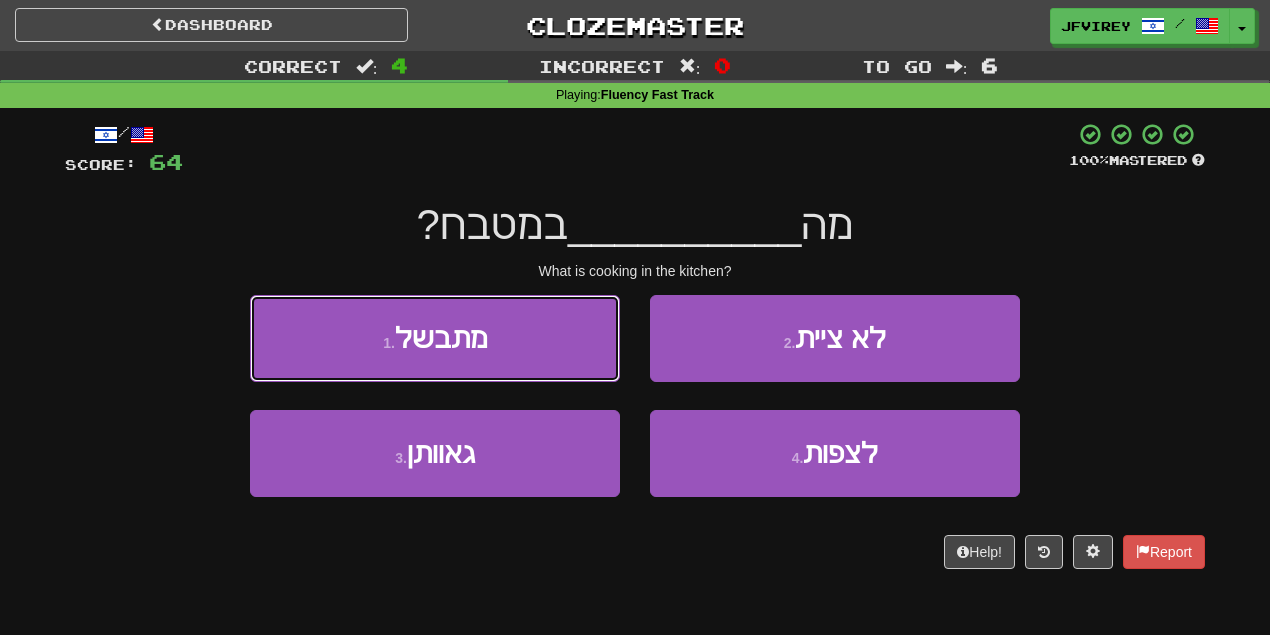 click on "1 .  מתבשל" at bounding box center [435, 338] 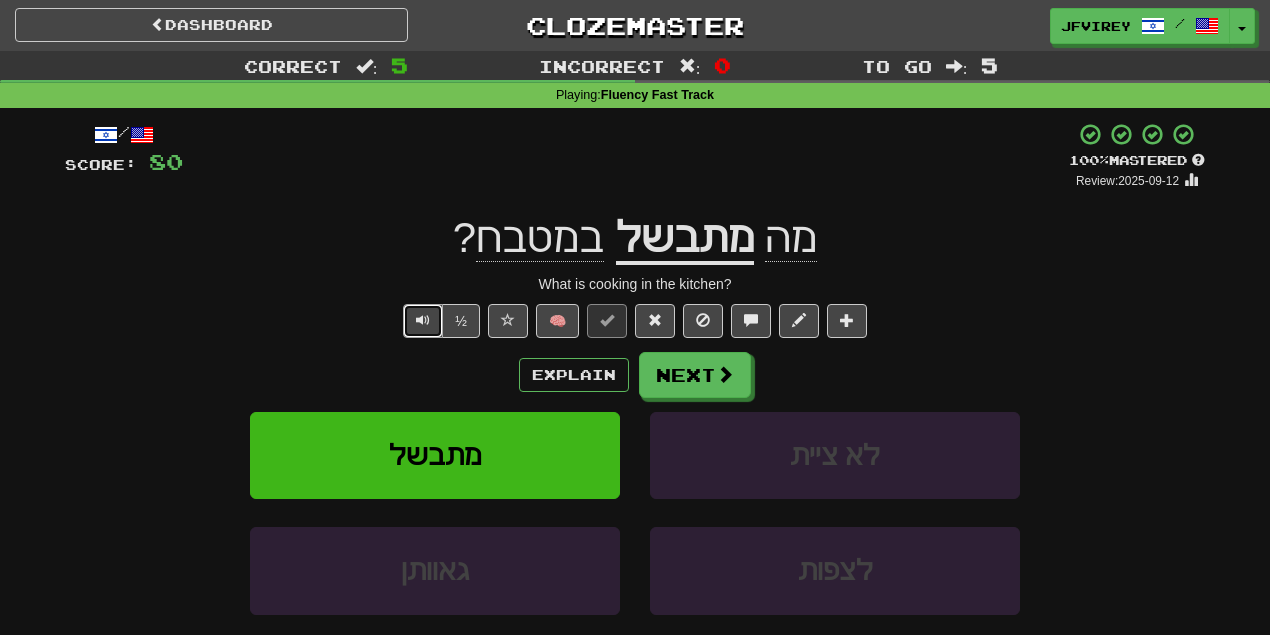 click at bounding box center (423, 320) 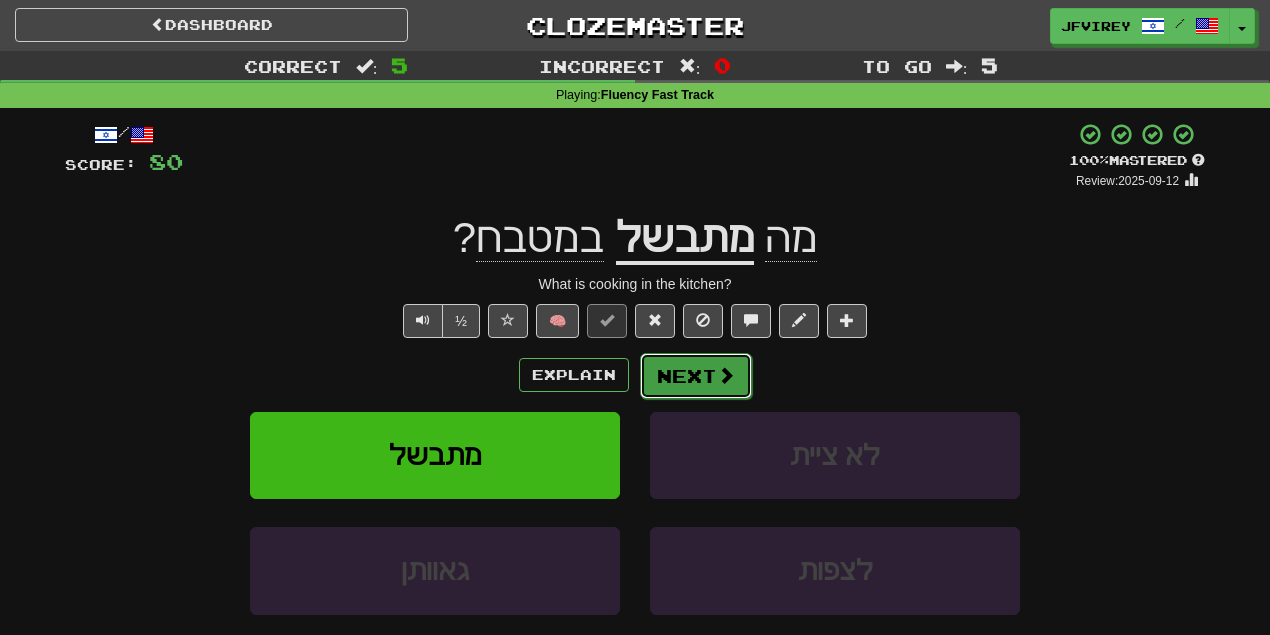 click on "Next" at bounding box center (696, 376) 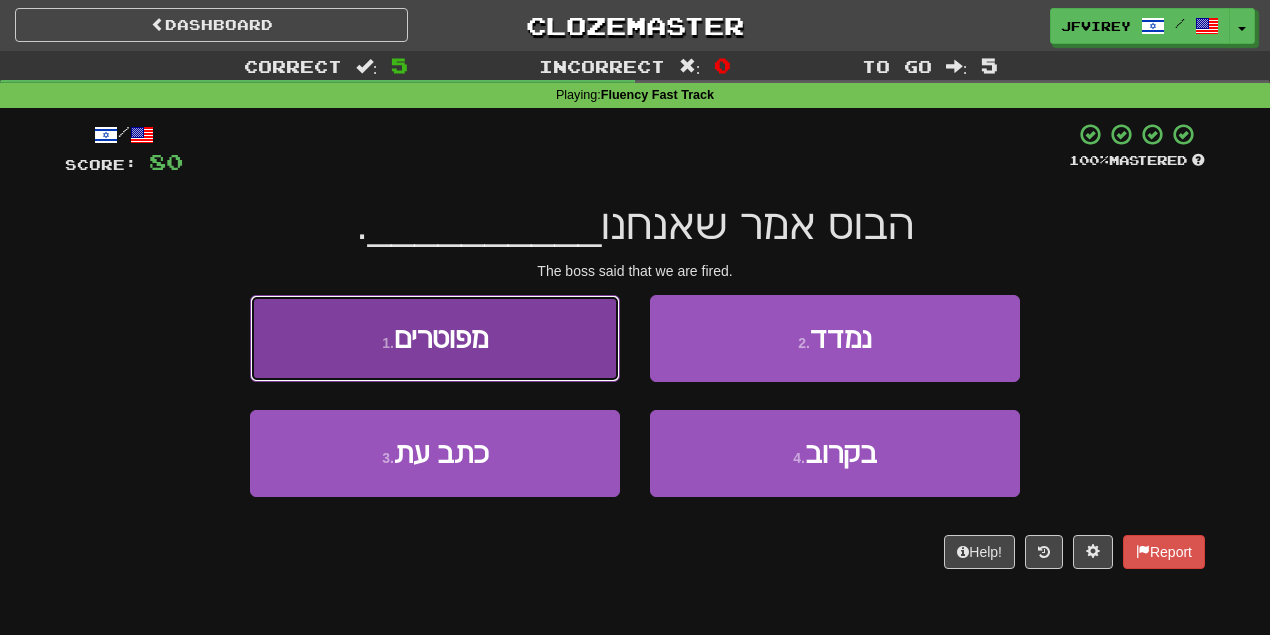 click on "1 .  מפוטרים" at bounding box center (435, 338) 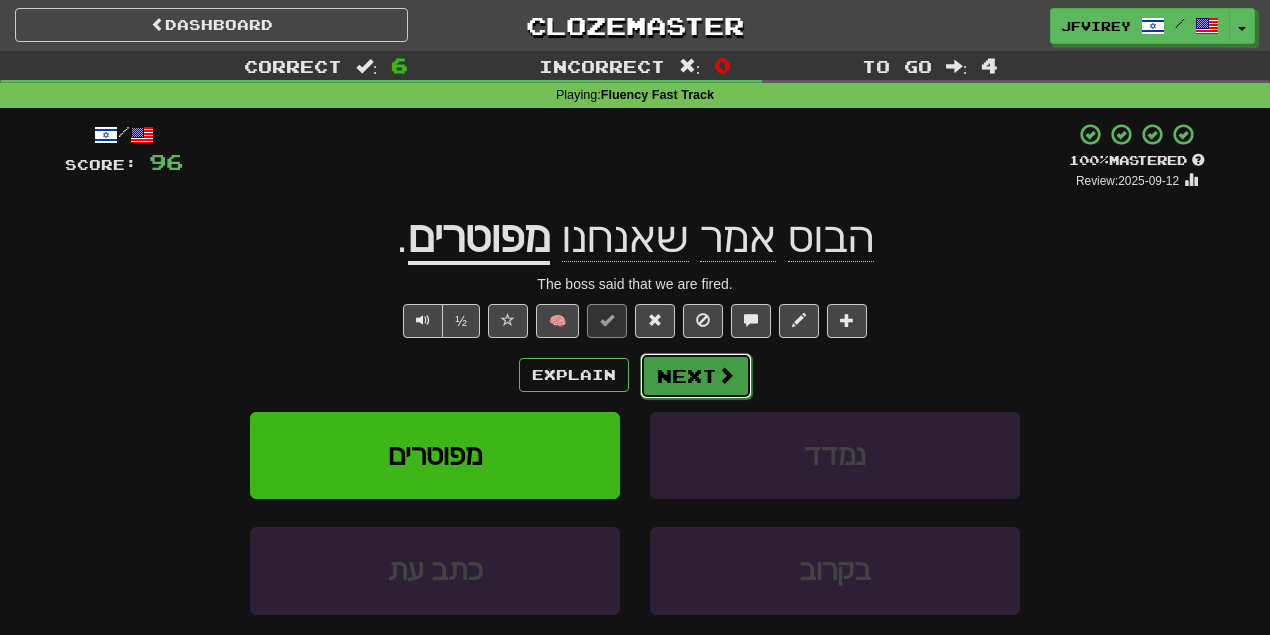 click on "Next" at bounding box center (696, 376) 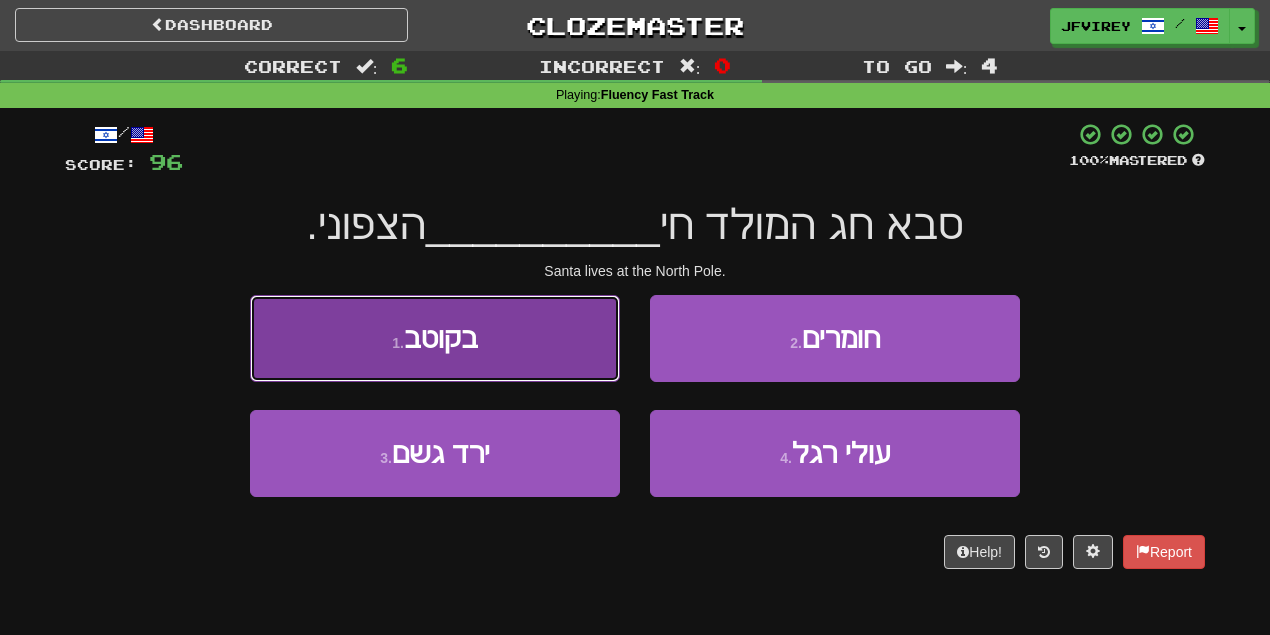 click on "1 .  בקוטב" at bounding box center (435, 338) 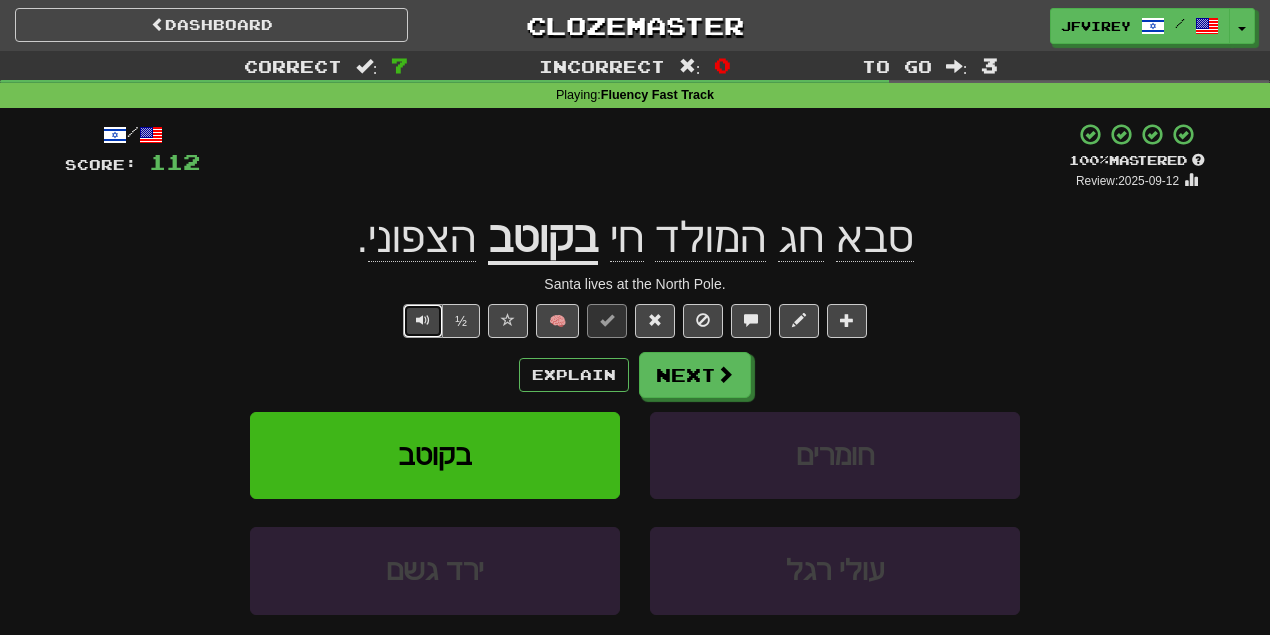 click at bounding box center [423, 320] 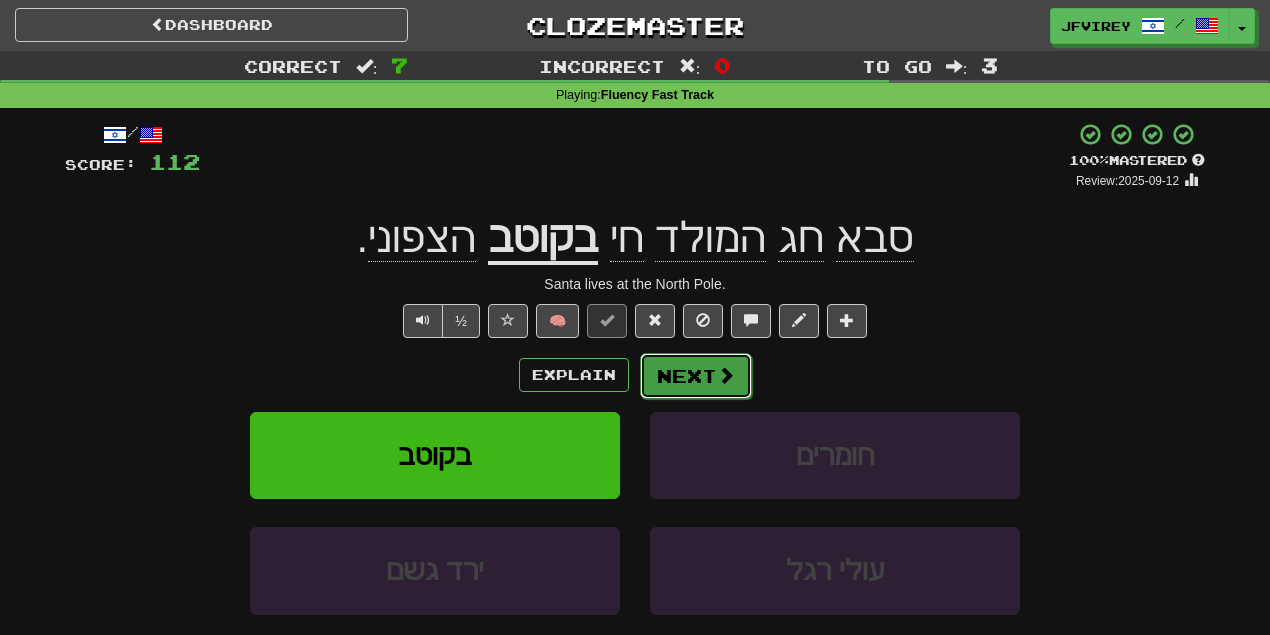click on "Next" at bounding box center (696, 376) 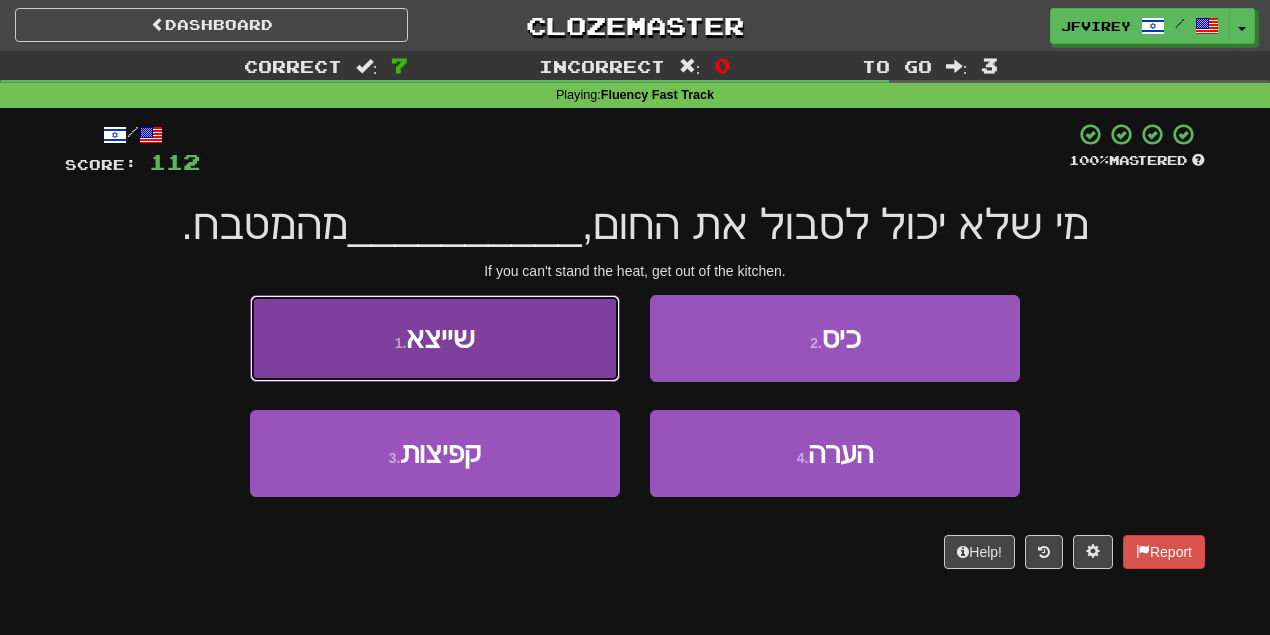 click on "שייצא" at bounding box center [440, 338] 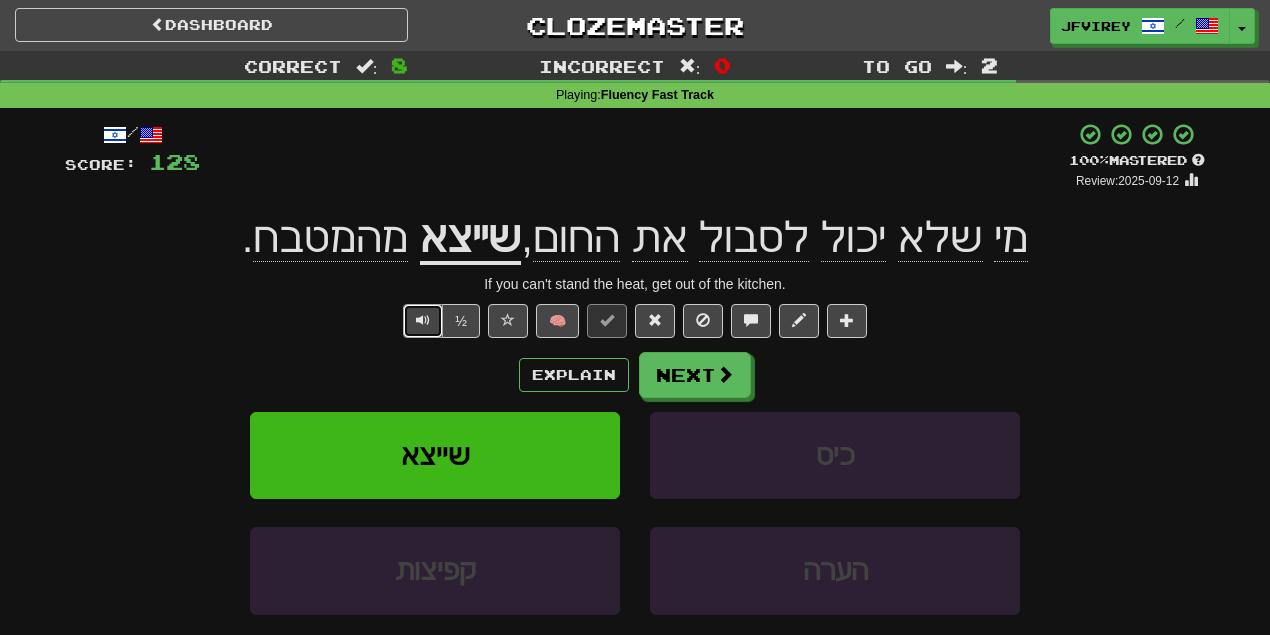 click at bounding box center (423, 320) 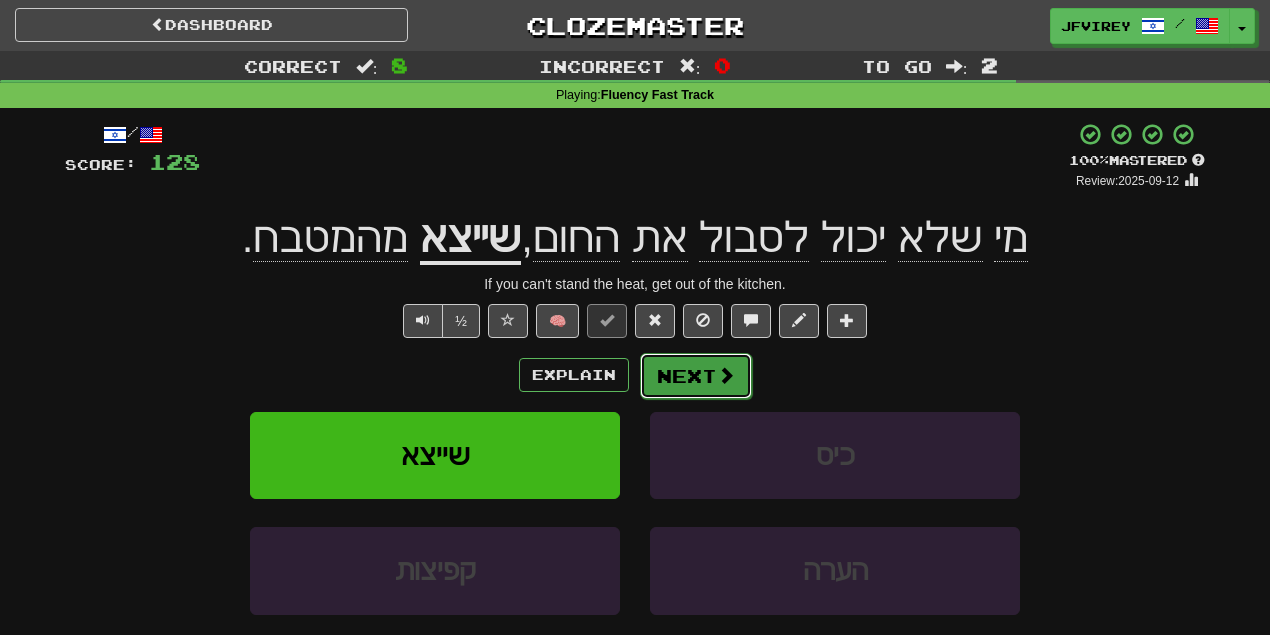 click on "Next" at bounding box center [696, 376] 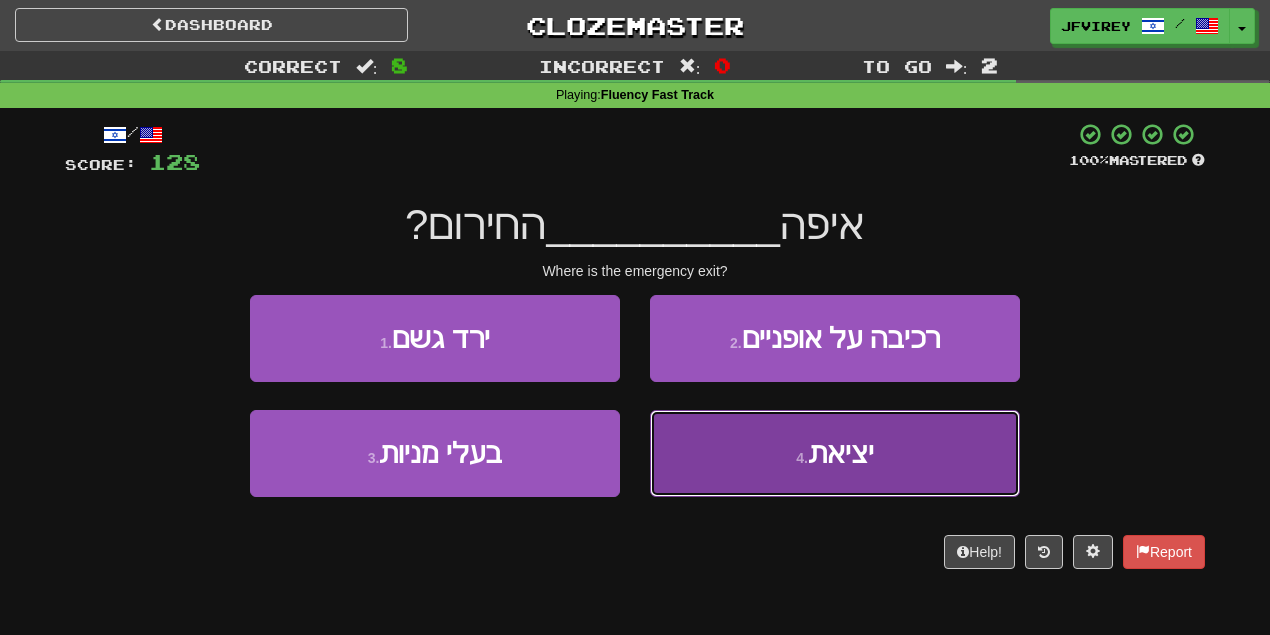 click on "4 .  יציאת" at bounding box center (835, 453) 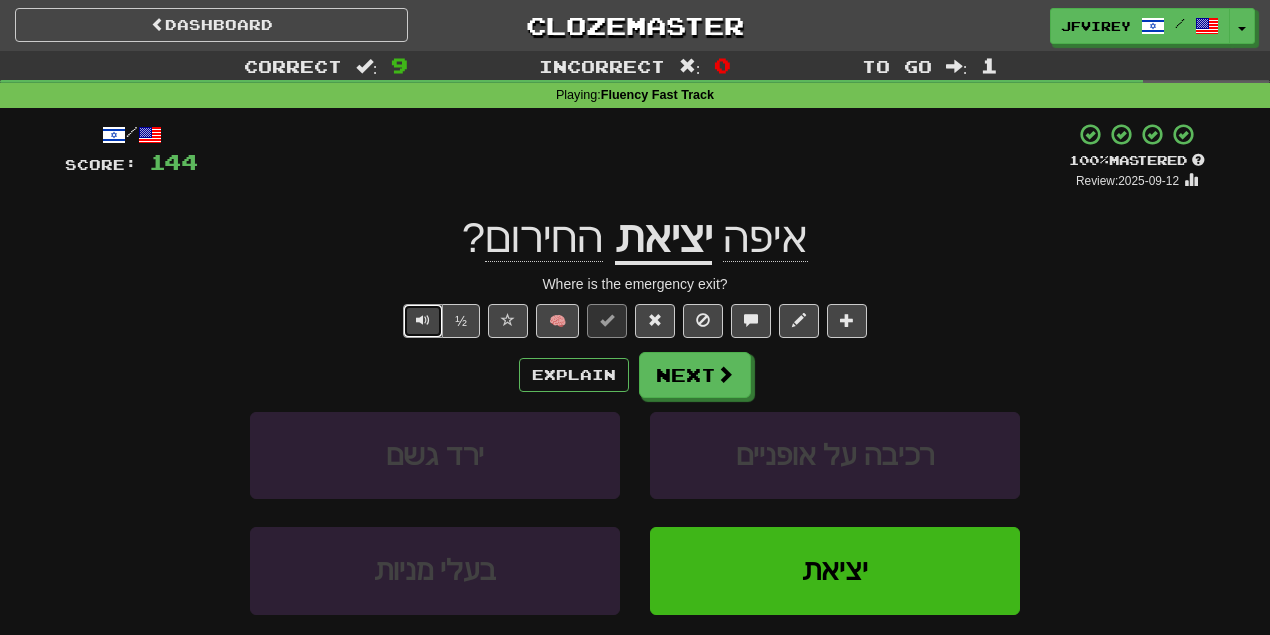 click at bounding box center (423, 320) 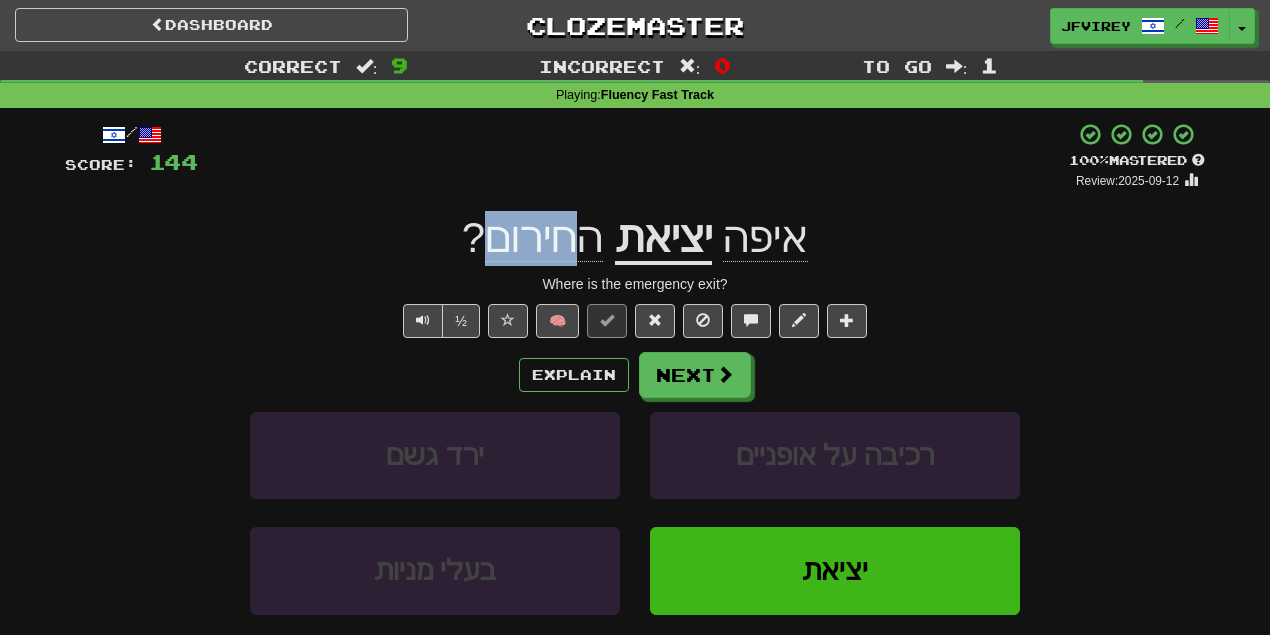 drag, startPoint x: 578, startPoint y: 251, endPoint x: 482, endPoint y: 262, distance: 96.62815 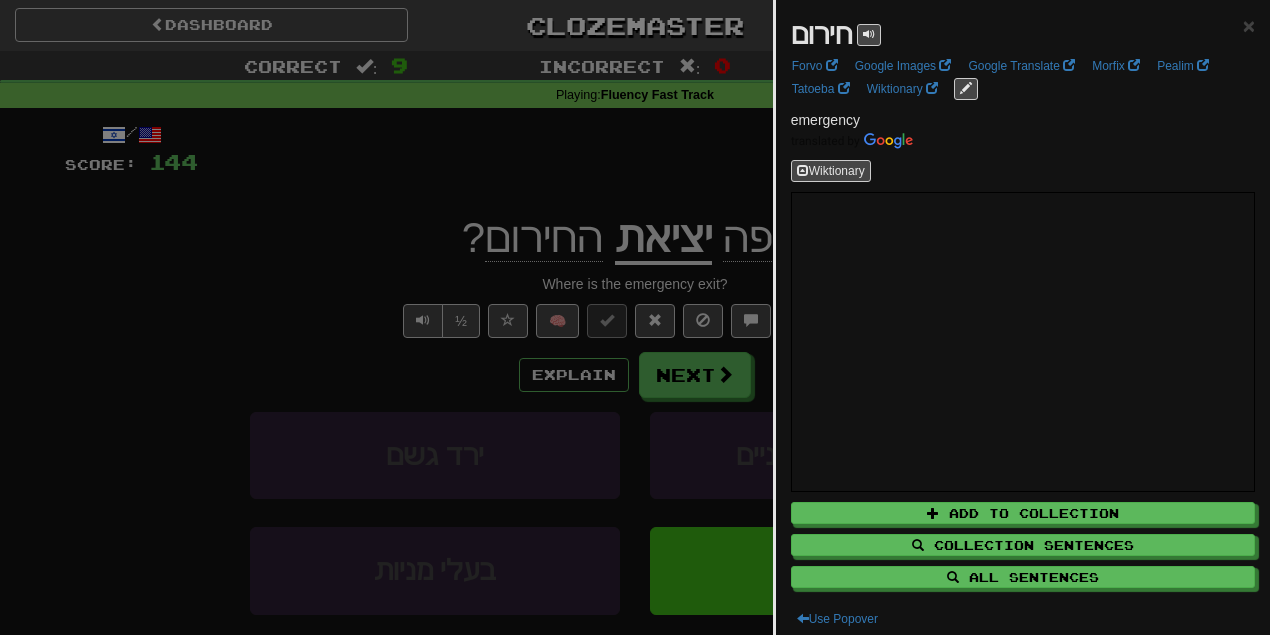 click at bounding box center (635, 317) 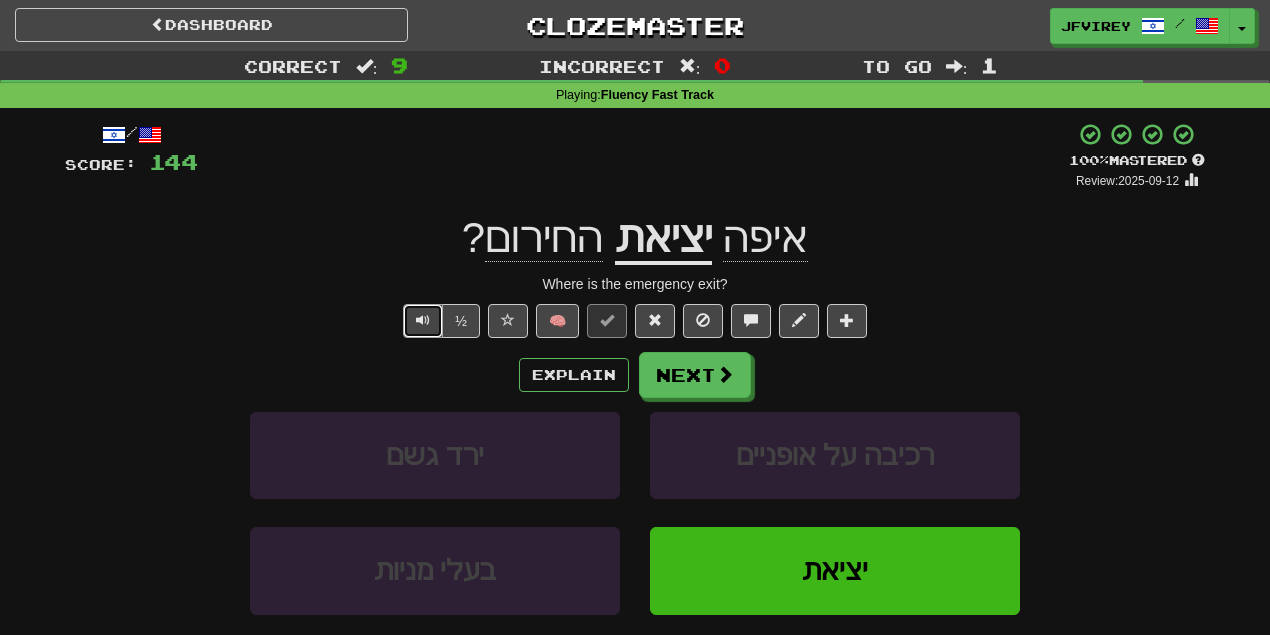 click at bounding box center [423, 321] 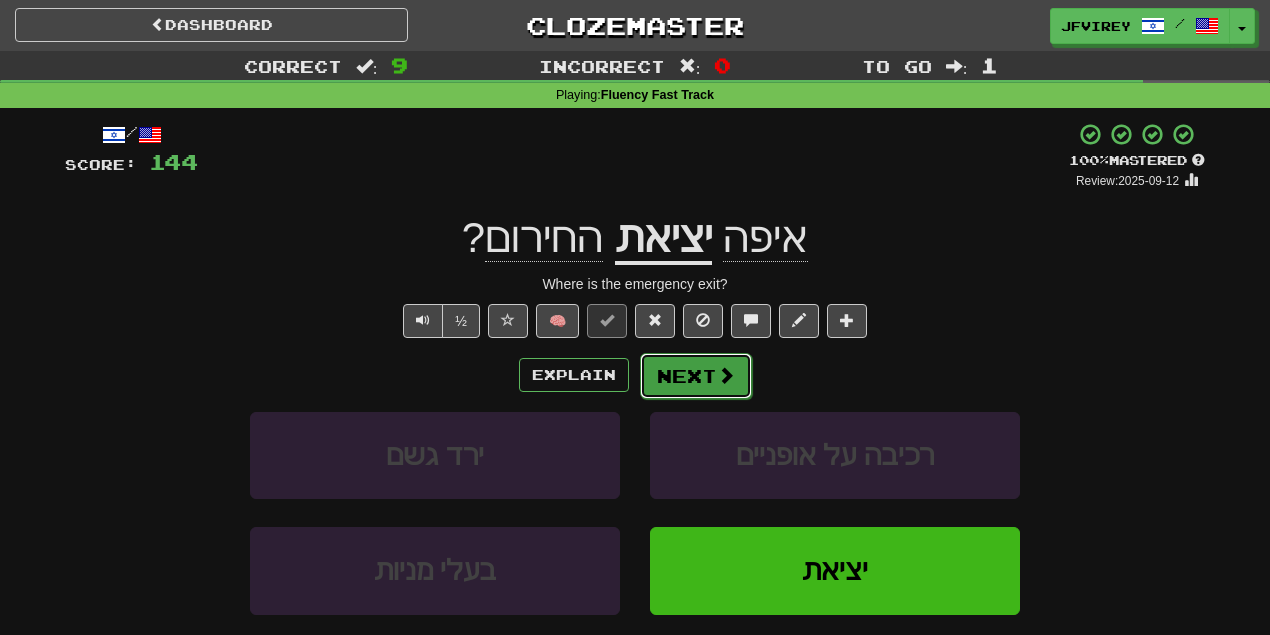 click on "Next" at bounding box center (696, 376) 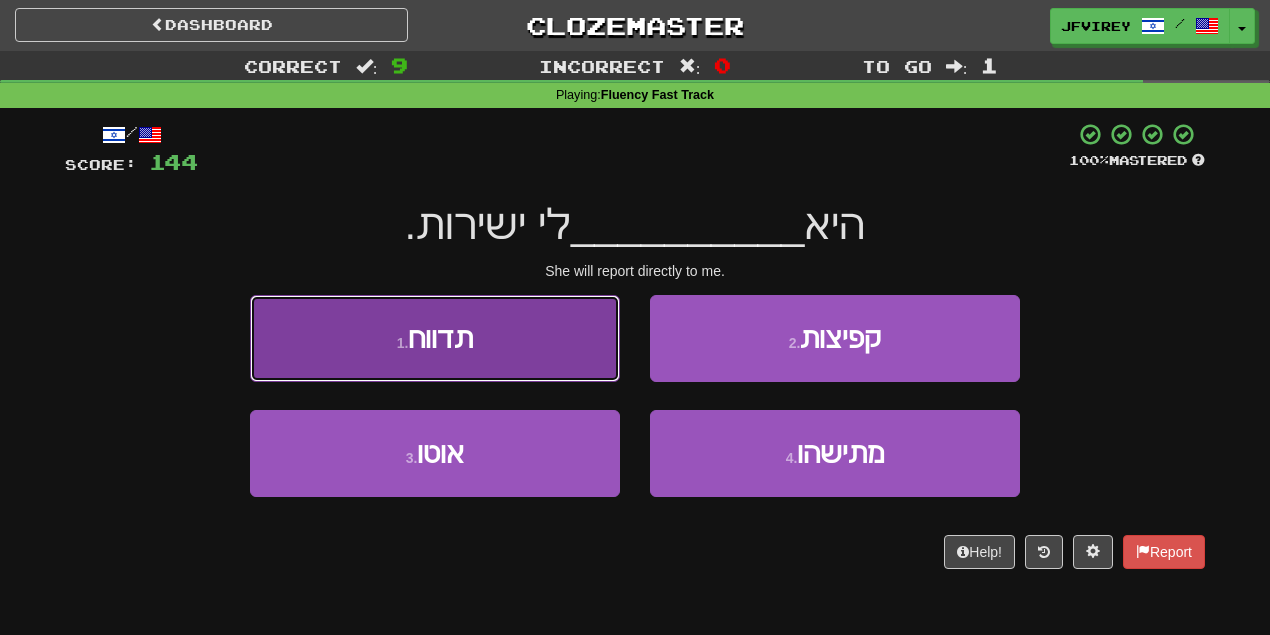 click on "1 .  תדווח" at bounding box center (435, 338) 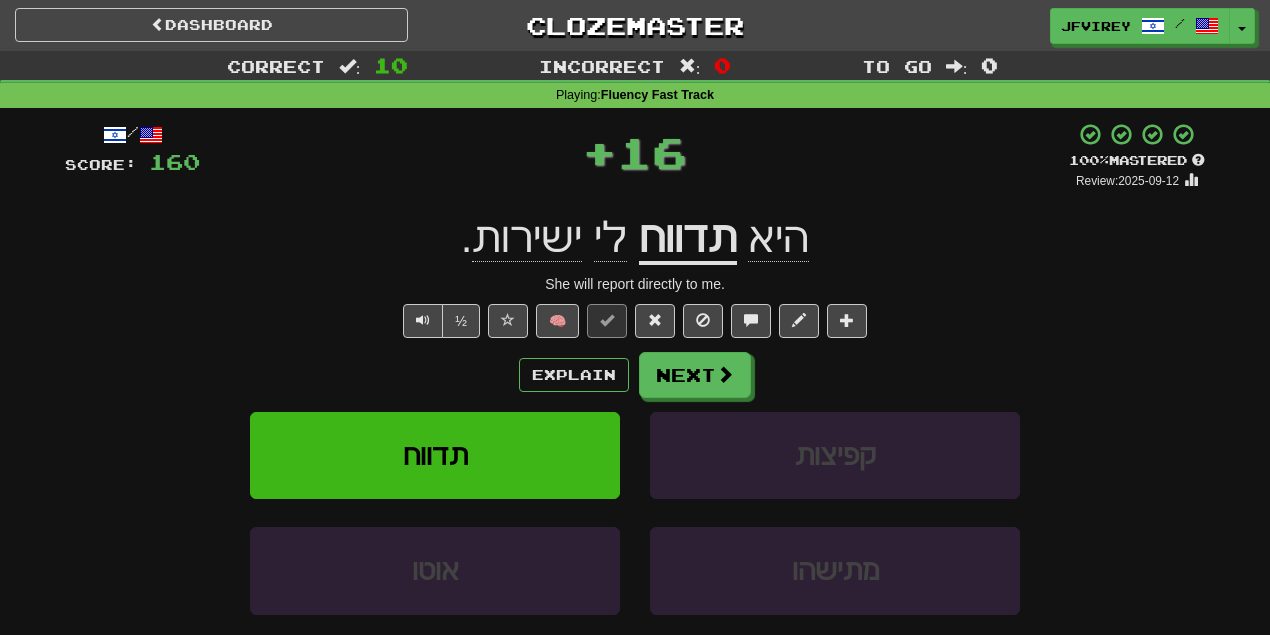 click on "תדווח" at bounding box center [688, 239] 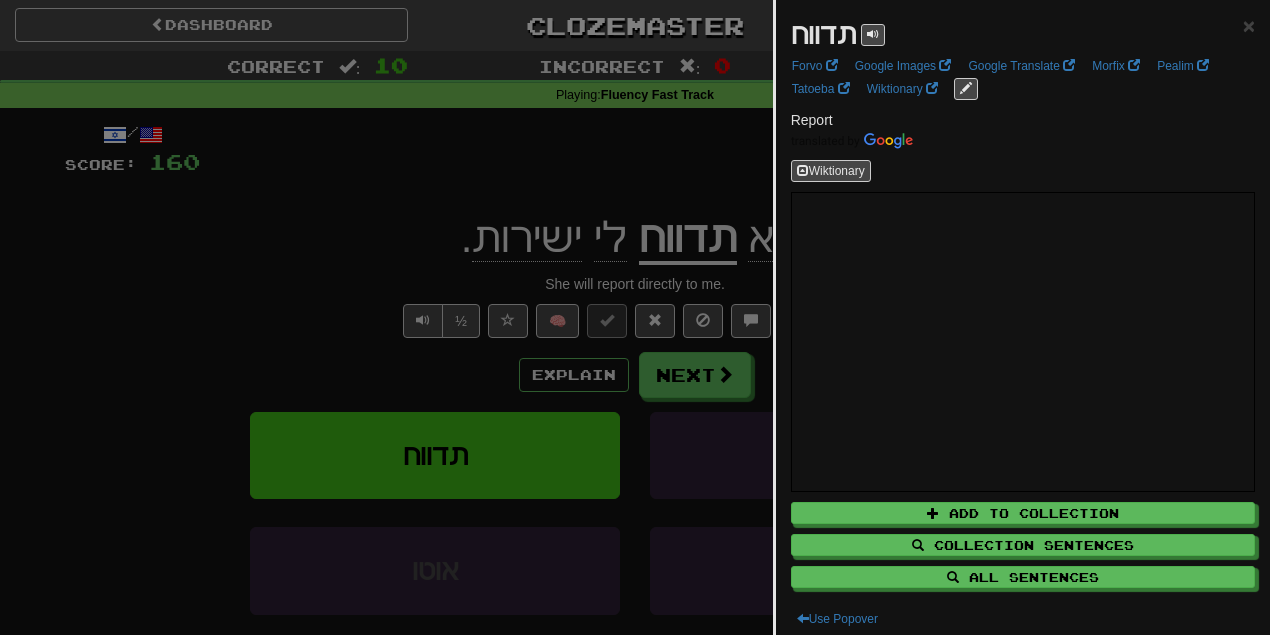 click at bounding box center (635, 317) 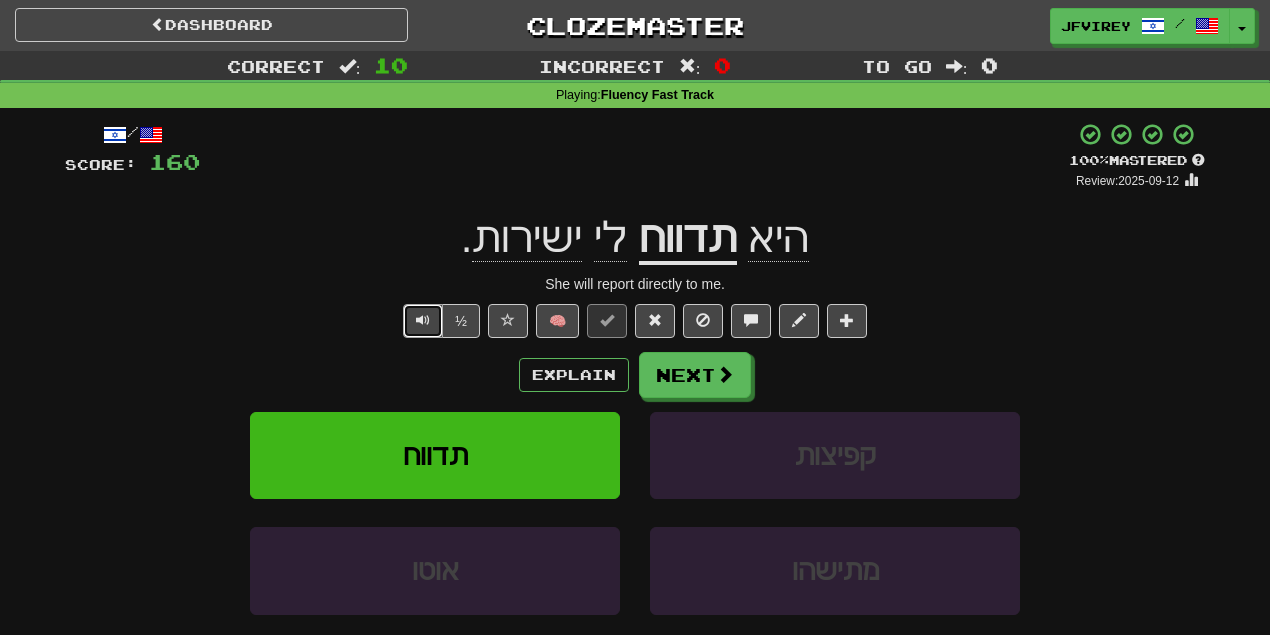 click at bounding box center (423, 320) 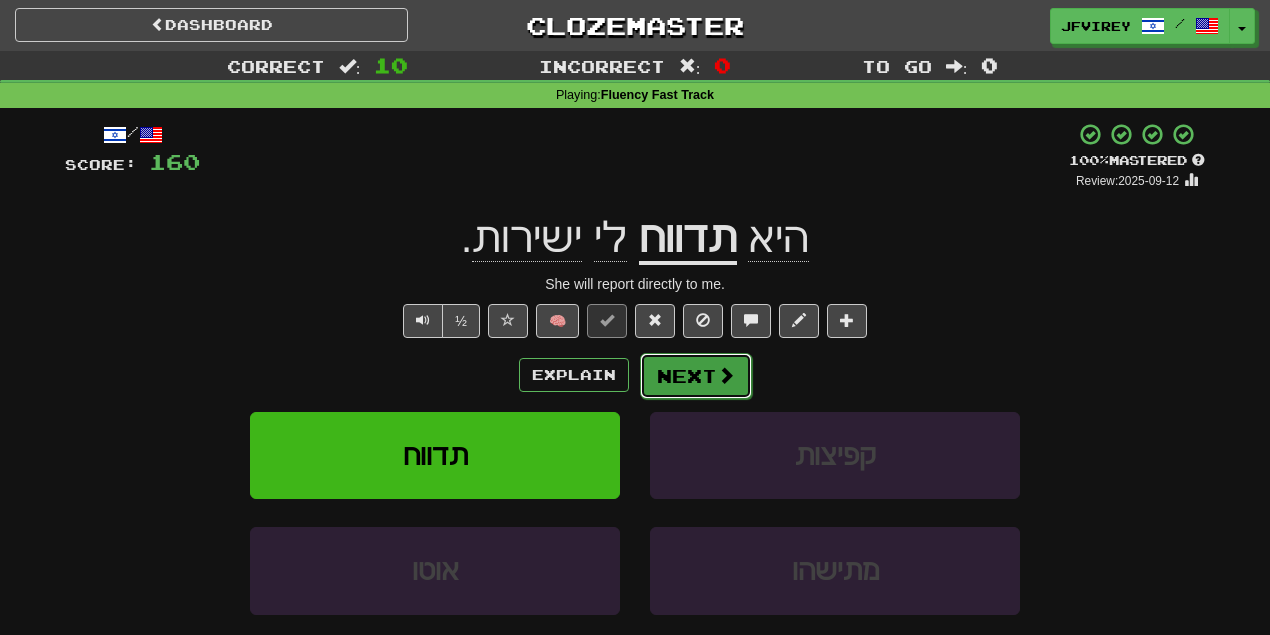 click on "Next" at bounding box center (696, 376) 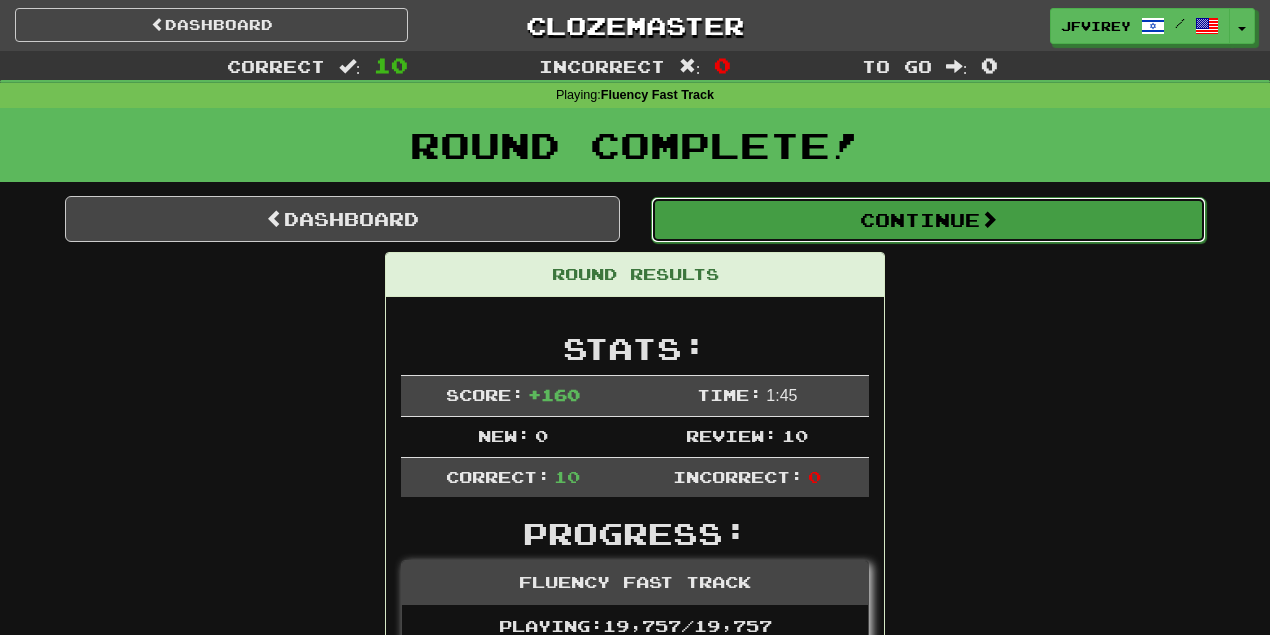 click on "Continue" at bounding box center [928, 220] 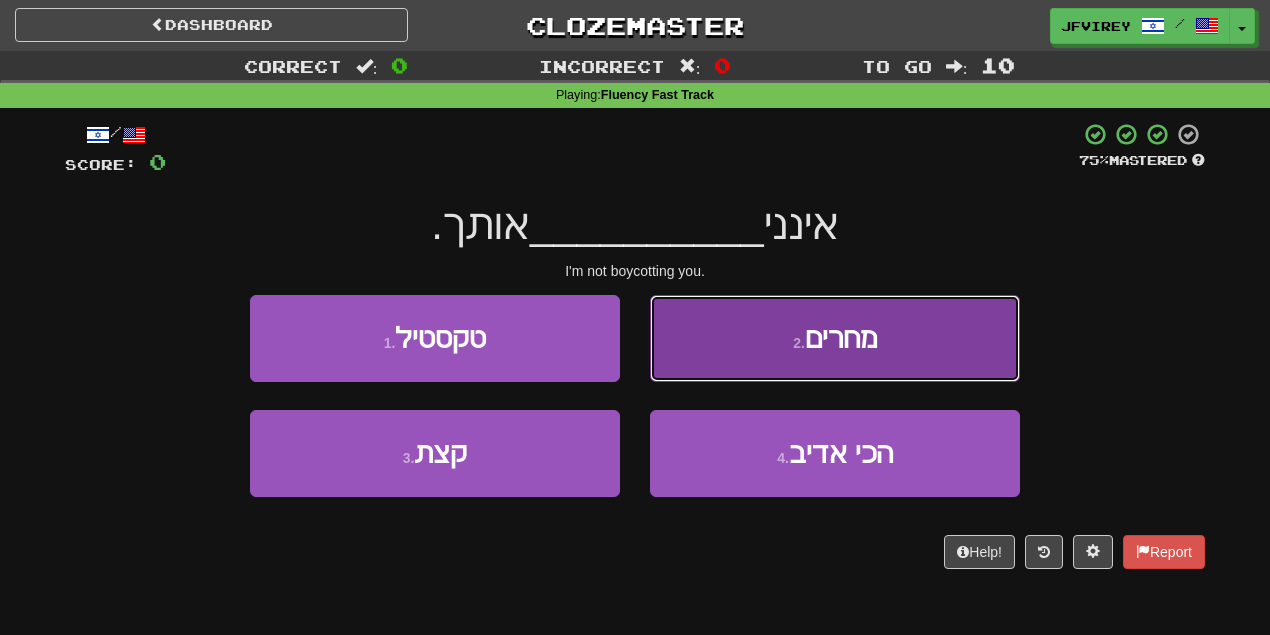 click on "2 .  מחרים" at bounding box center (835, 338) 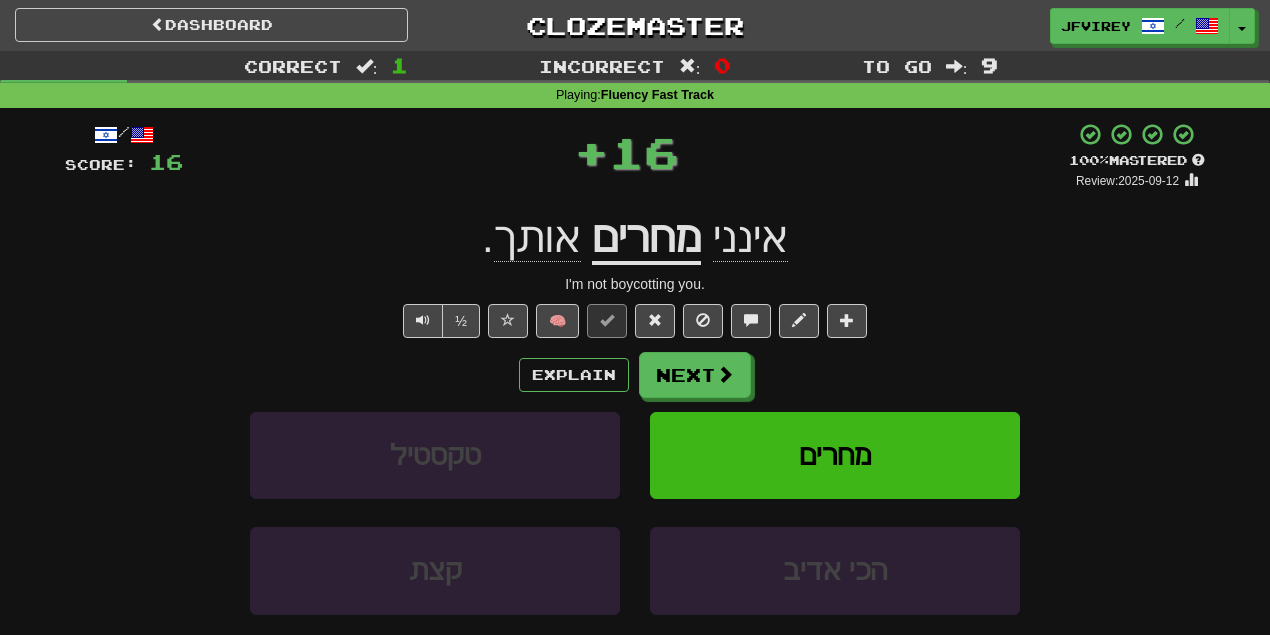 click on "מחרים" at bounding box center (646, 239) 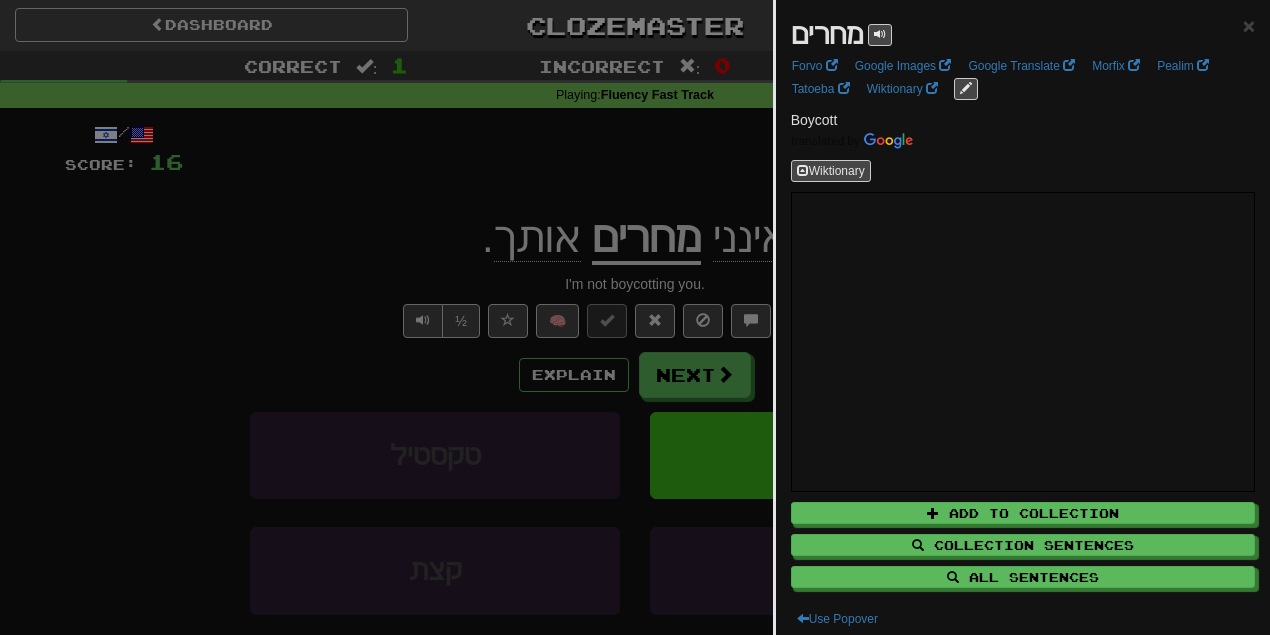 click at bounding box center [635, 317] 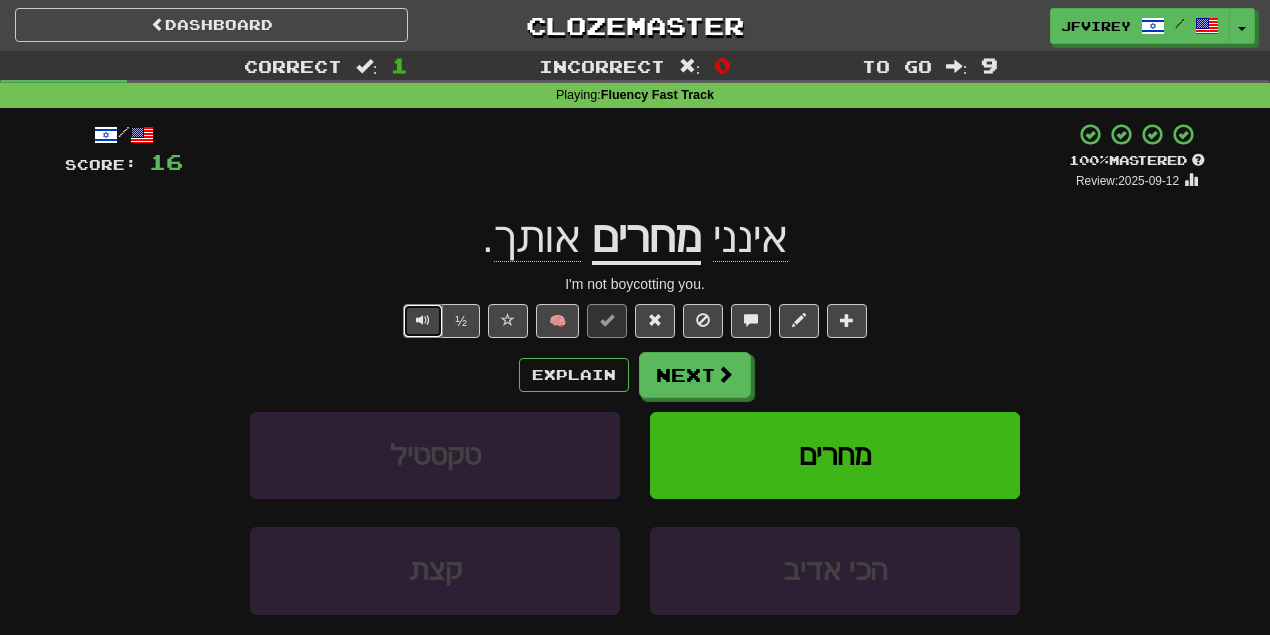 click at bounding box center (423, 321) 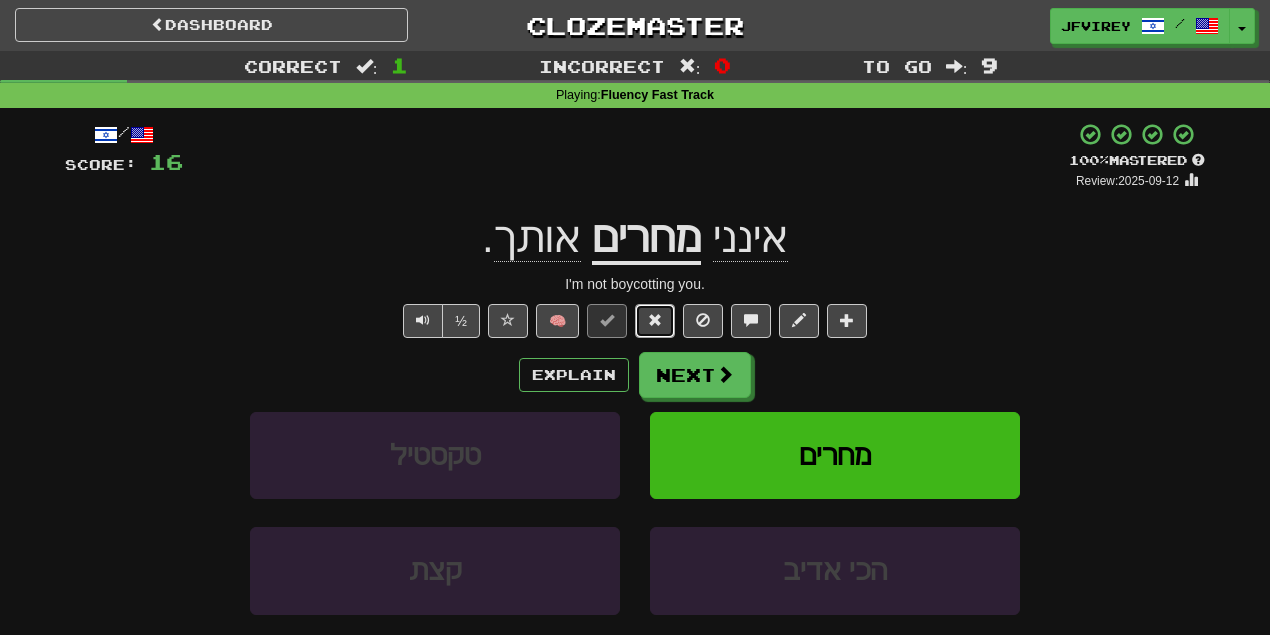 click at bounding box center (655, 320) 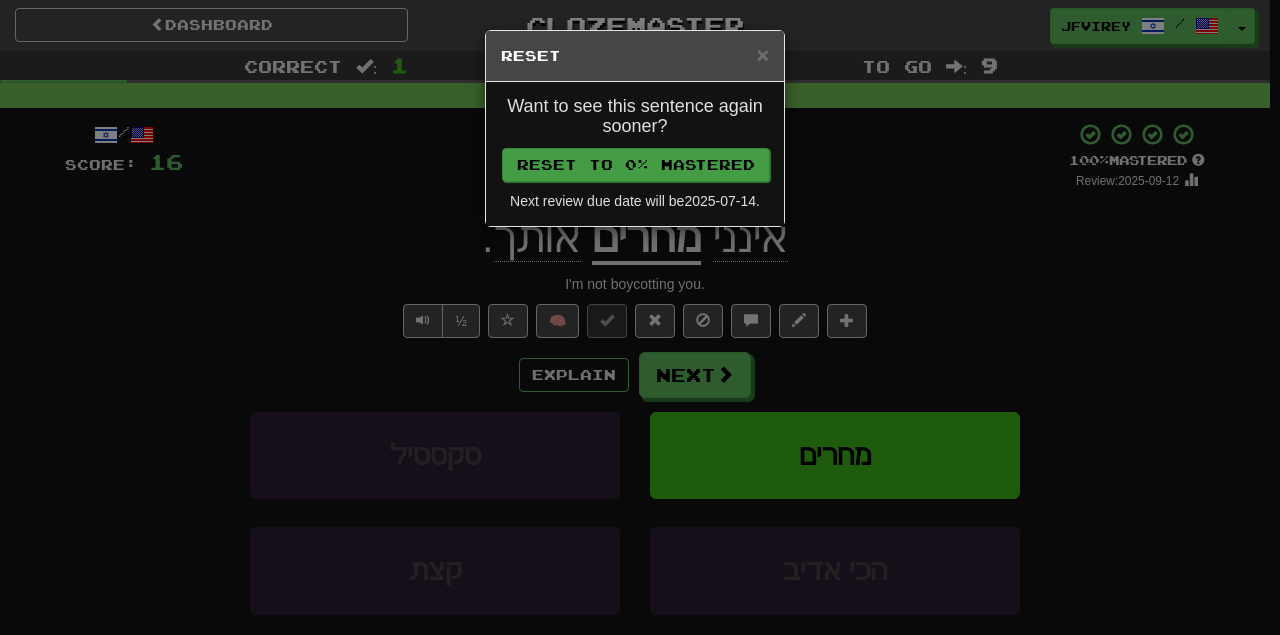 drag, startPoint x: 687, startPoint y: 146, endPoint x: 691, endPoint y: 156, distance: 10.770329 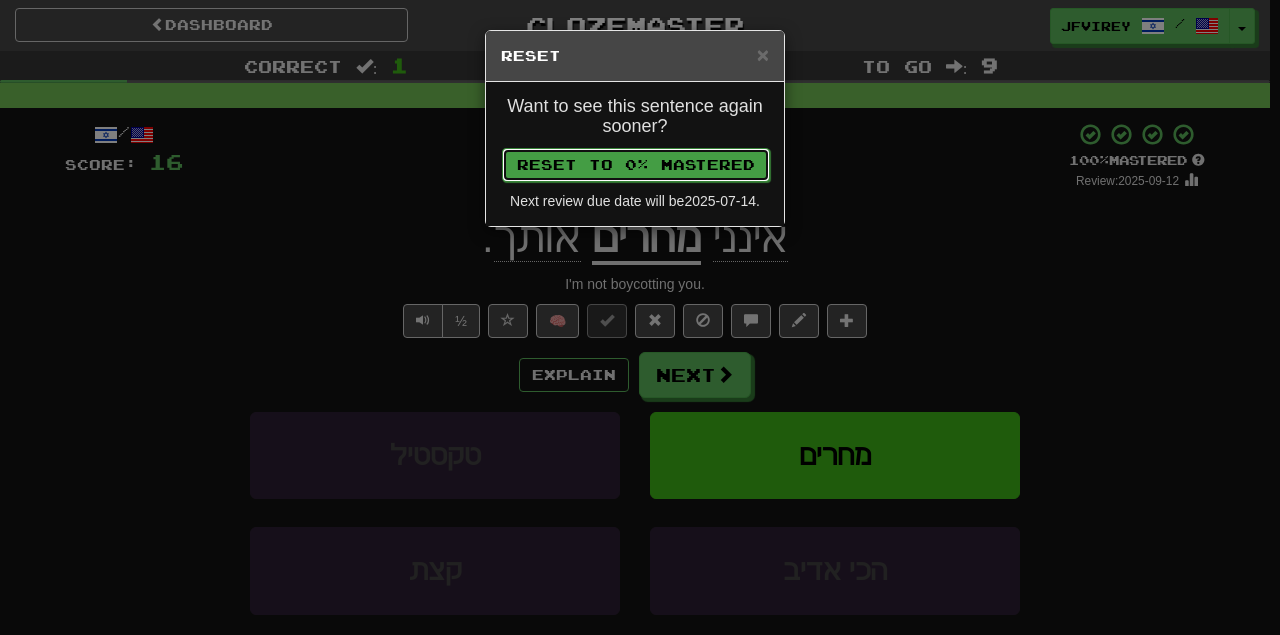 click on "Reset to 0% Mastered" at bounding box center [636, 165] 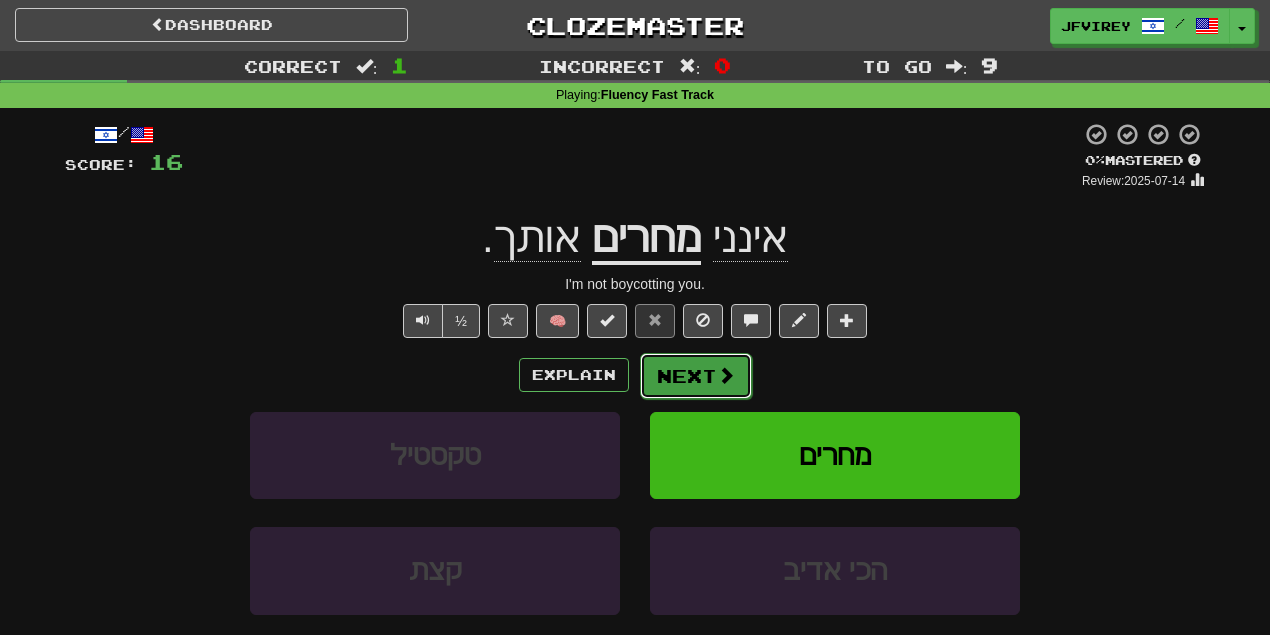 click on "Next" at bounding box center [696, 376] 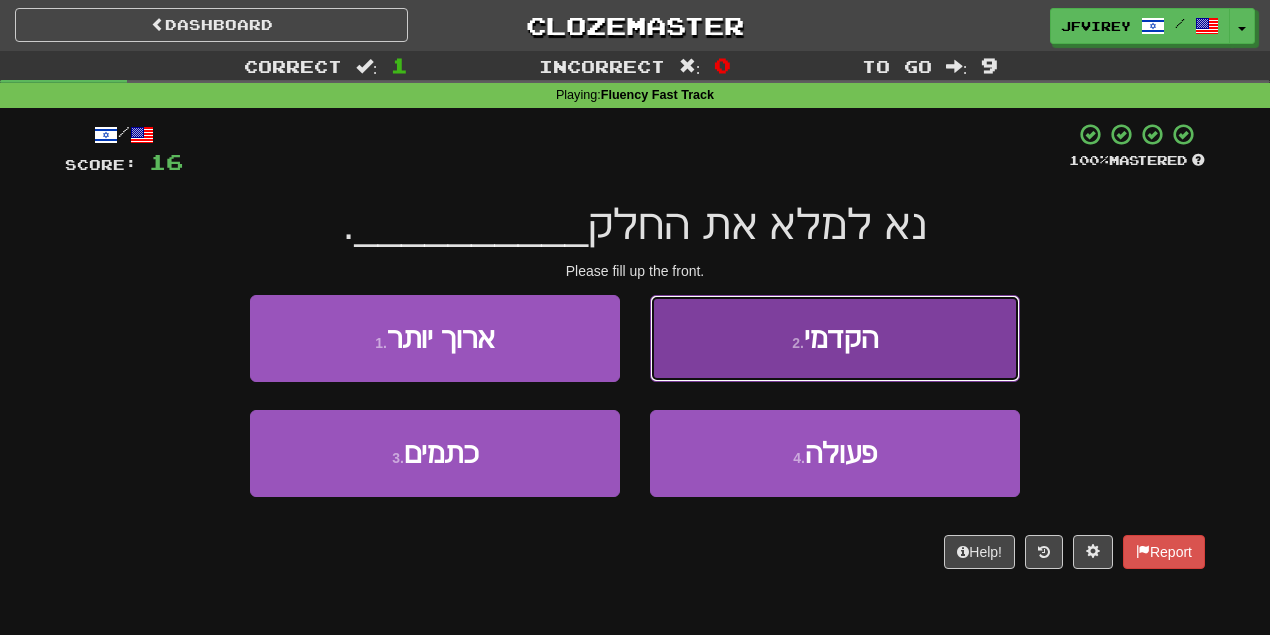 click on "2 .  הקדמי" at bounding box center (835, 338) 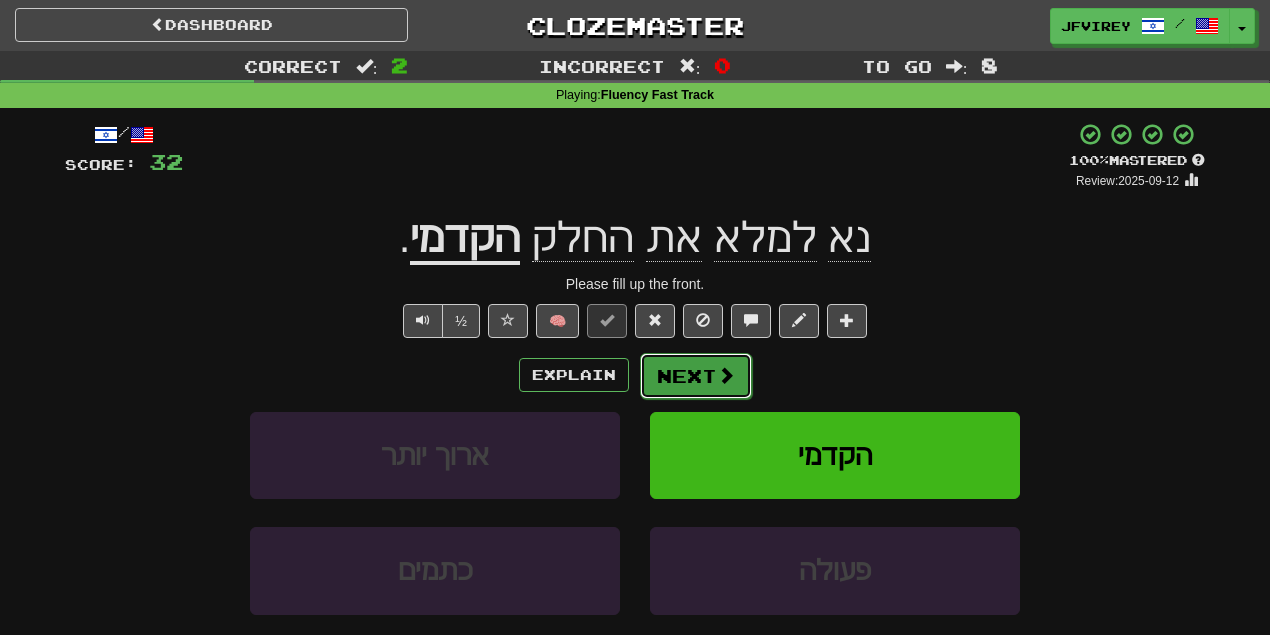 click on "Next" at bounding box center (696, 376) 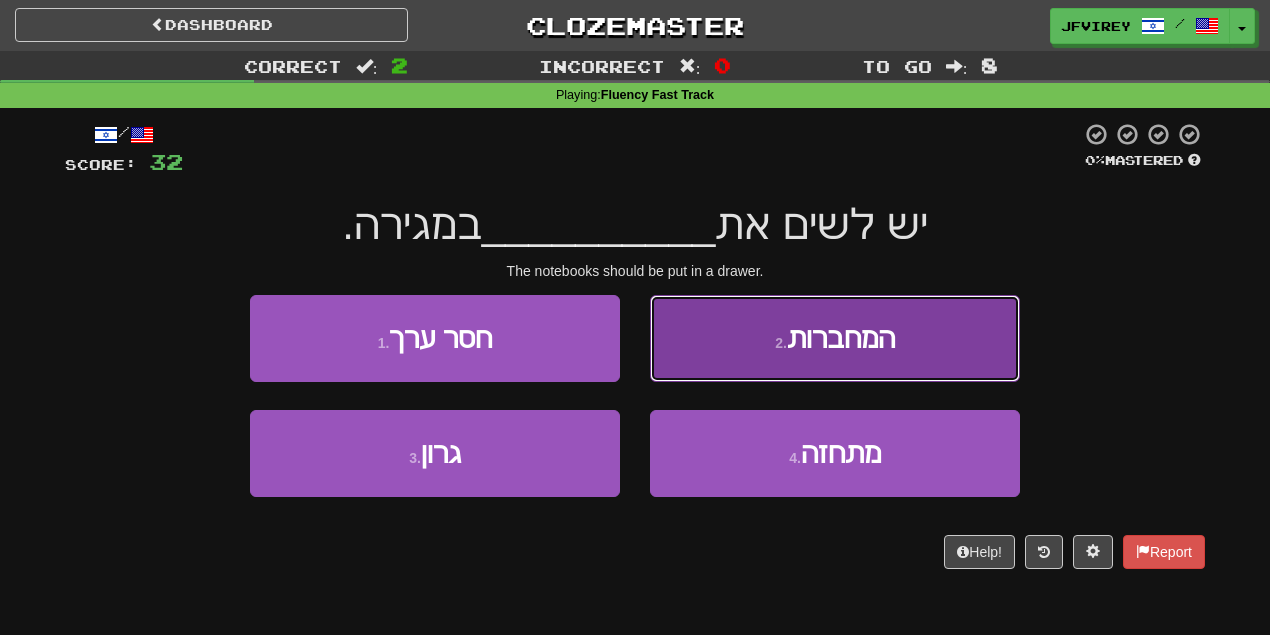 click on "2 .  המחברות" at bounding box center (835, 338) 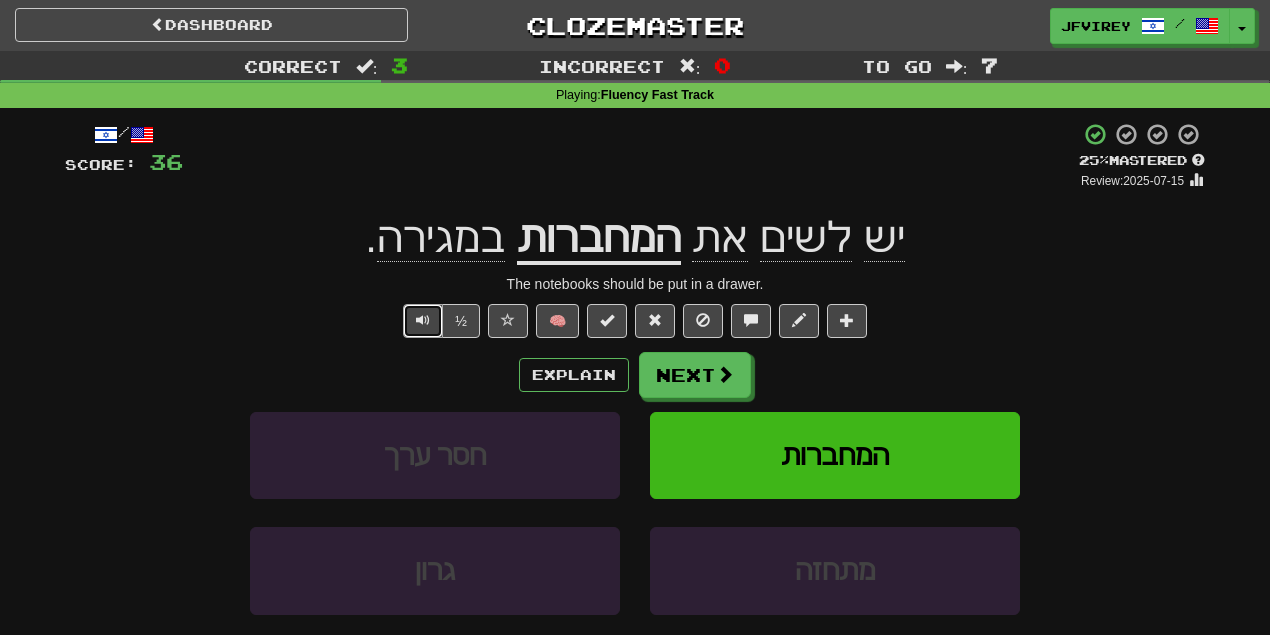 click at bounding box center (423, 321) 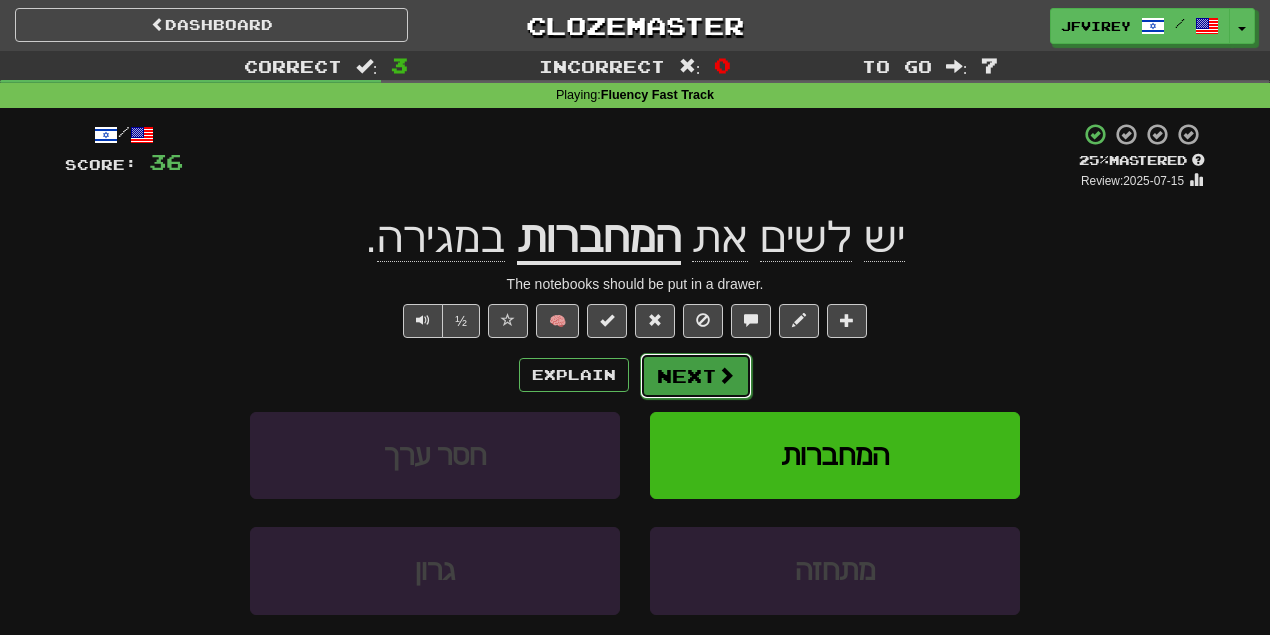 click on "Next" at bounding box center [696, 376] 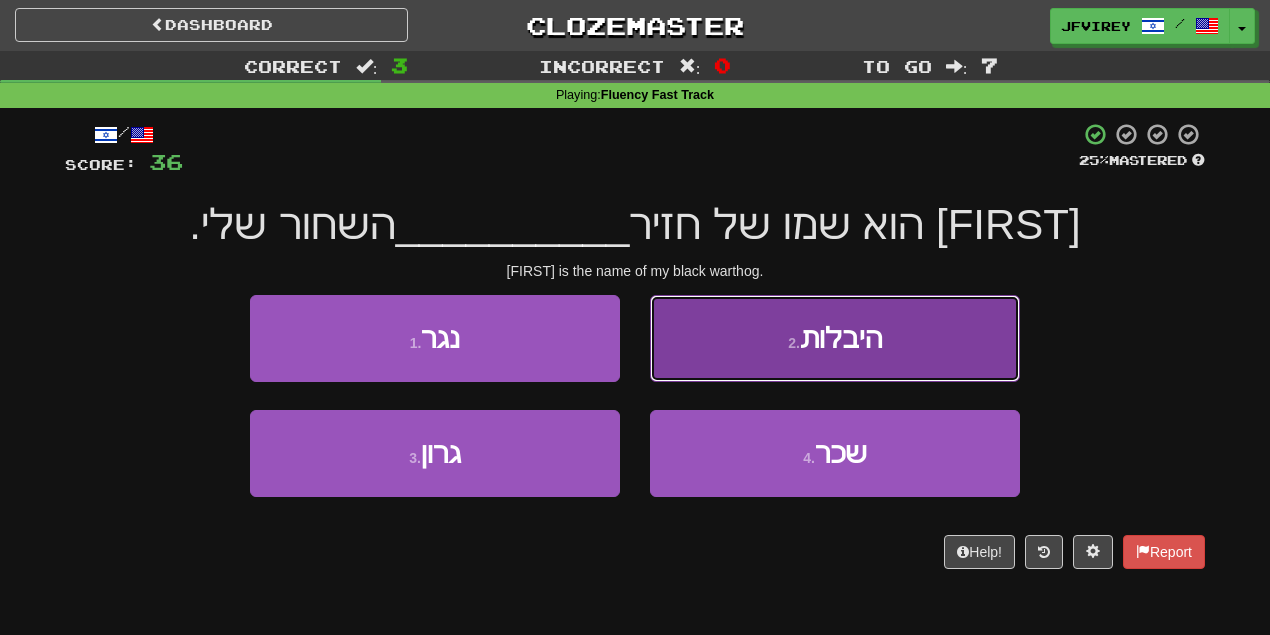 click on "2 .  היבלות" at bounding box center [835, 338] 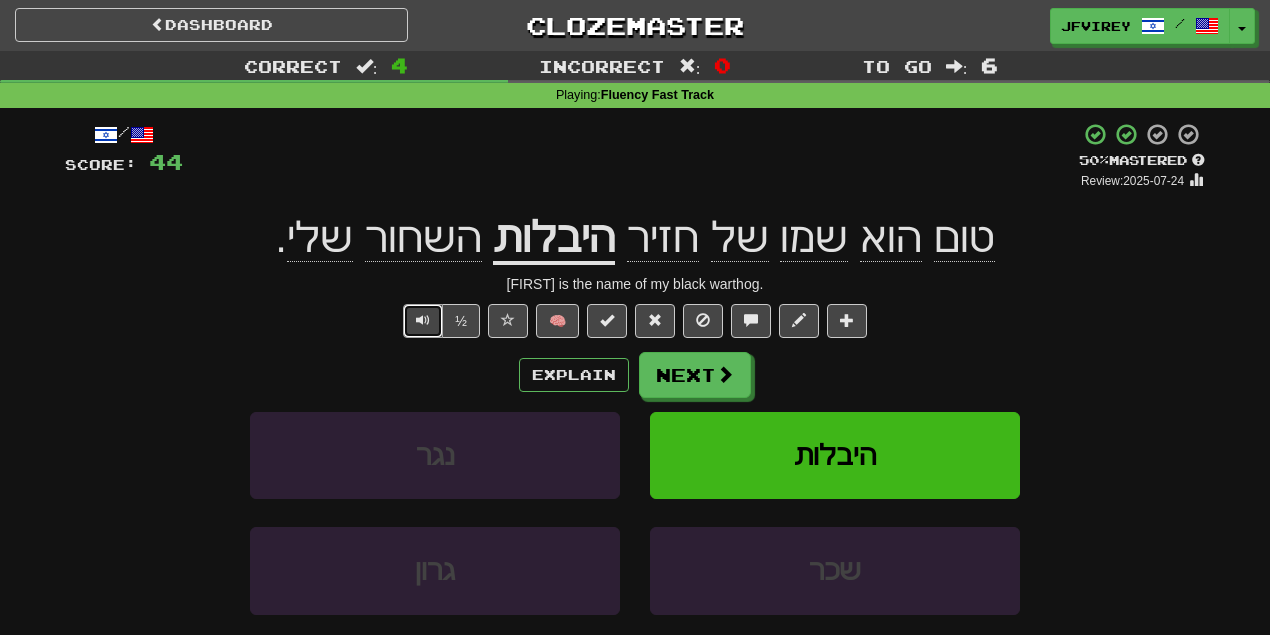 click at bounding box center [423, 321] 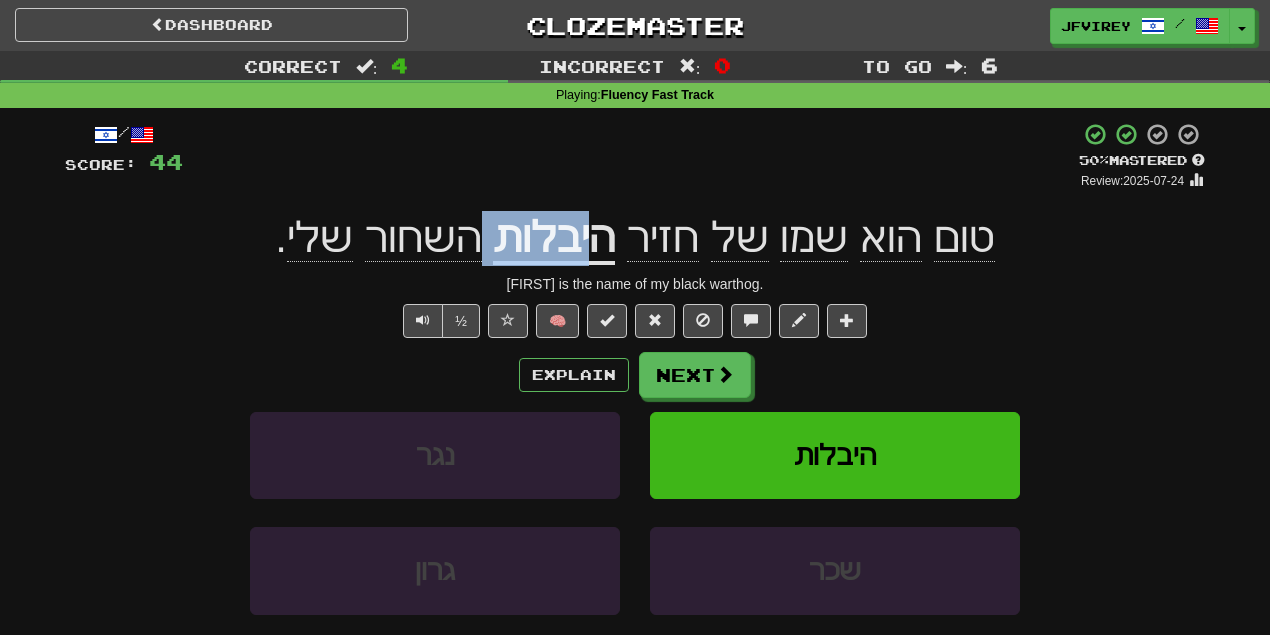 drag, startPoint x: 585, startPoint y: 246, endPoint x: 482, endPoint y: 245, distance: 103.00485 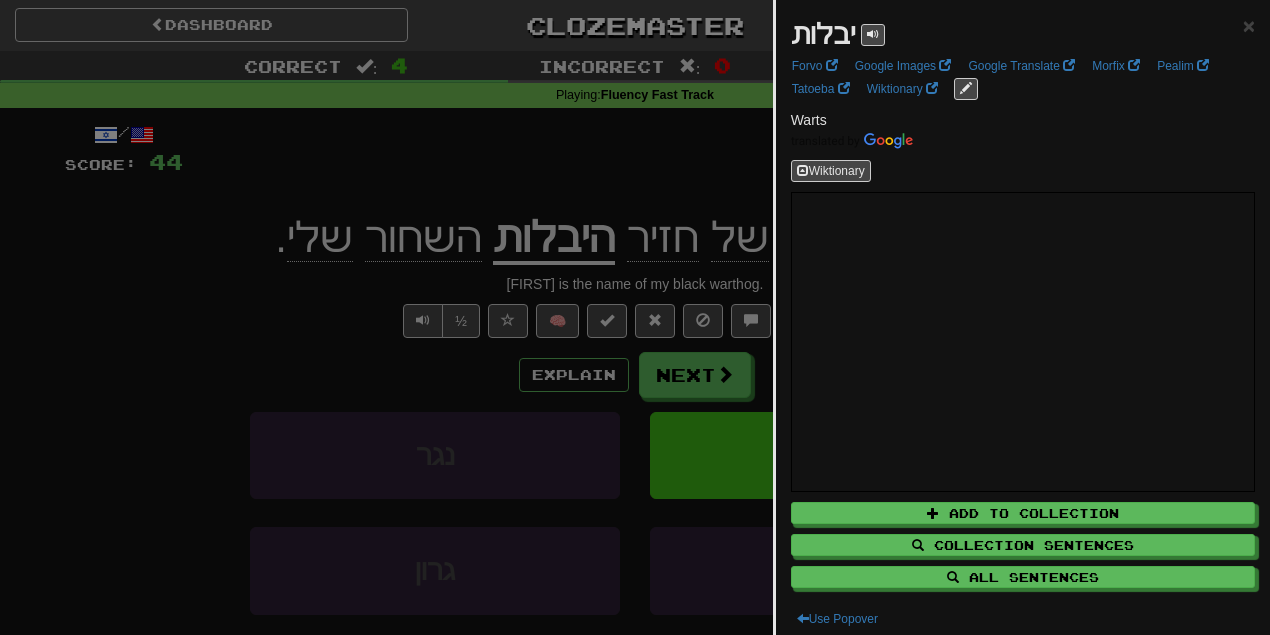 click at bounding box center (635, 317) 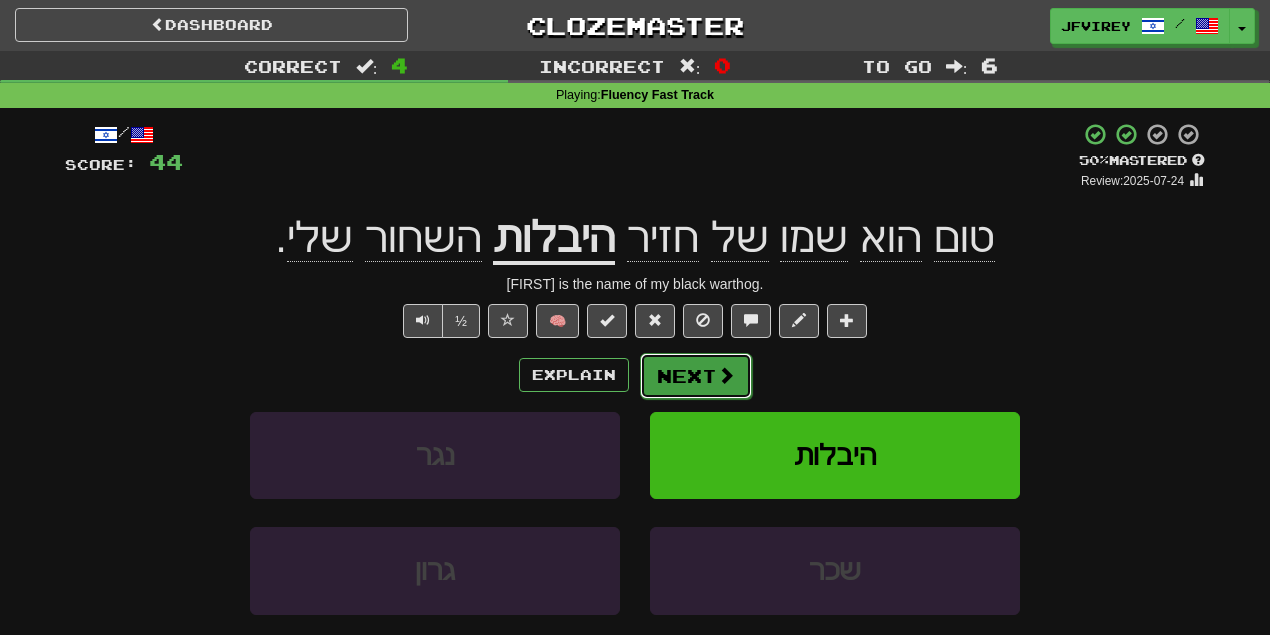 click on "Next" at bounding box center [696, 376] 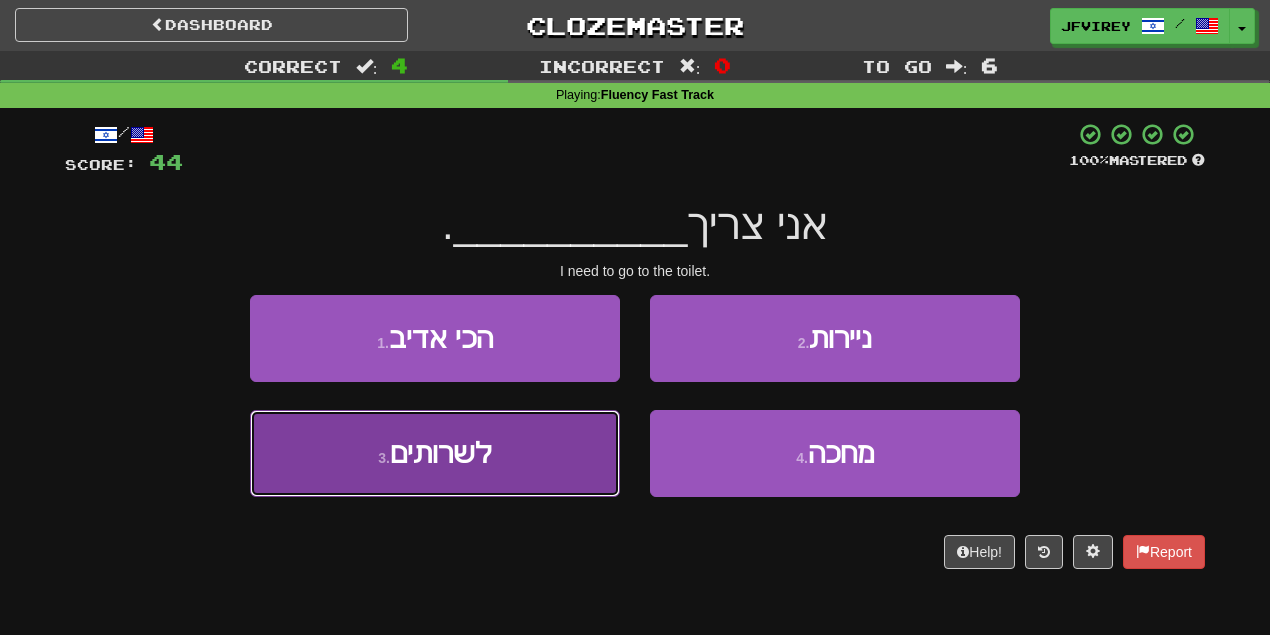 click on "3 .  לשרותים" at bounding box center [435, 453] 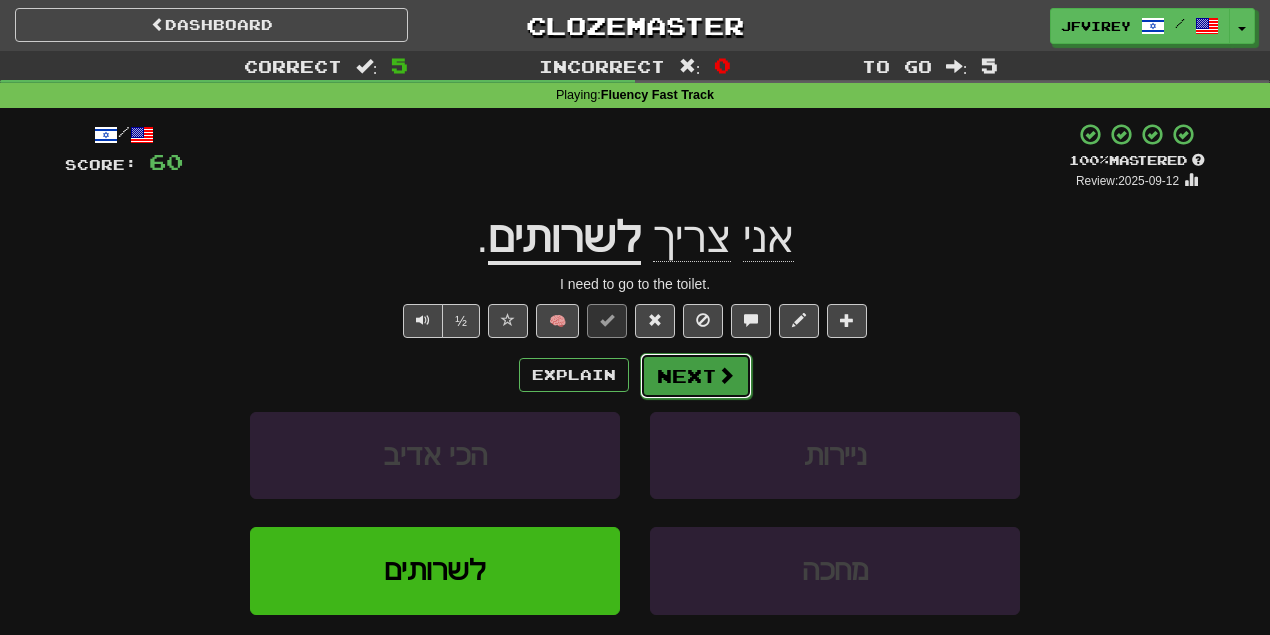 click on "Next" at bounding box center [696, 376] 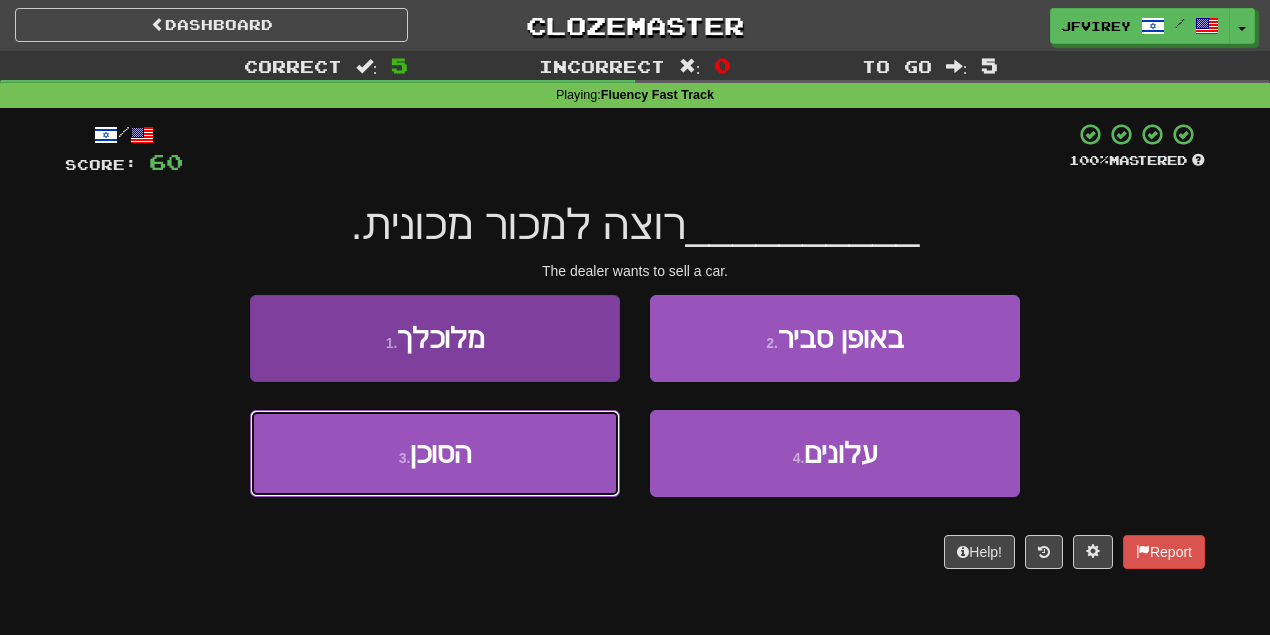 click on "3 .  הסוכן" at bounding box center [435, 453] 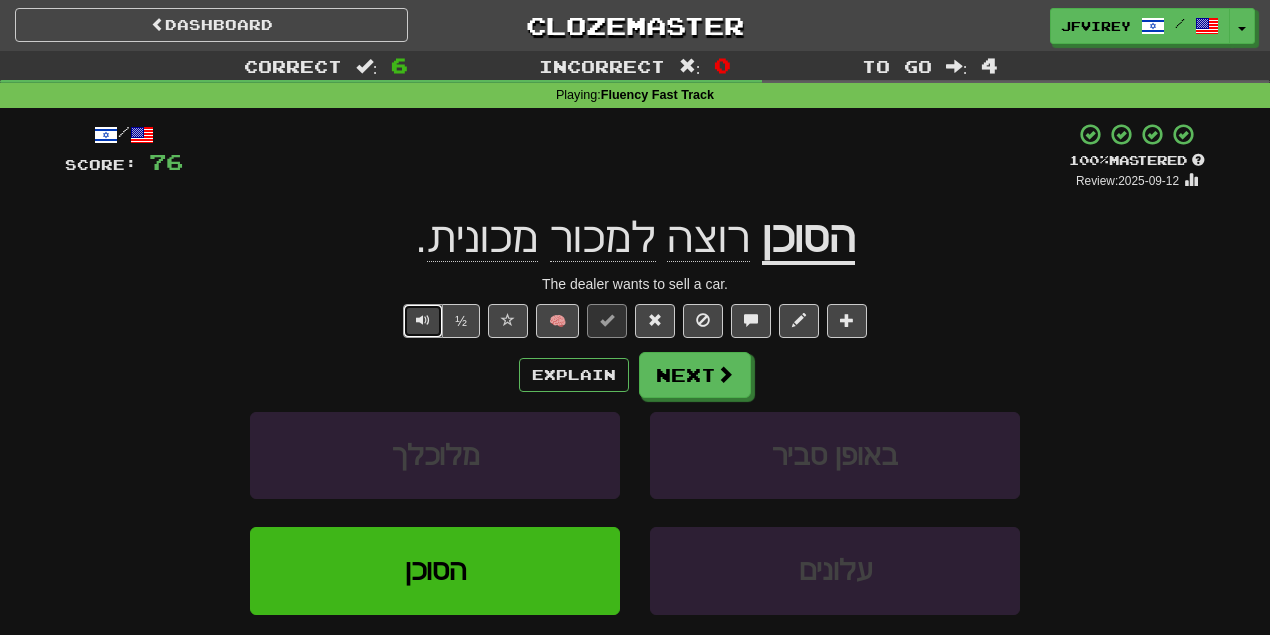 click at bounding box center [423, 320] 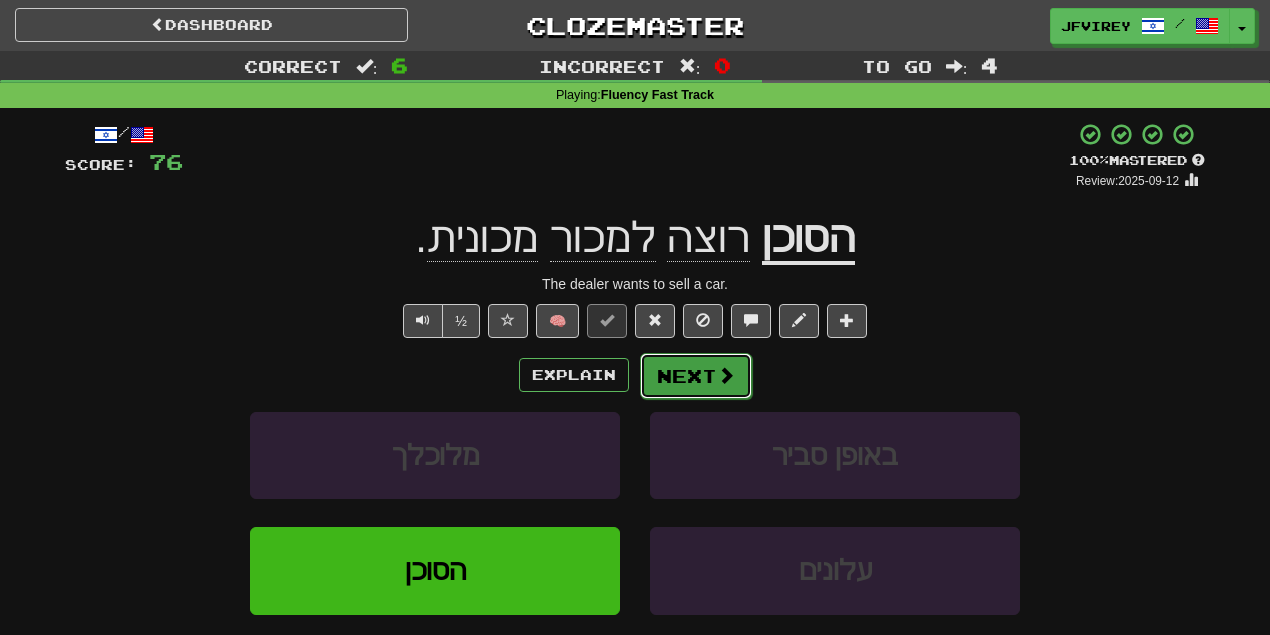 click on "Next" at bounding box center (696, 376) 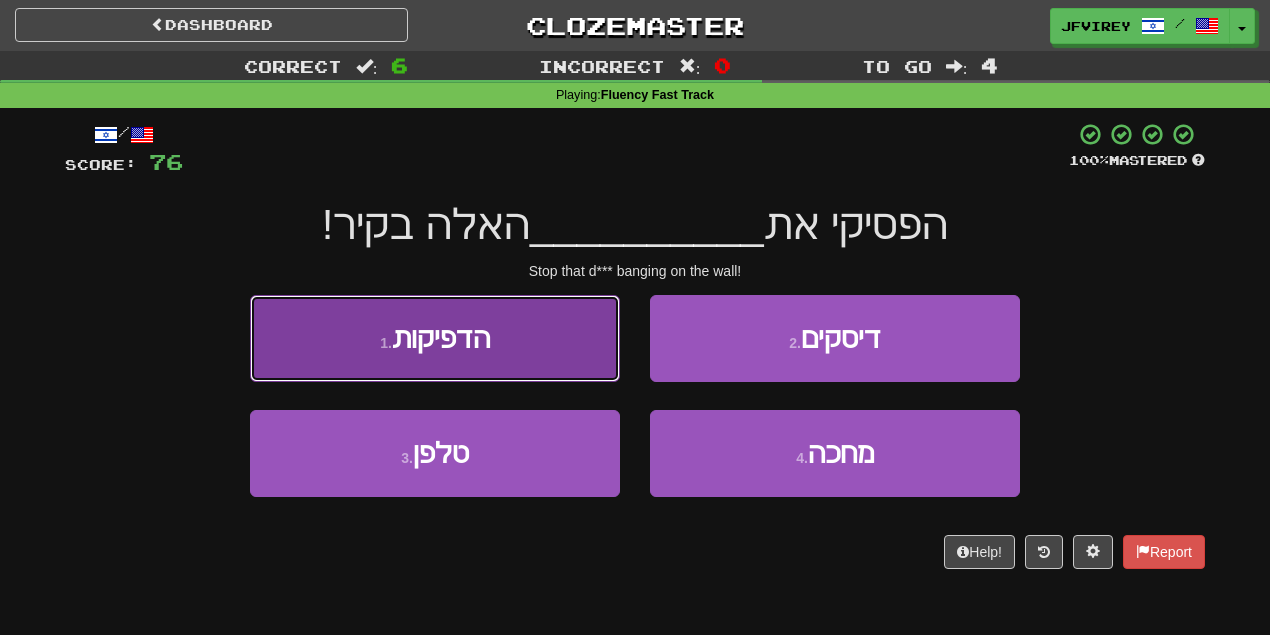 click on "1 .  הדפיקות" at bounding box center (435, 338) 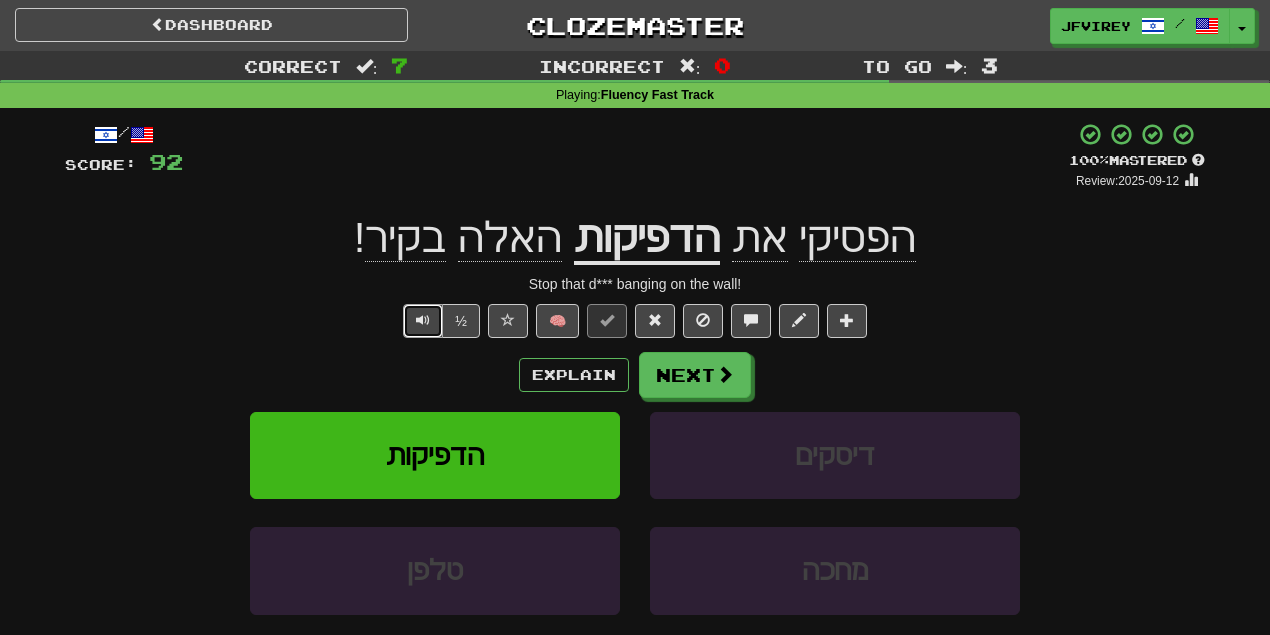 click at bounding box center [423, 321] 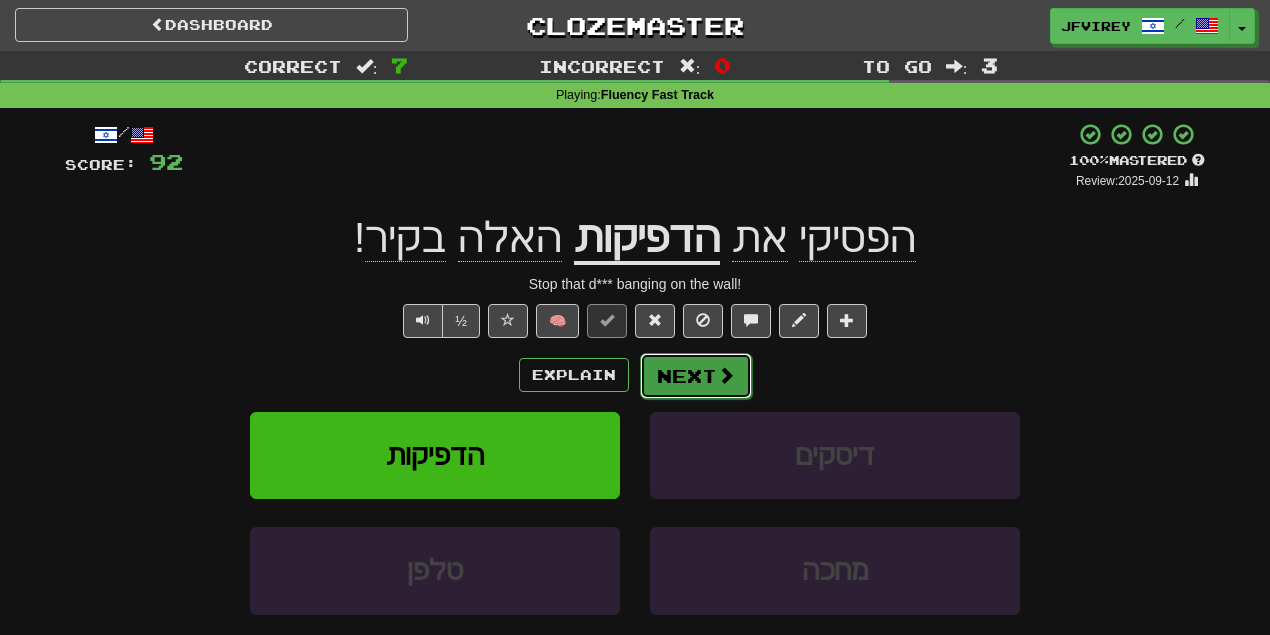 click on "Next" at bounding box center [696, 376] 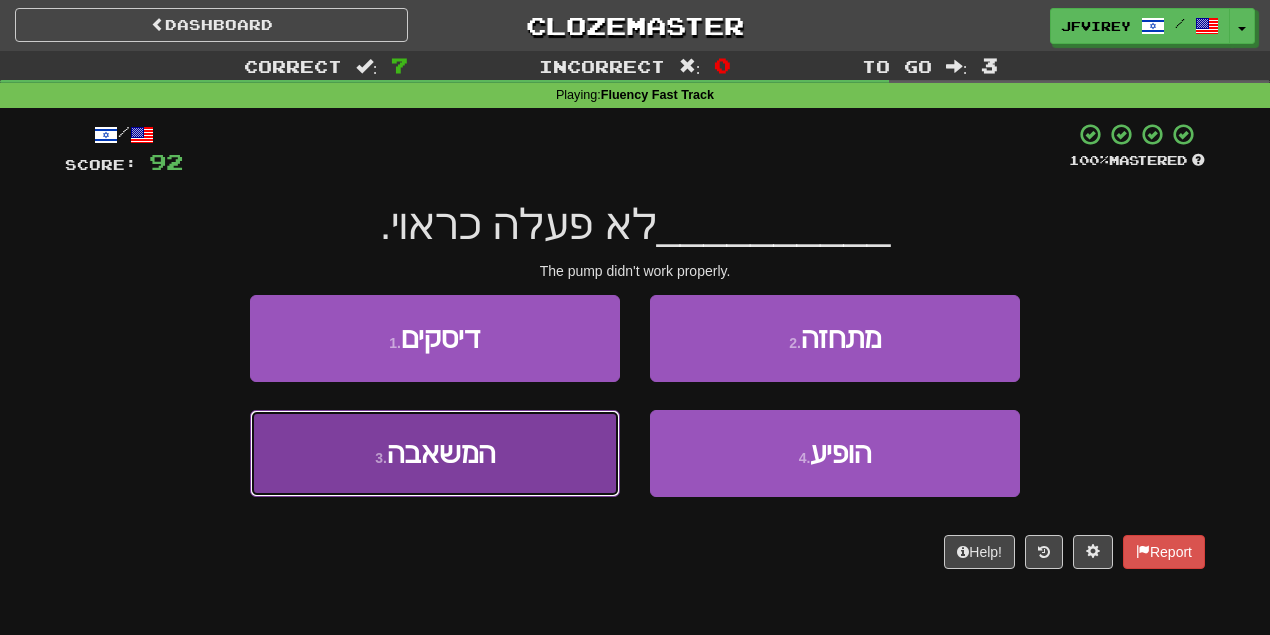 click on "3 .  המשאבה" at bounding box center [435, 453] 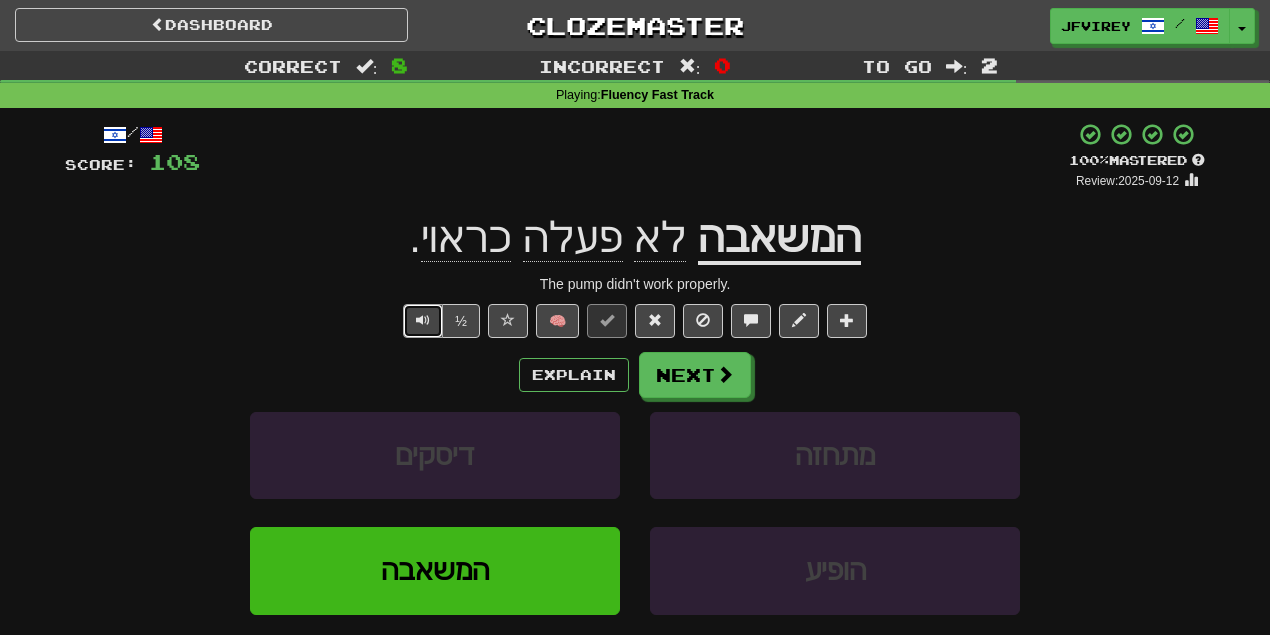 click at bounding box center [423, 320] 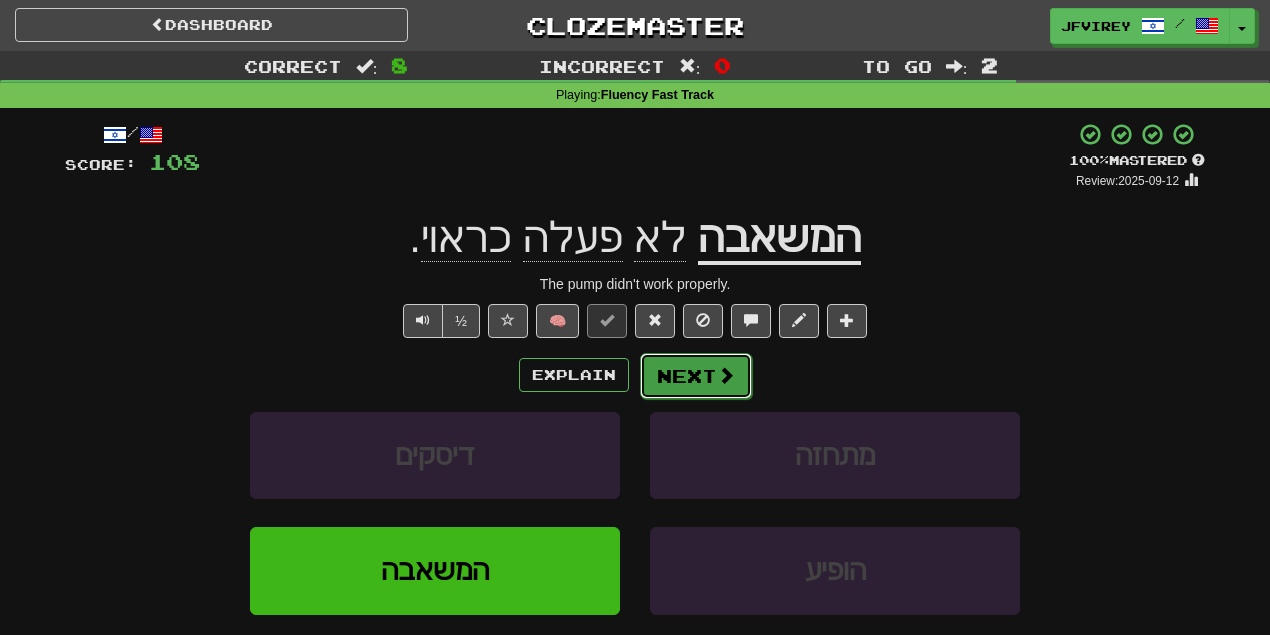 click on "Next" at bounding box center [696, 376] 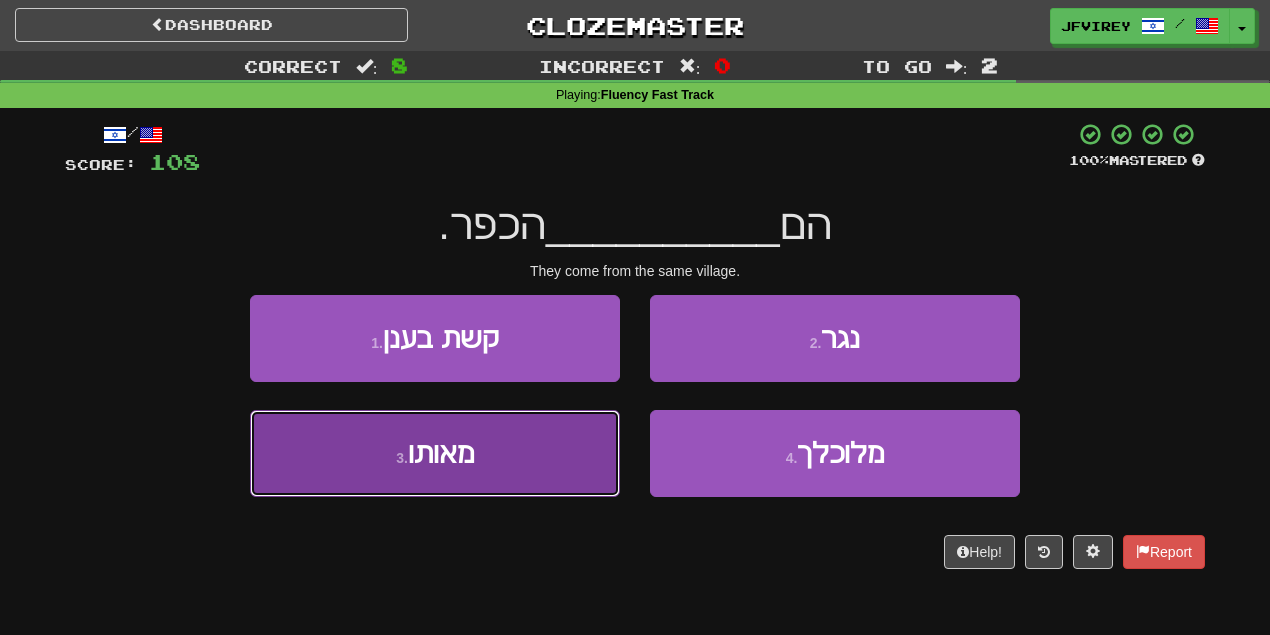 click on "3 .  מאותו" at bounding box center (435, 453) 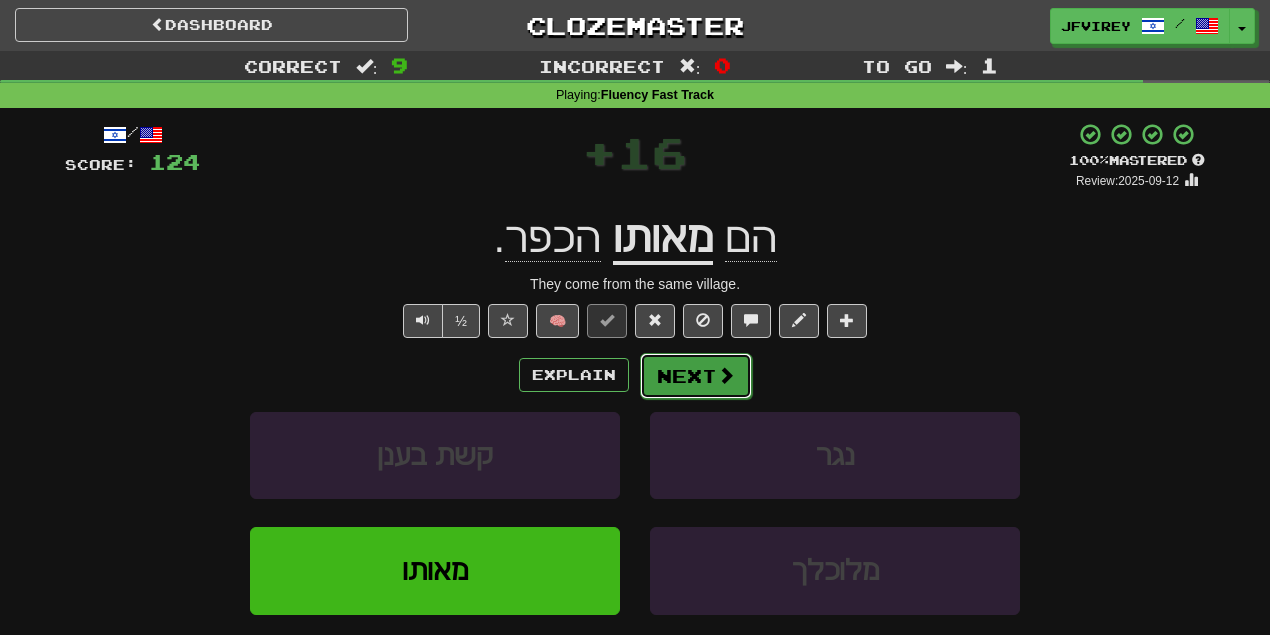 click on "Next" at bounding box center (696, 376) 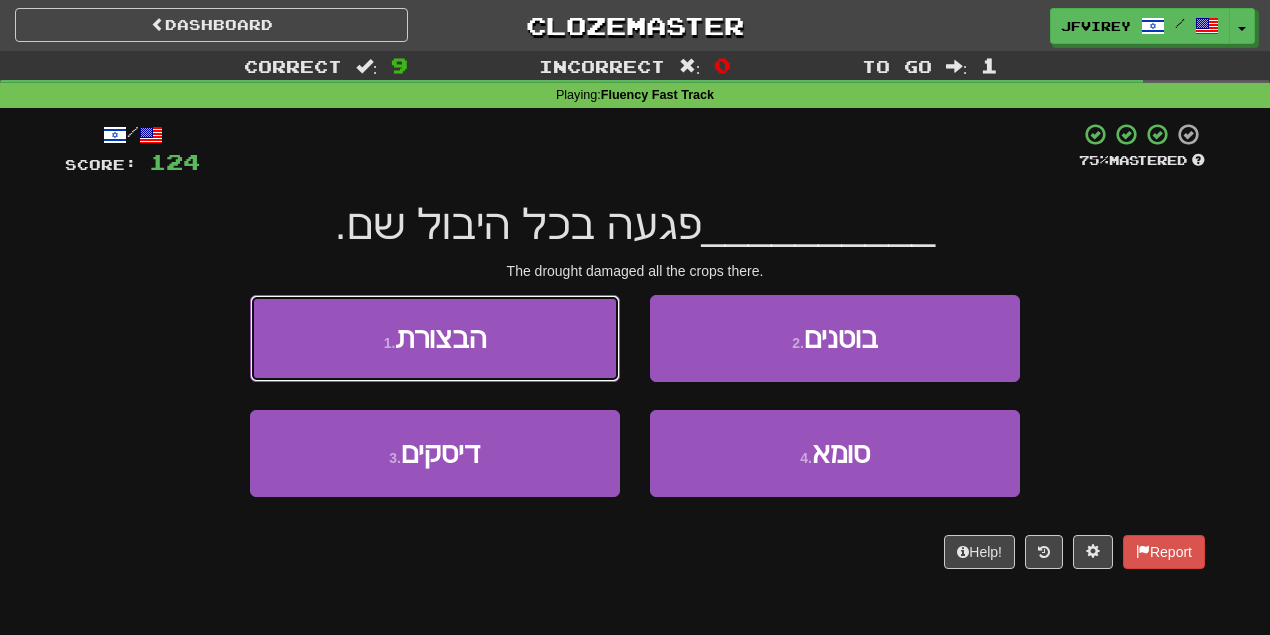 click on "הבצורת" at bounding box center [440, 338] 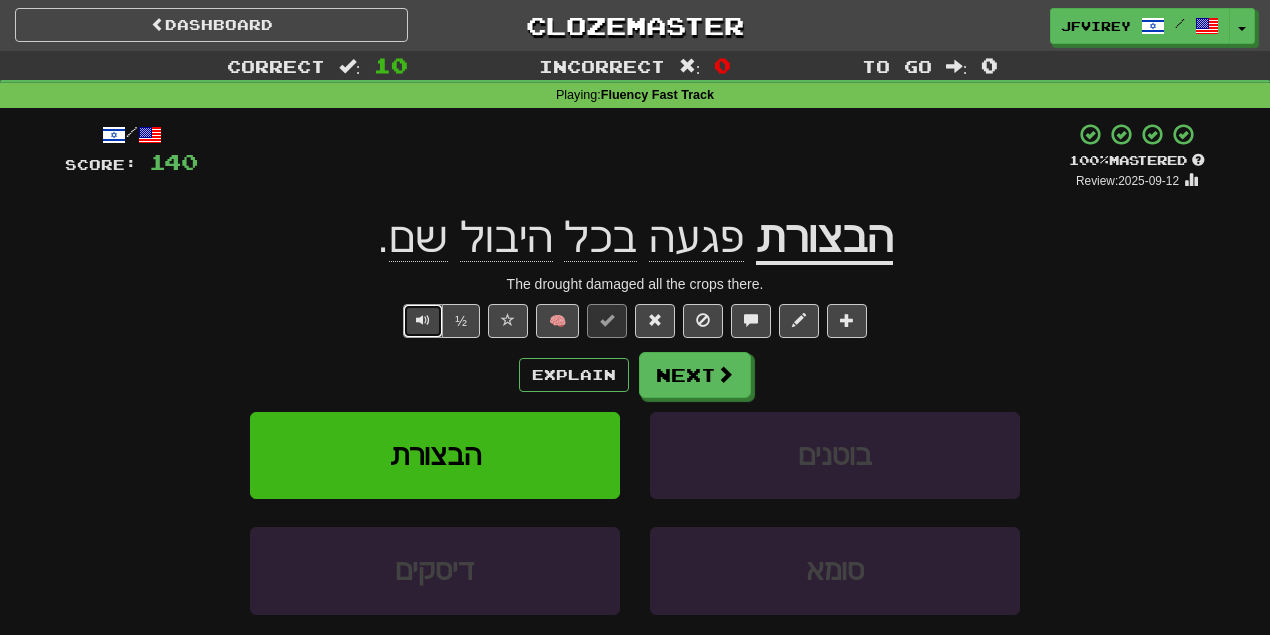 click at bounding box center [423, 320] 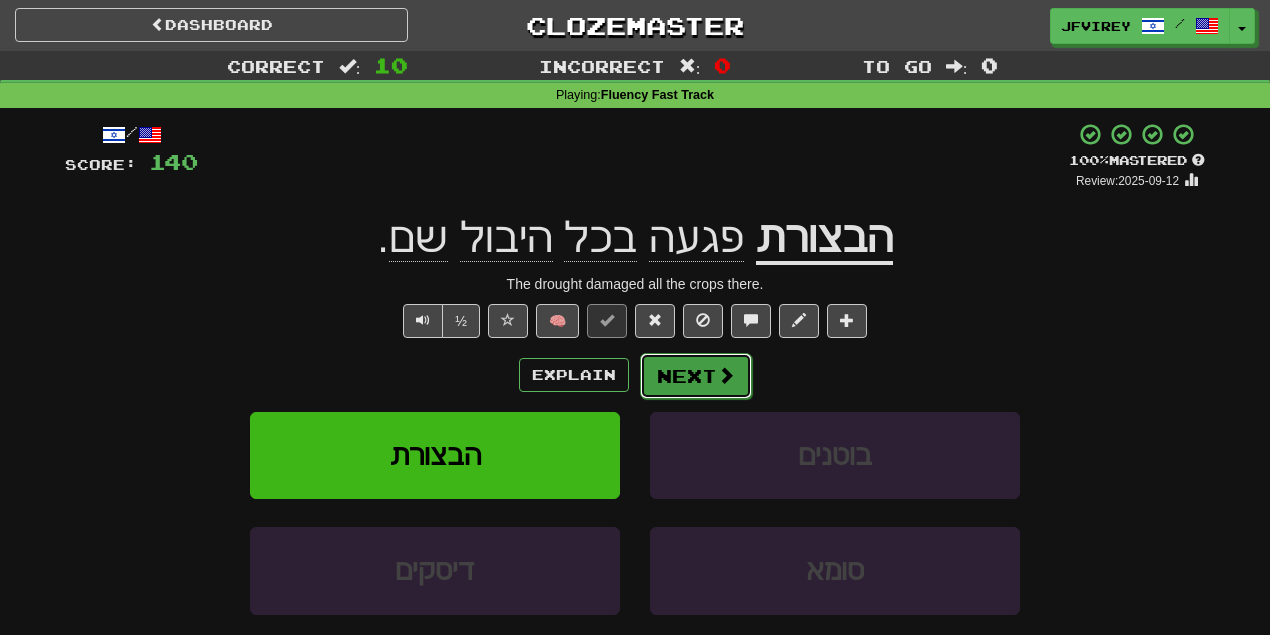 click on "Next" at bounding box center [696, 376] 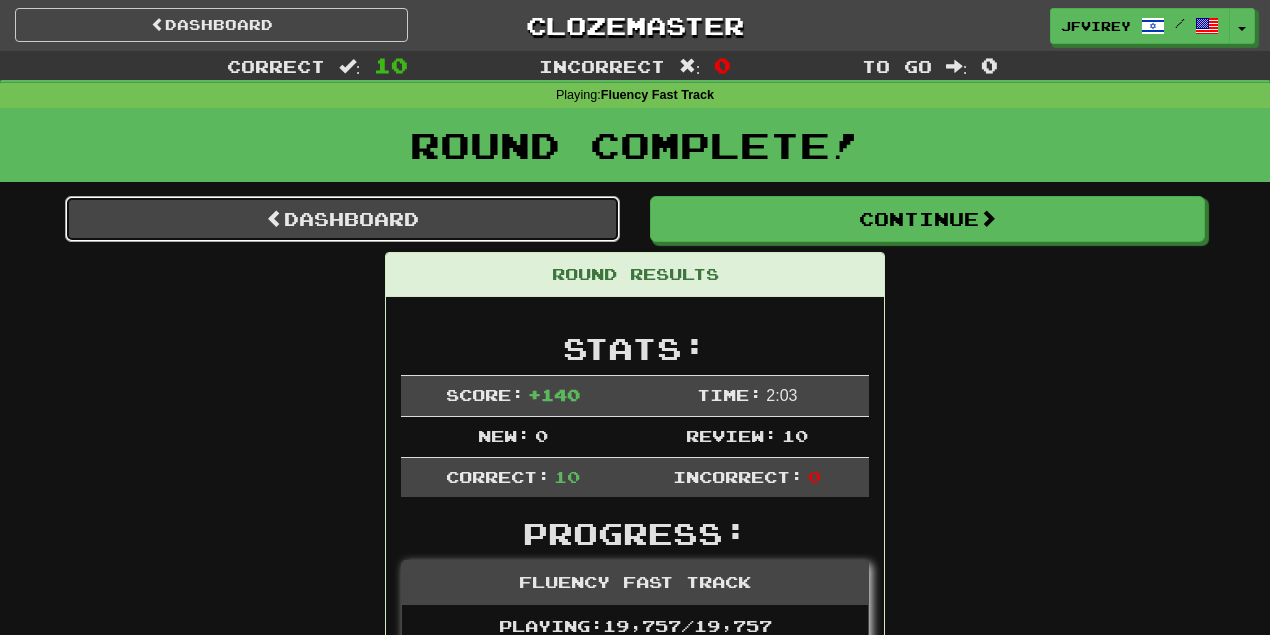 click on "Dashboard" at bounding box center [342, 219] 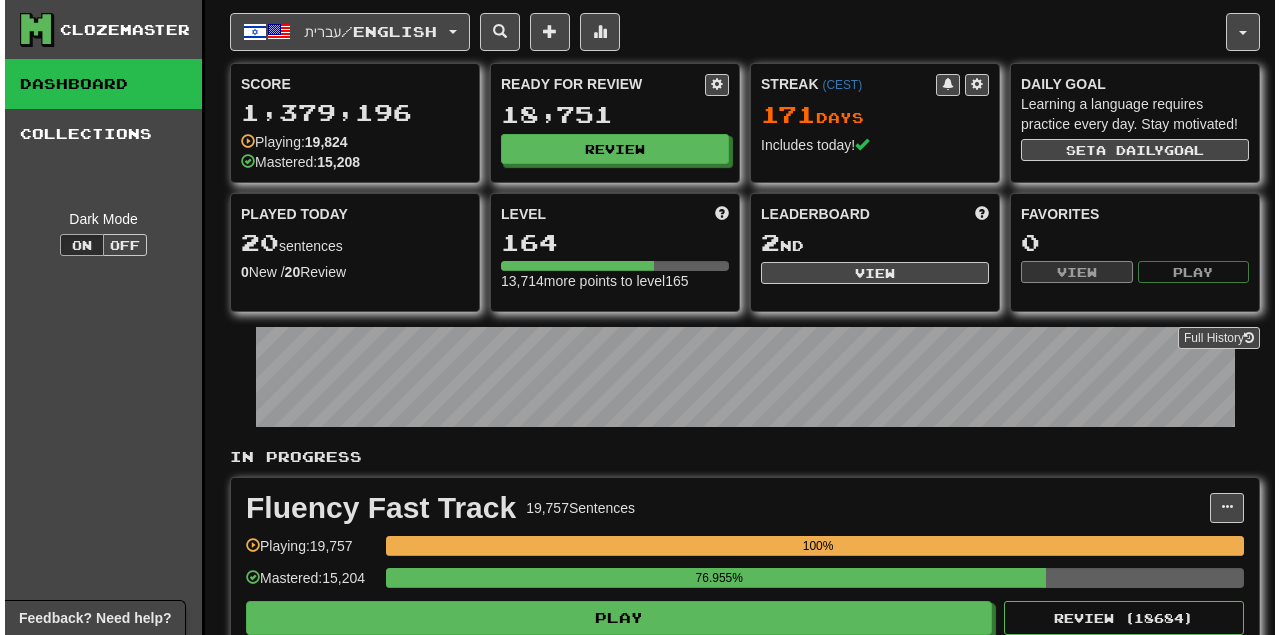 scroll, scrollTop: 0, scrollLeft: 0, axis: both 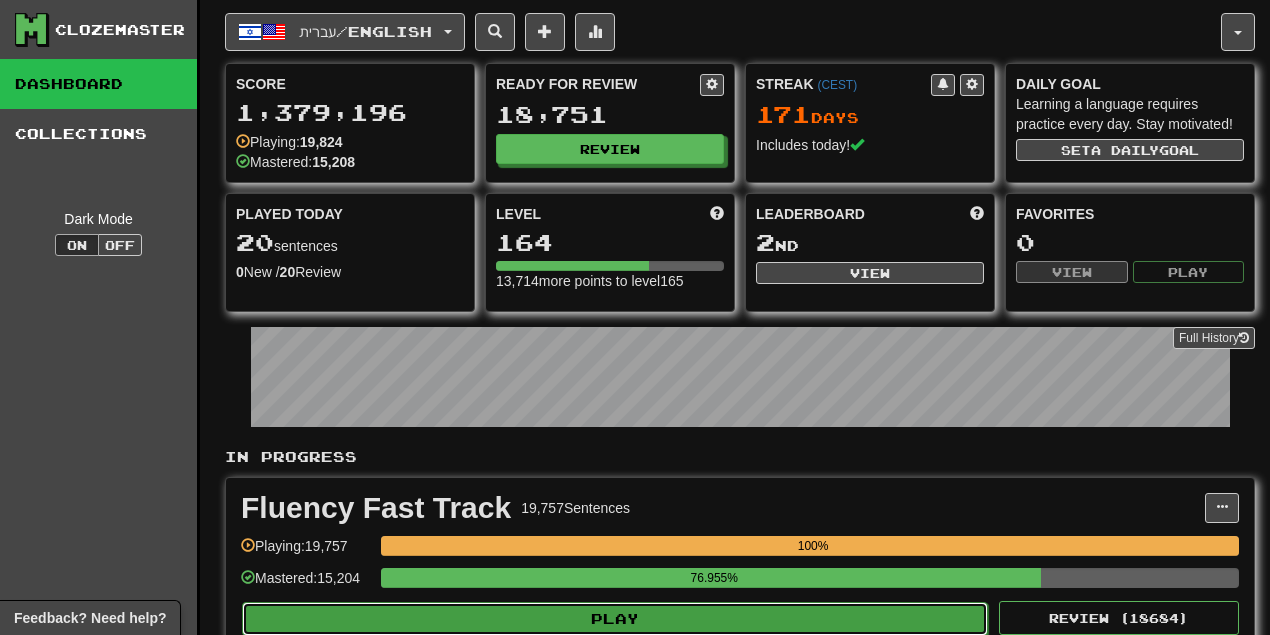 click on "Play" at bounding box center [615, 619] 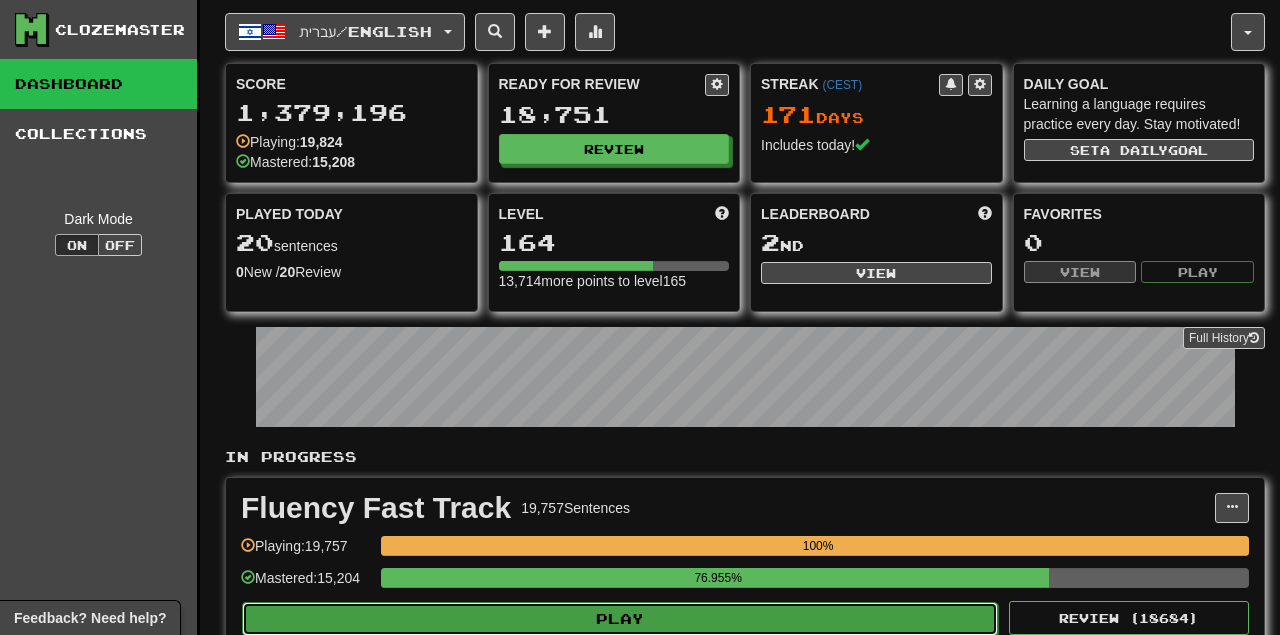 select on "**" 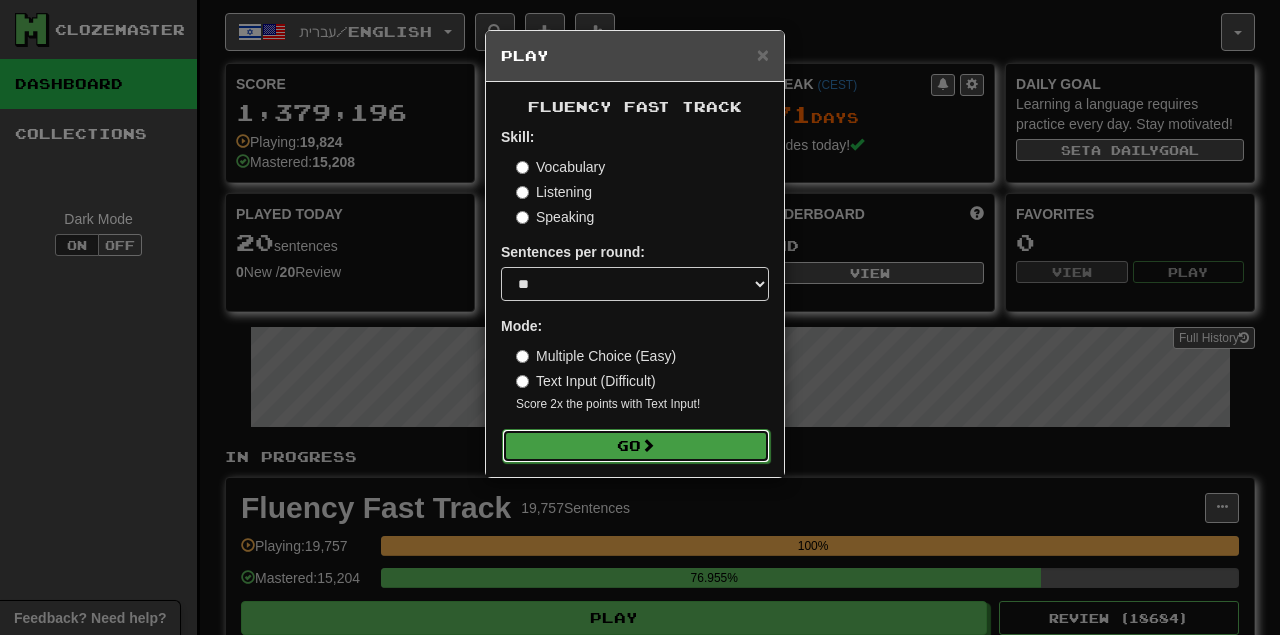 click on "Go" at bounding box center [636, 446] 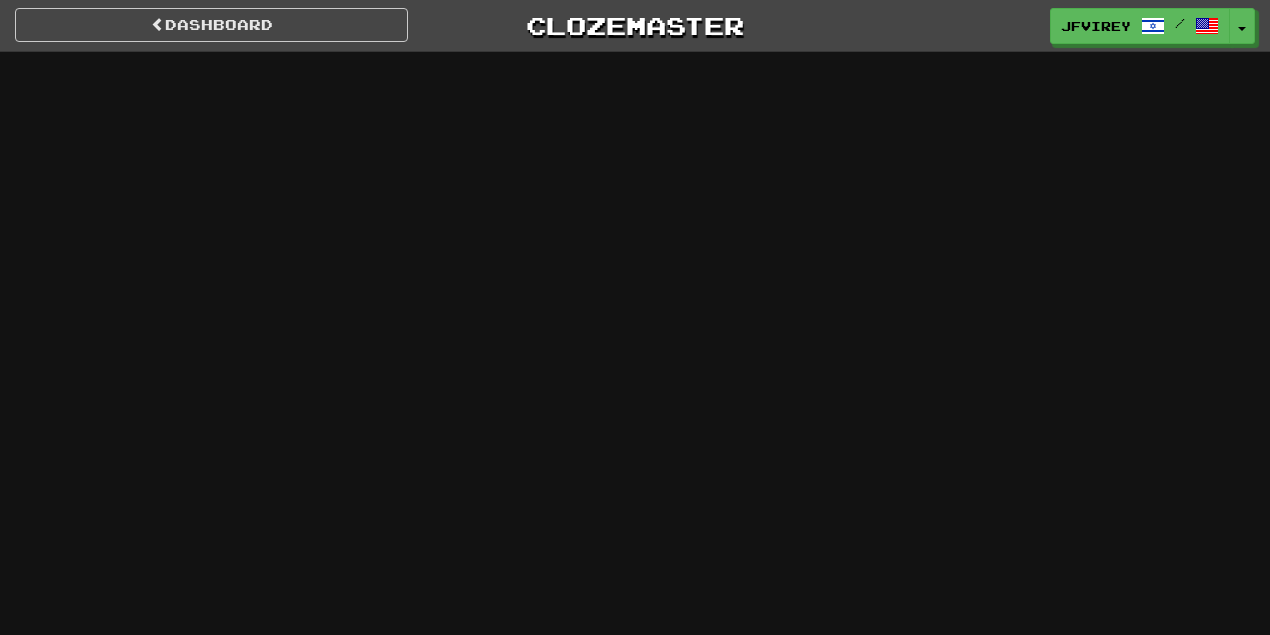 scroll, scrollTop: 0, scrollLeft: 0, axis: both 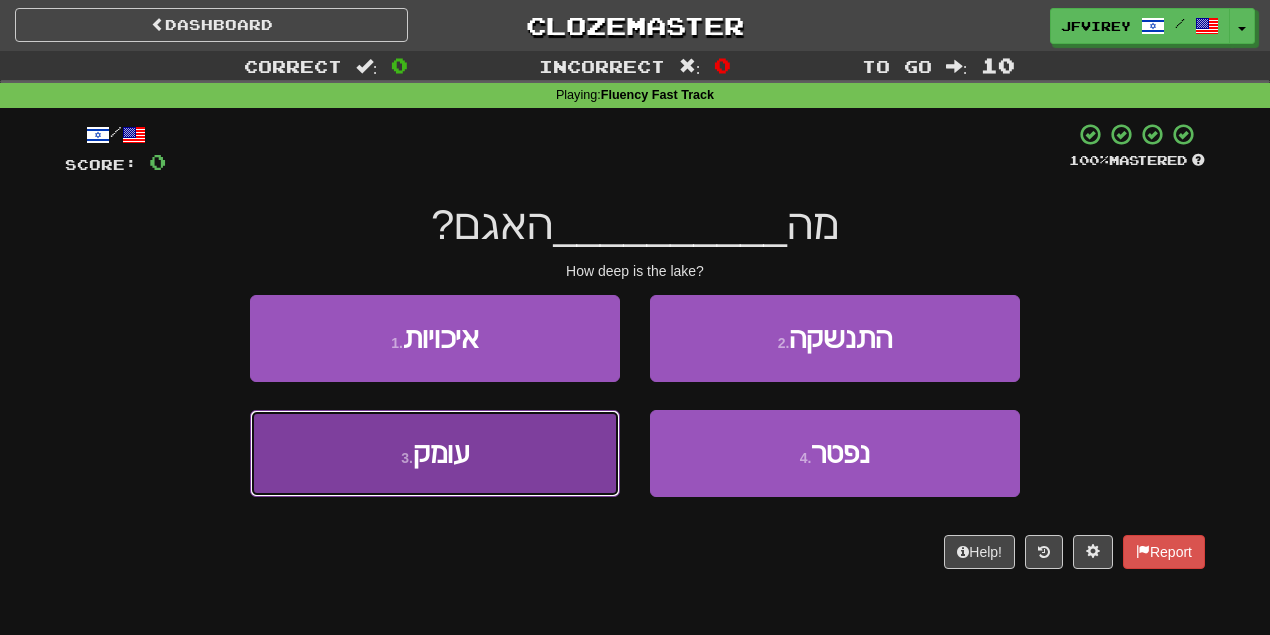 click on "3 .  עומק" at bounding box center [435, 453] 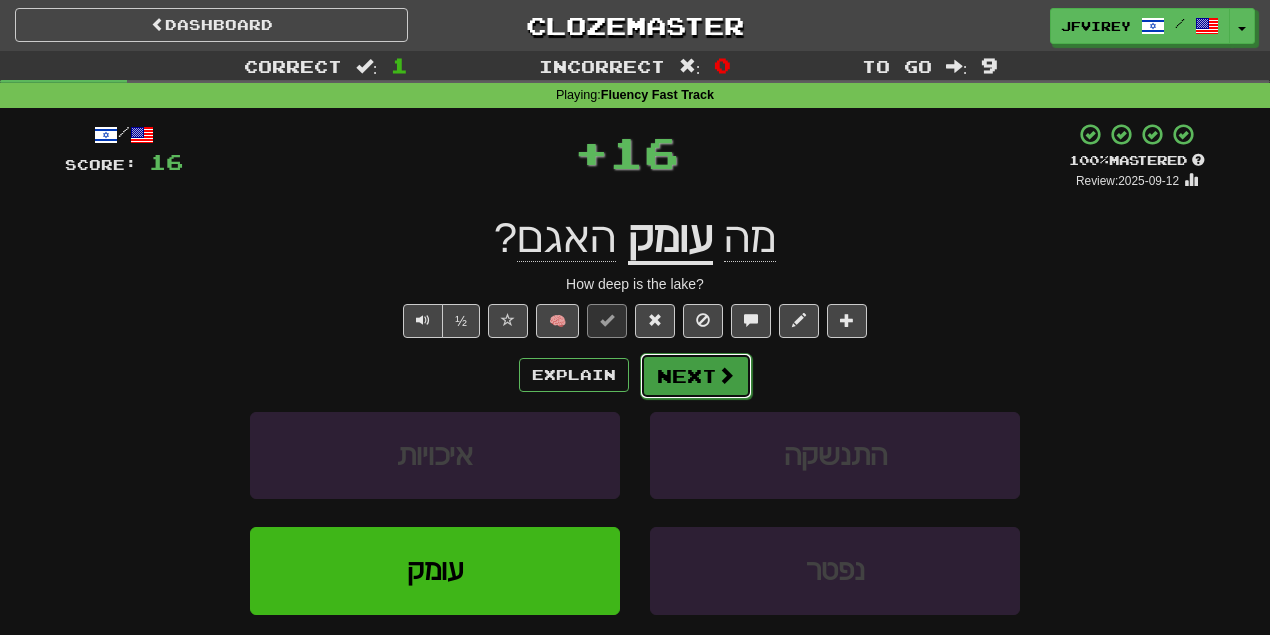 click on "Next" at bounding box center (696, 376) 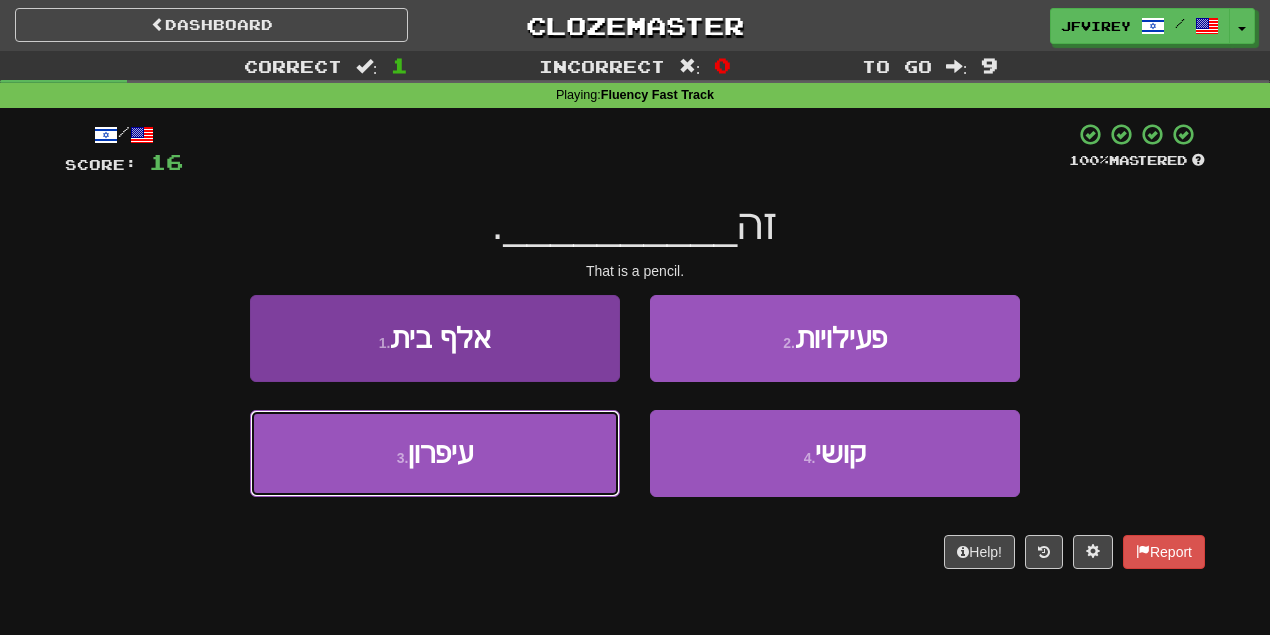 click on "3 .  עיפרון" at bounding box center [435, 453] 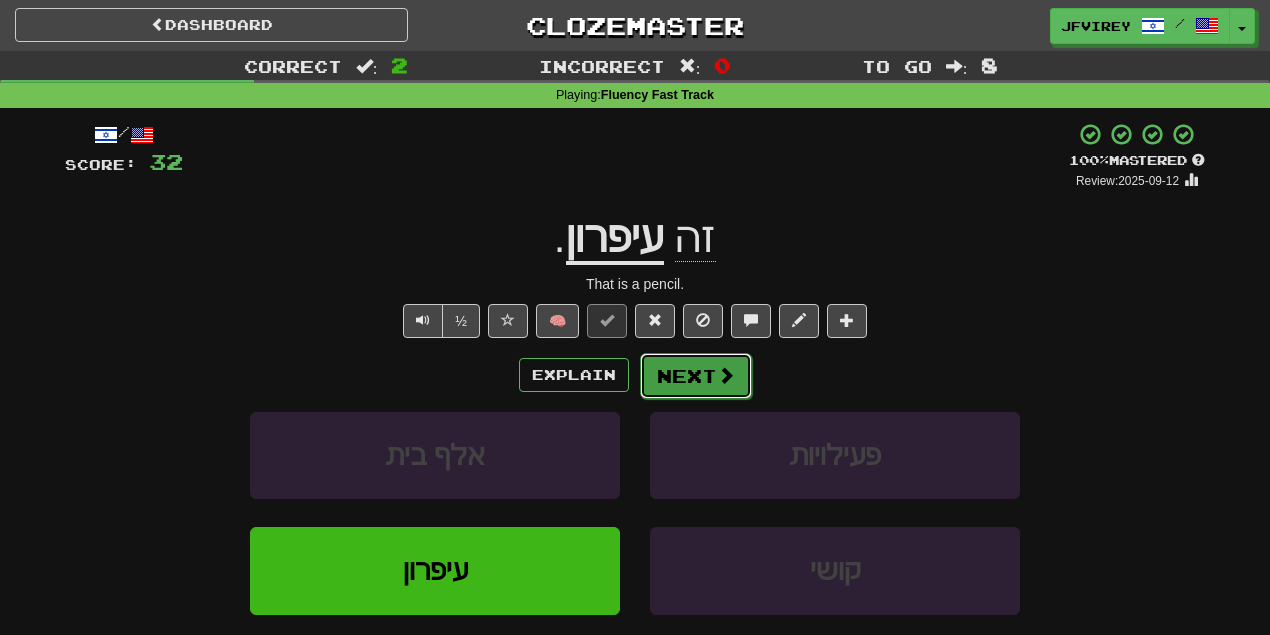 click on "Next" at bounding box center [696, 376] 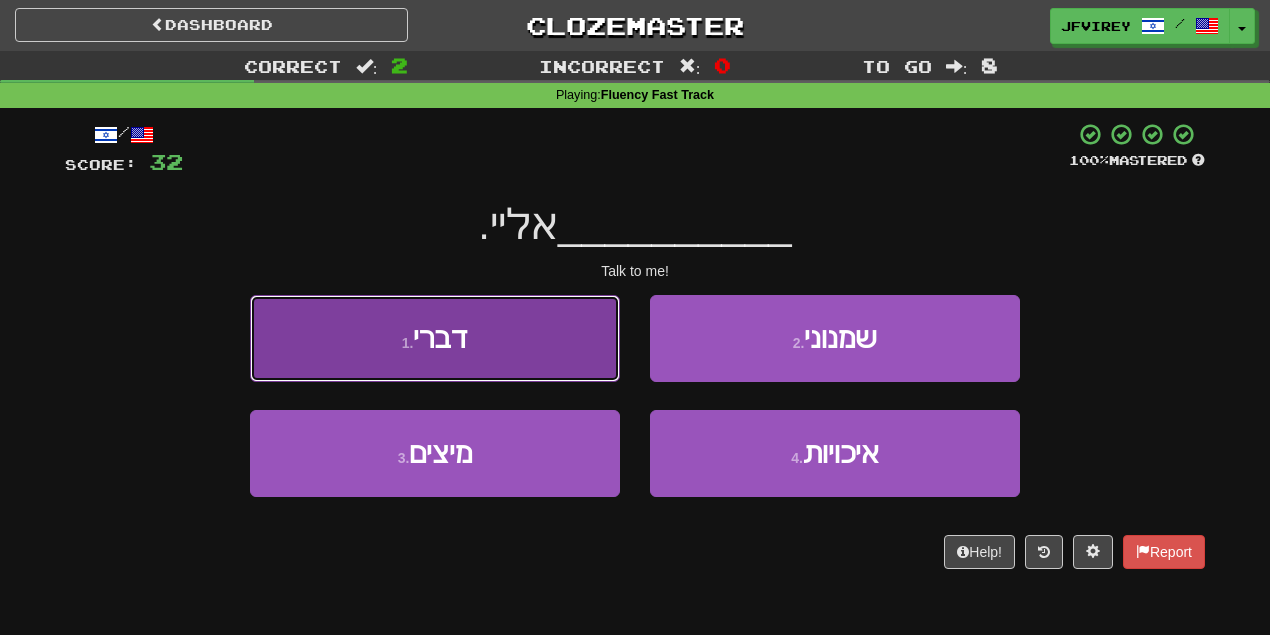 click on "1 .  דברי" at bounding box center (435, 338) 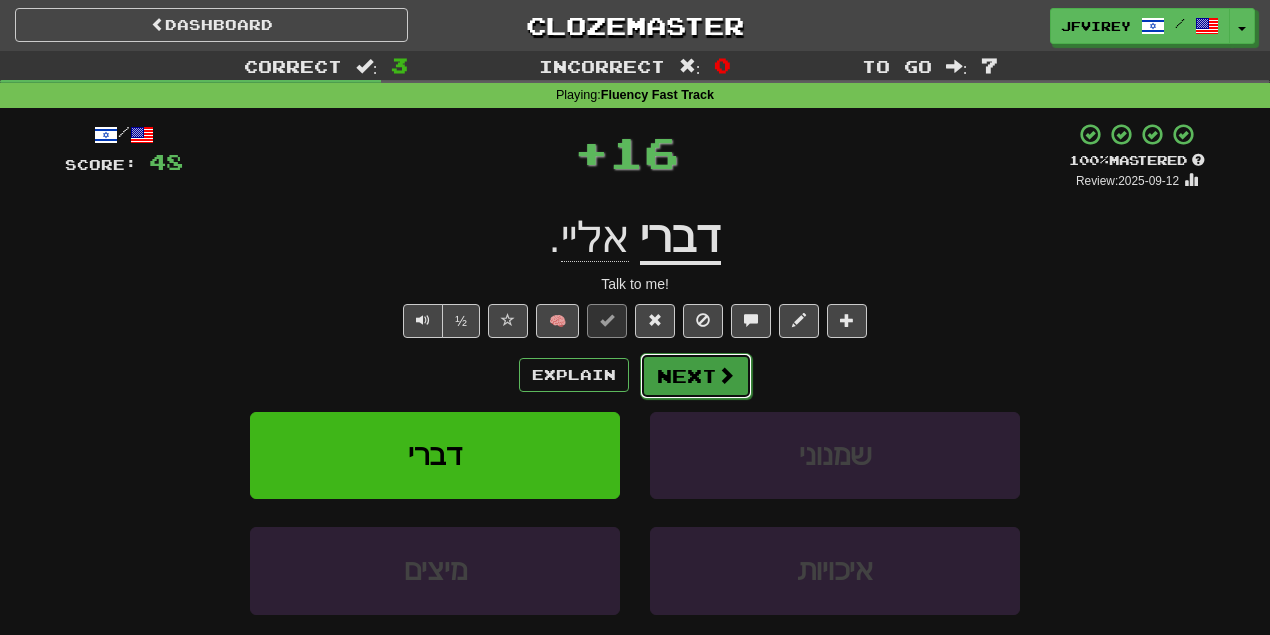 click on "Next" at bounding box center [696, 376] 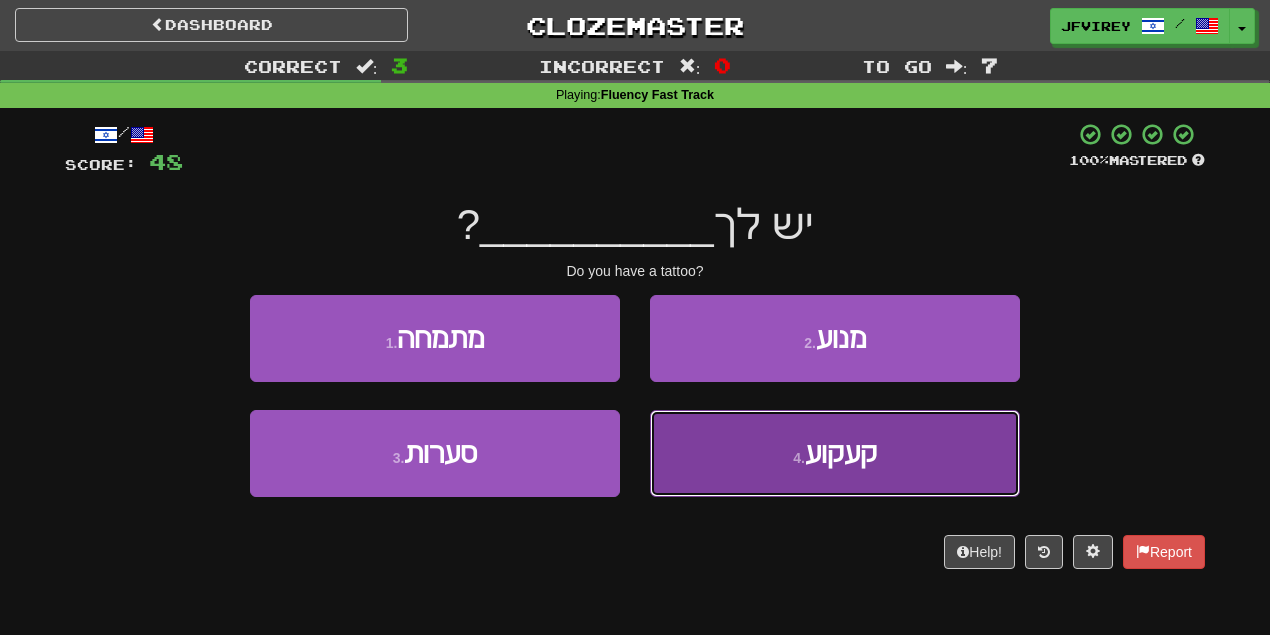 click on "4 .  קעקוע" at bounding box center (835, 453) 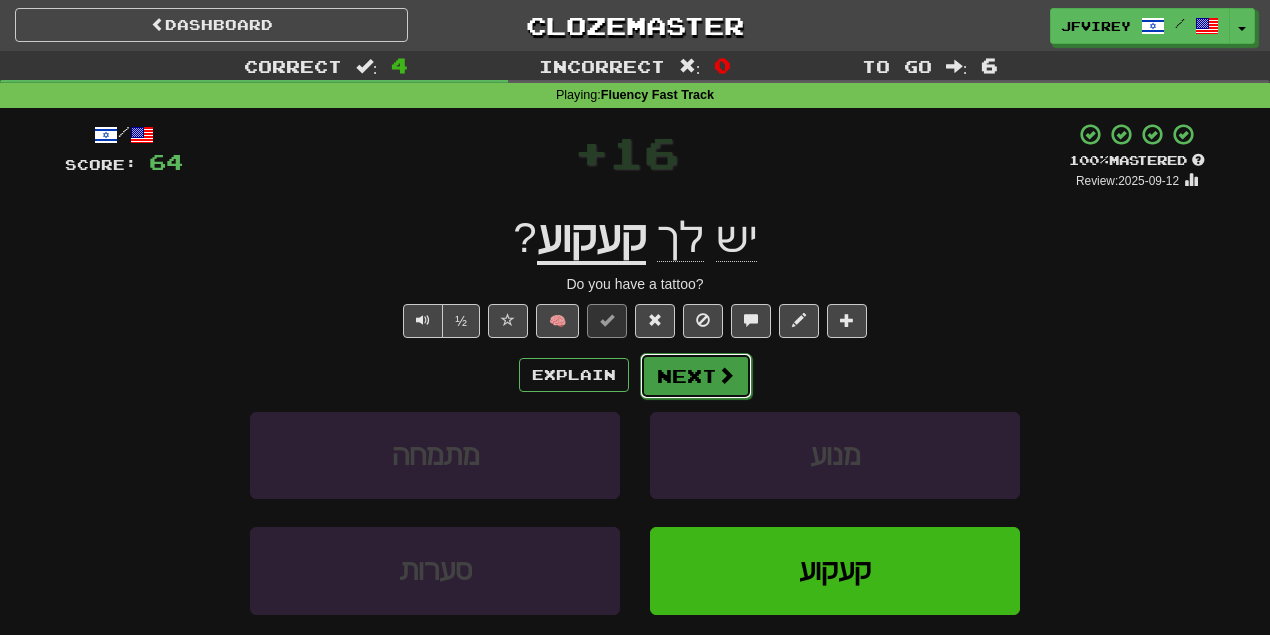 click on "Next" at bounding box center [696, 376] 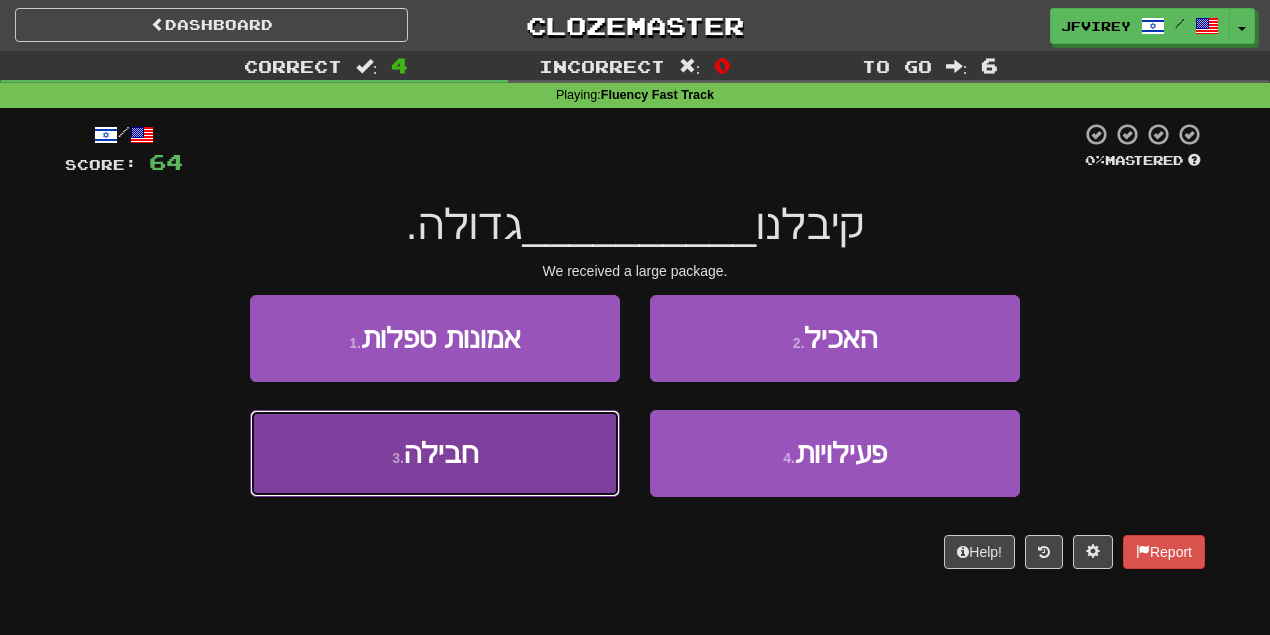 click on "3 .  חבילה" at bounding box center [435, 453] 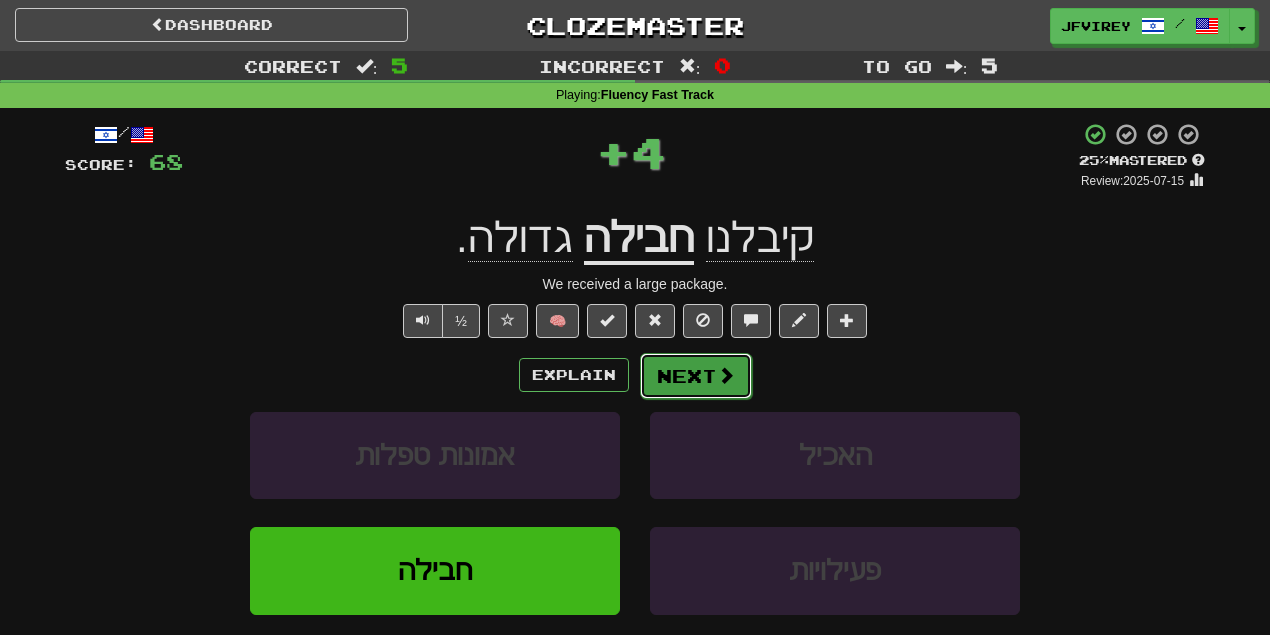 click on "Next" at bounding box center [696, 376] 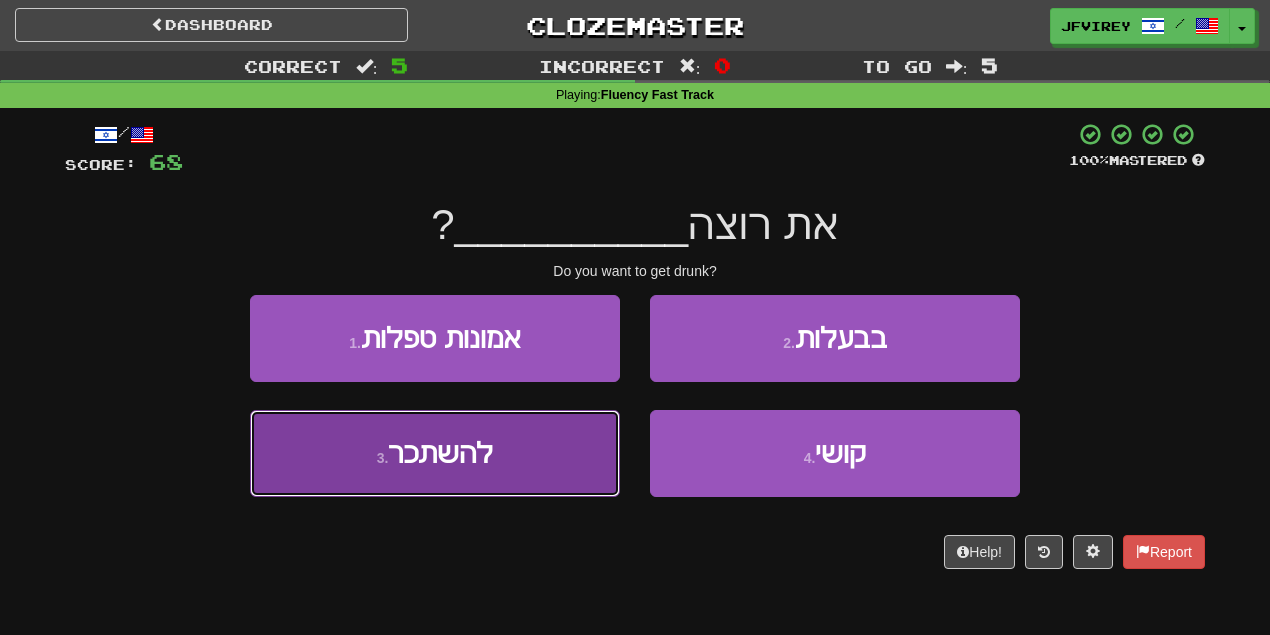 click on "3 .  להשתכר" at bounding box center (435, 453) 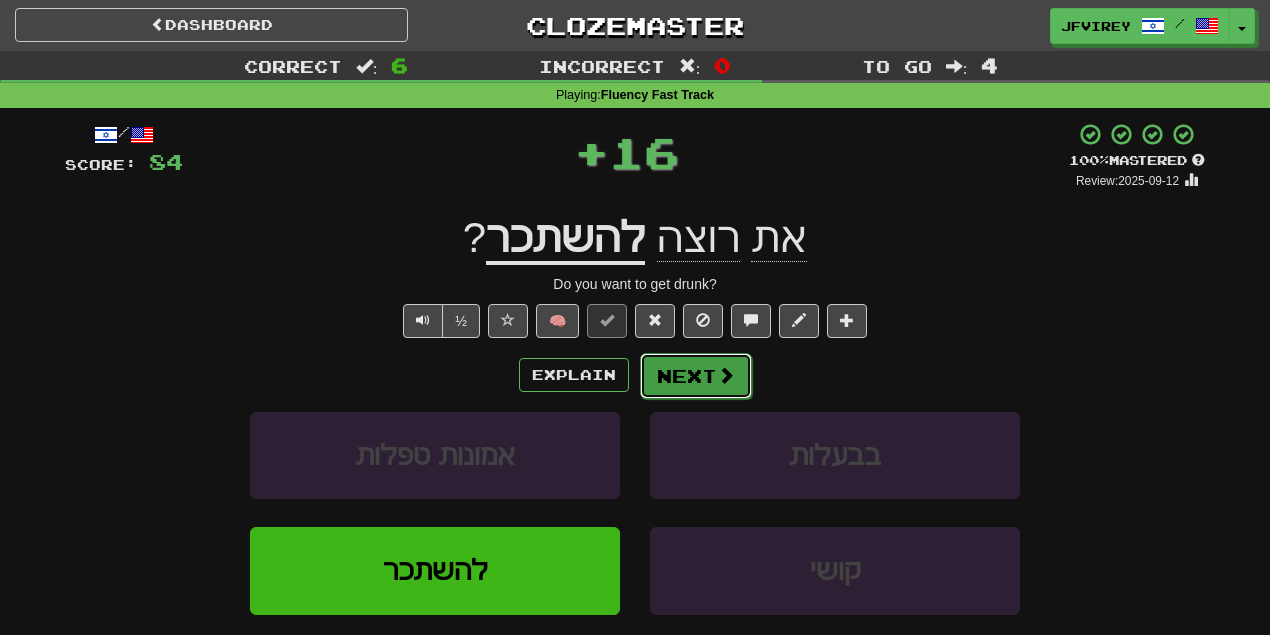 click on "Next" at bounding box center [696, 376] 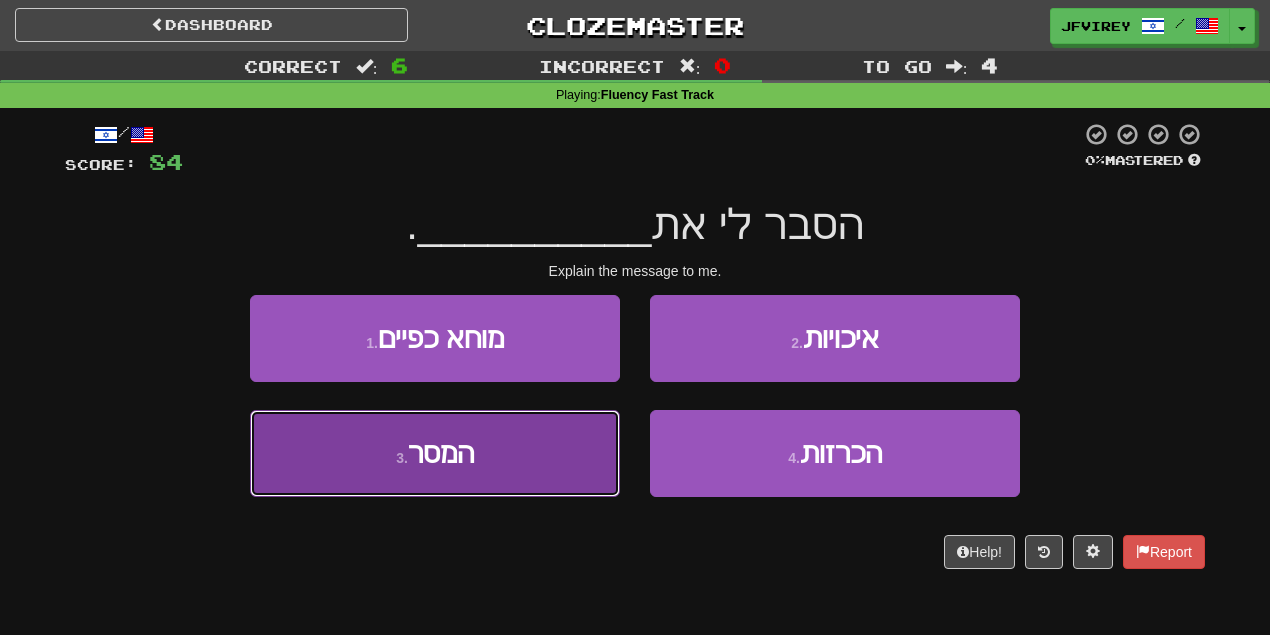 click on "3 .  המסר" at bounding box center [435, 453] 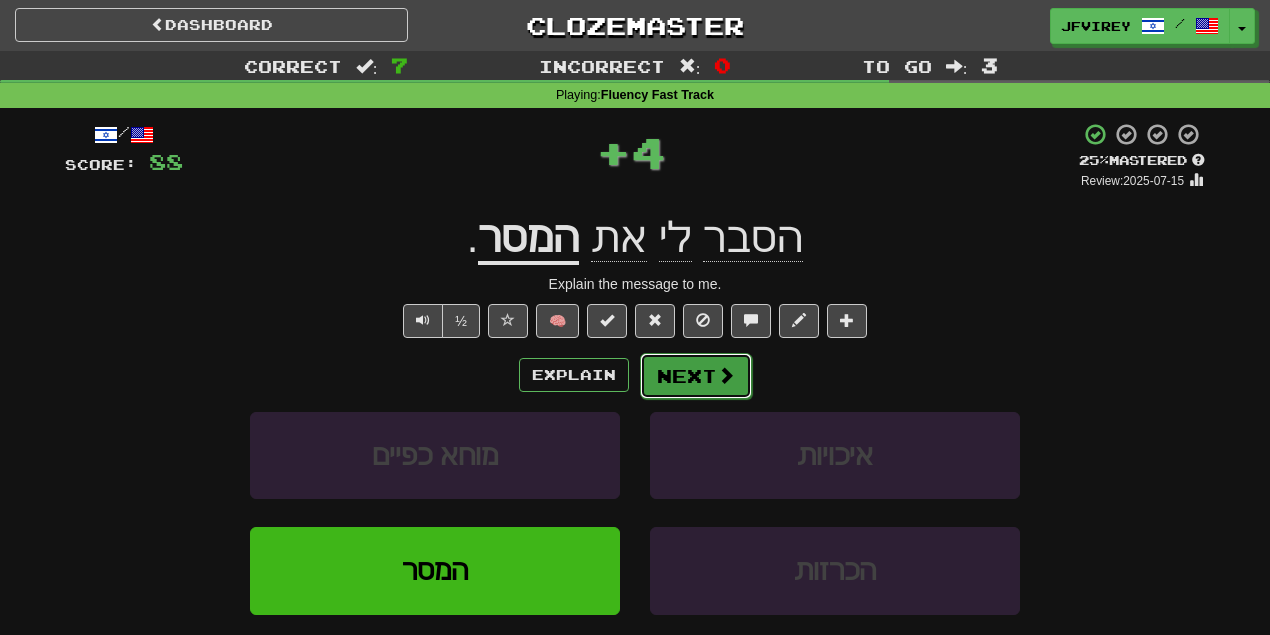 click on "Next" at bounding box center (696, 376) 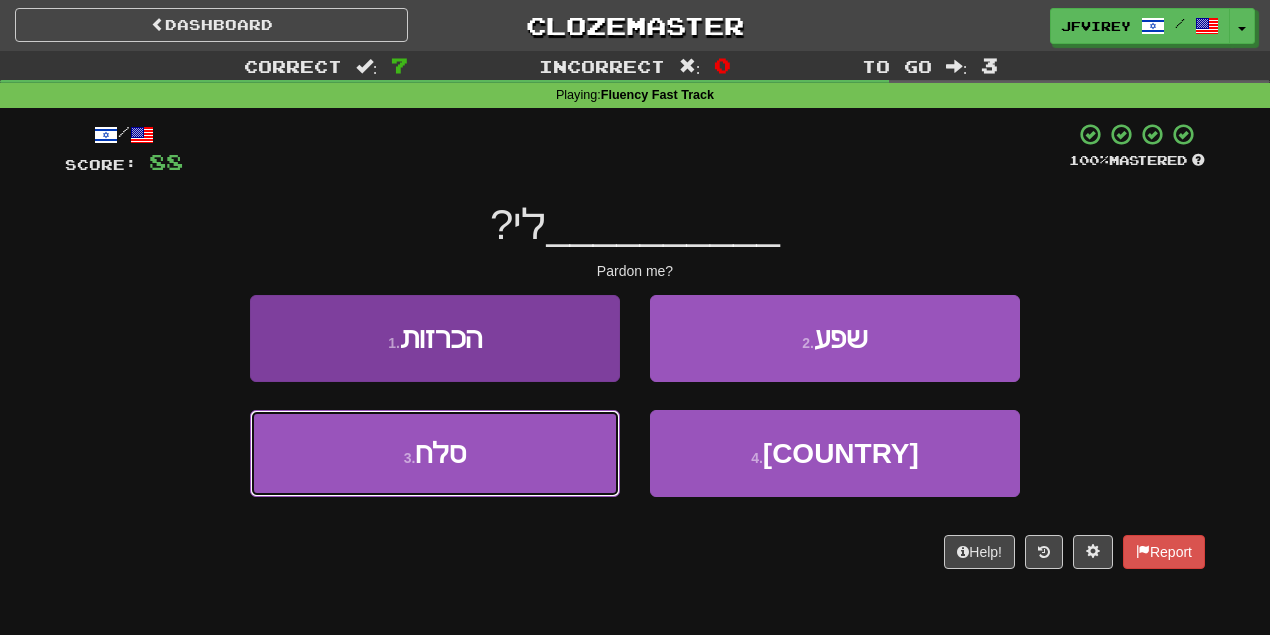 click on "3 .  סלח" at bounding box center [435, 453] 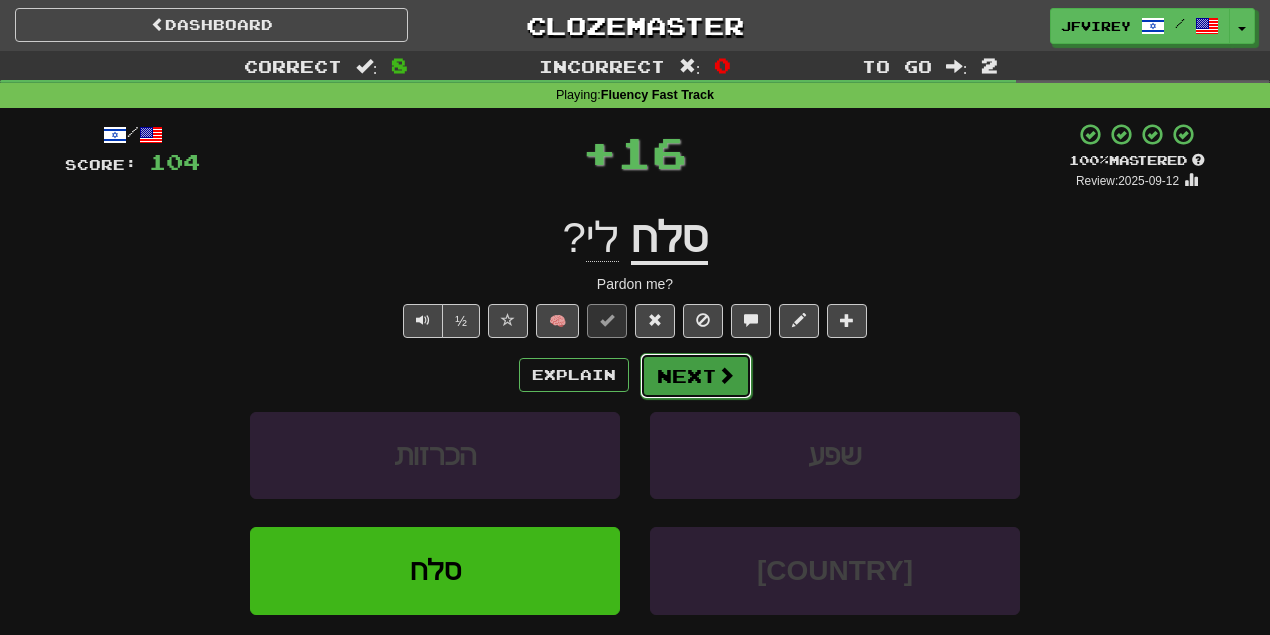 click on "Next" at bounding box center [696, 376] 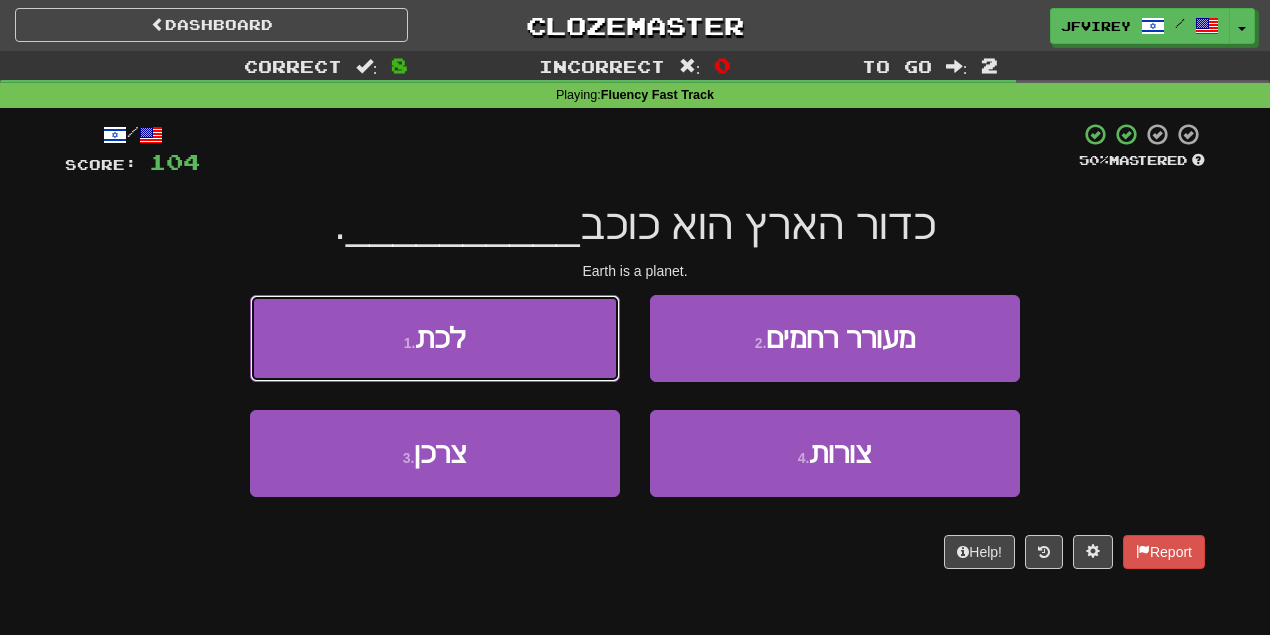 click on "1 .  לכת" at bounding box center [435, 338] 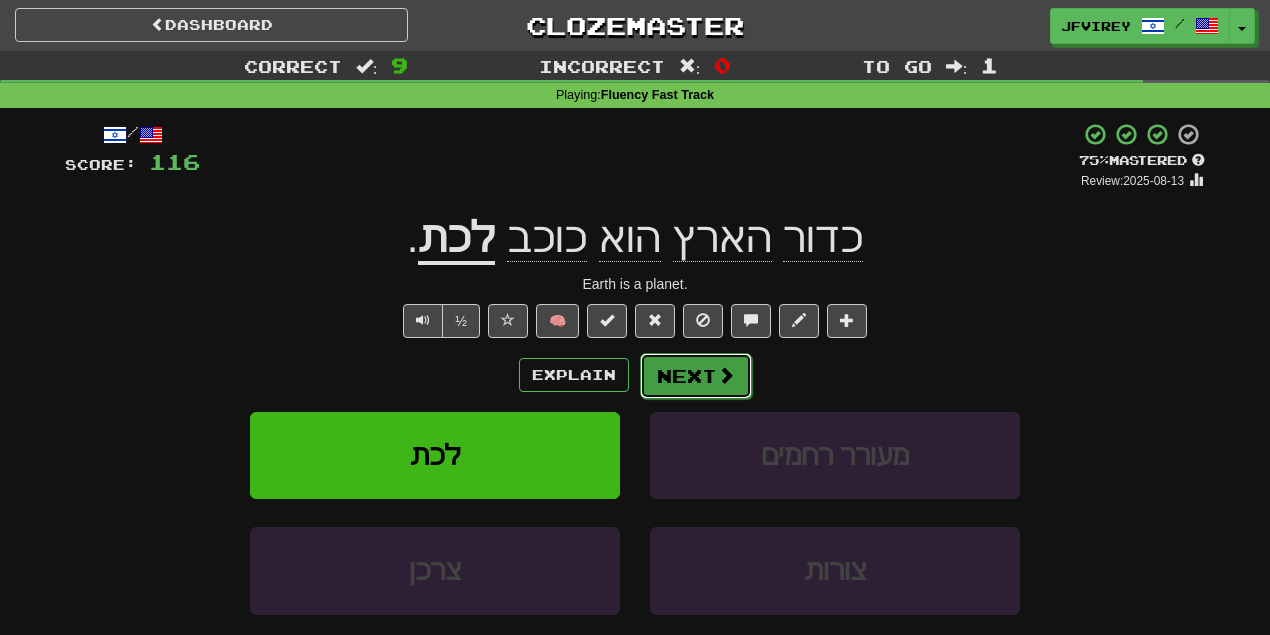 click on "Next" at bounding box center [696, 376] 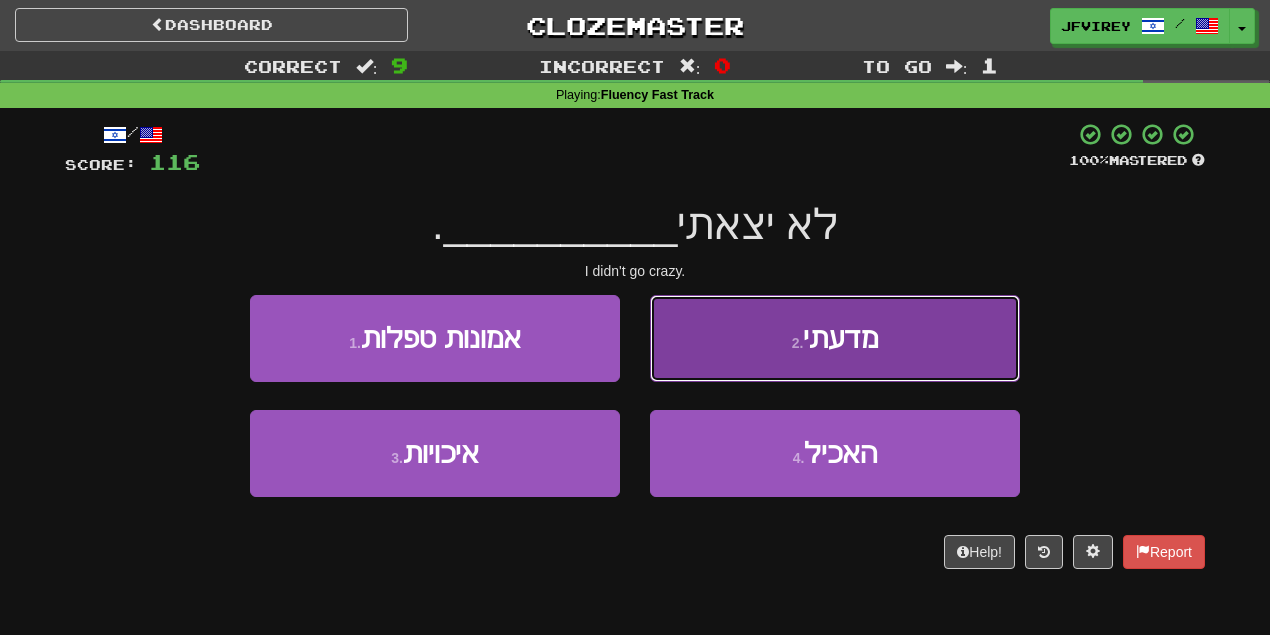 click on "2 .  מדעתי" at bounding box center [835, 338] 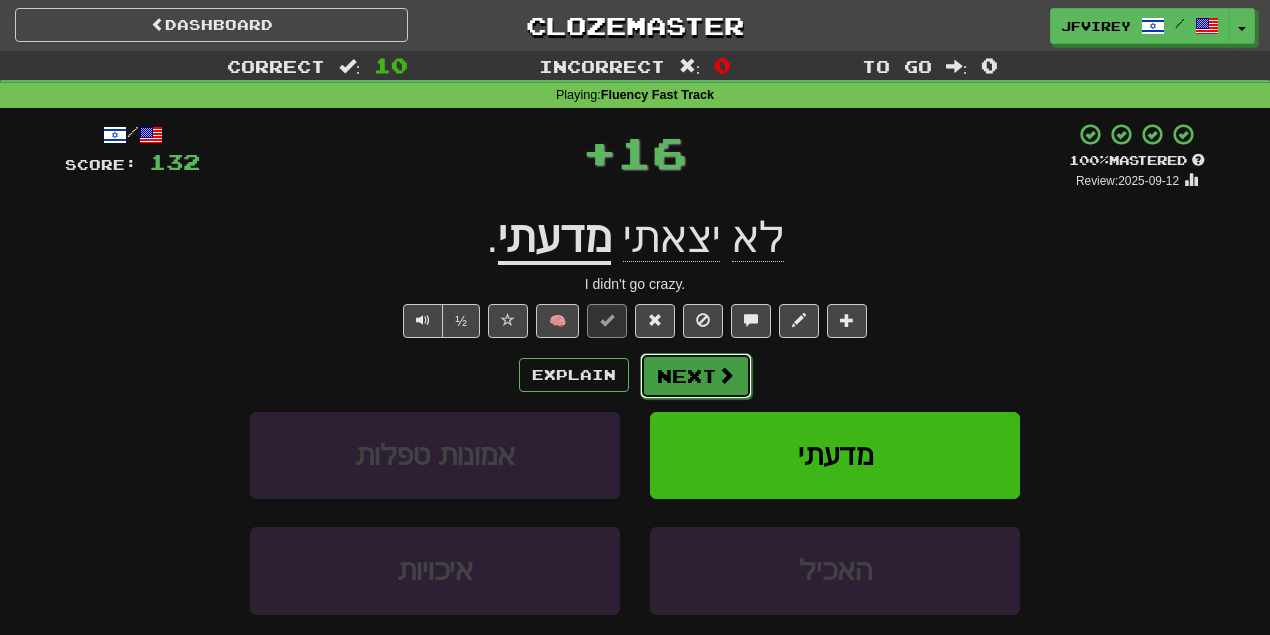 click on "Next" at bounding box center (696, 376) 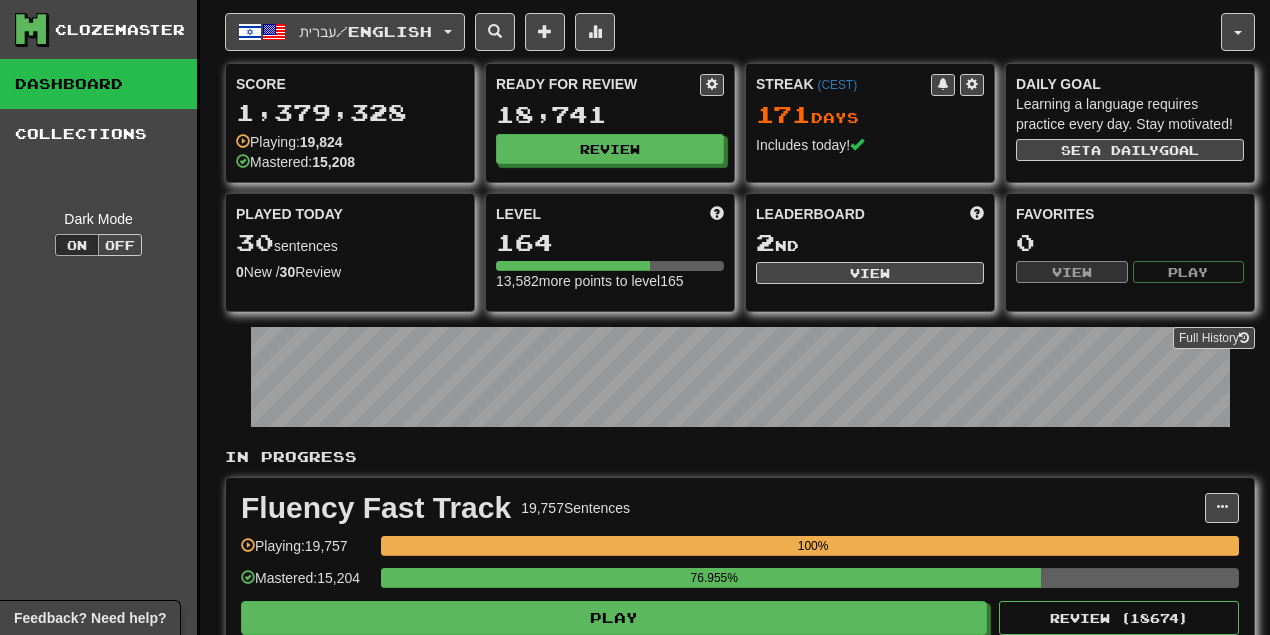scroll, scrollTop: 0, scrollLeft: 0, axis: both 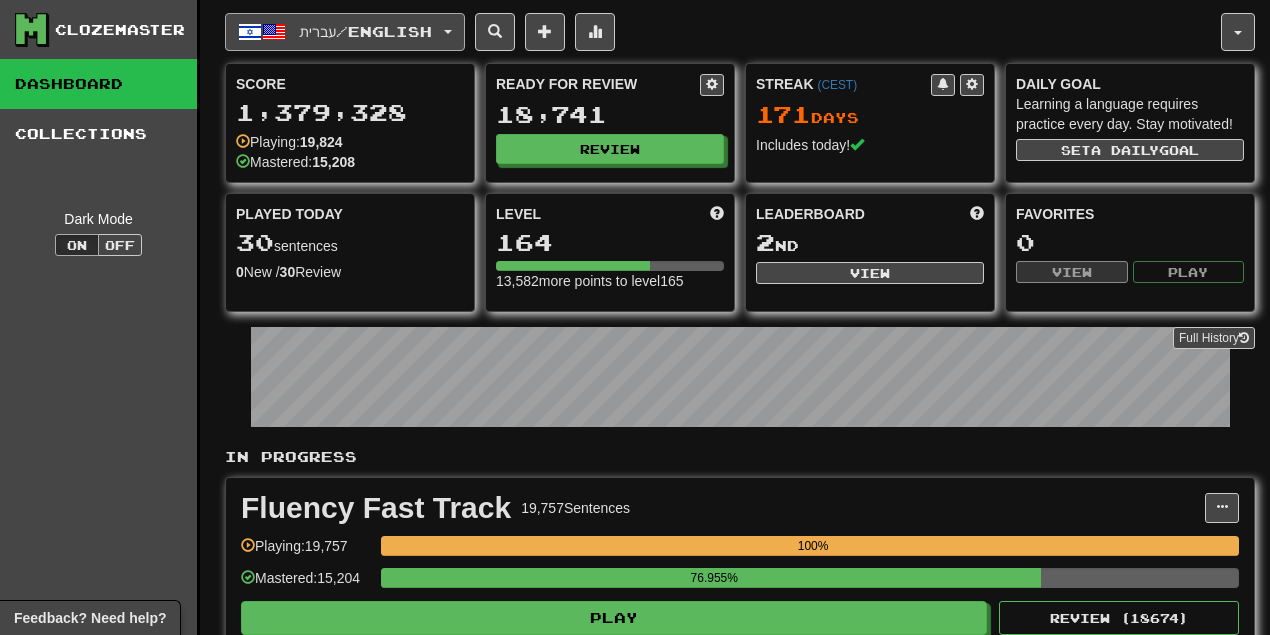 click at bounding box center [448, 32] 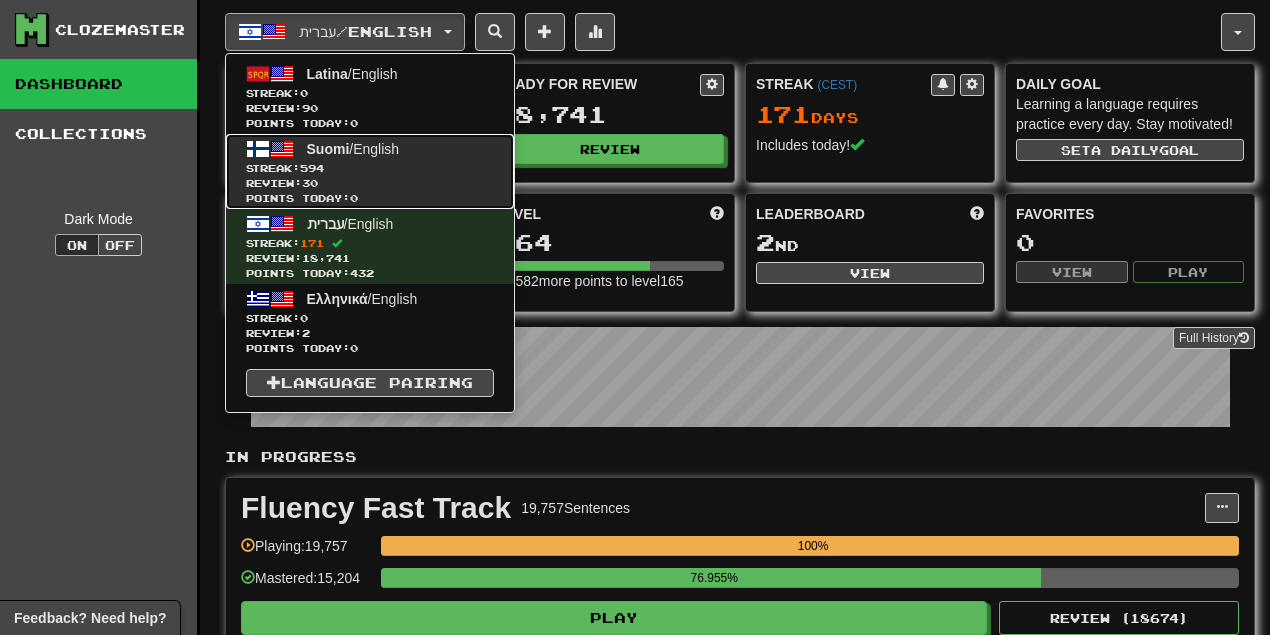 click on "Review:  30" at bounding box center [370, 183] 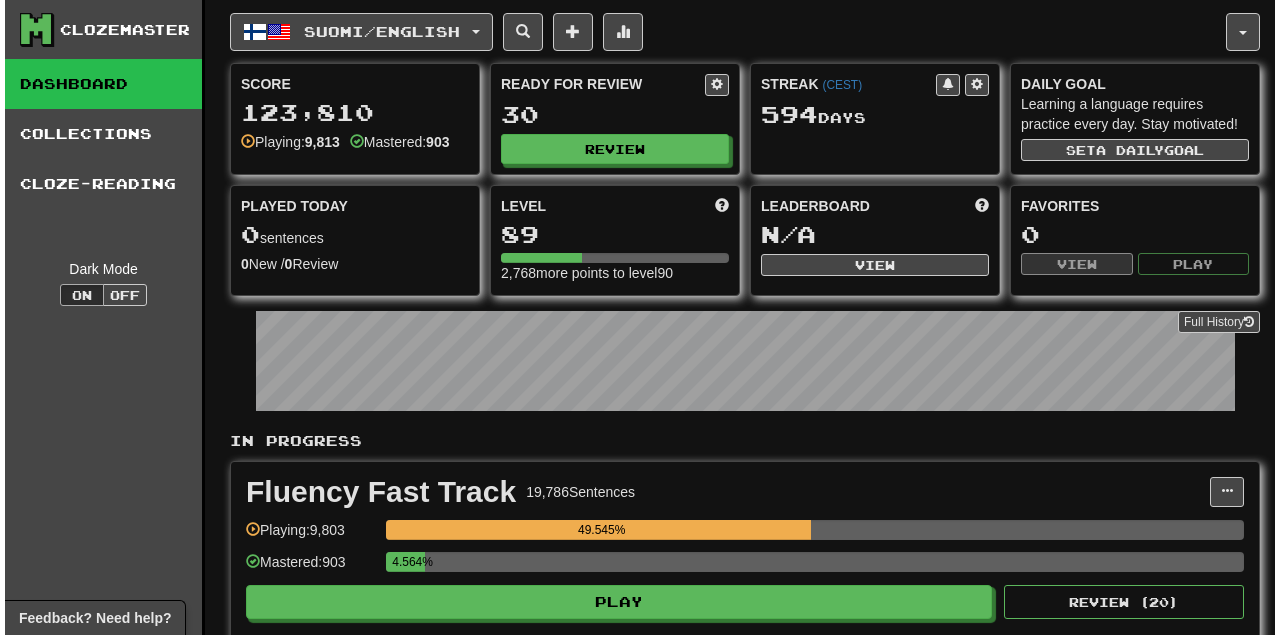 scroll, scrollTop: 0, scrollLeft: 0, axis: both 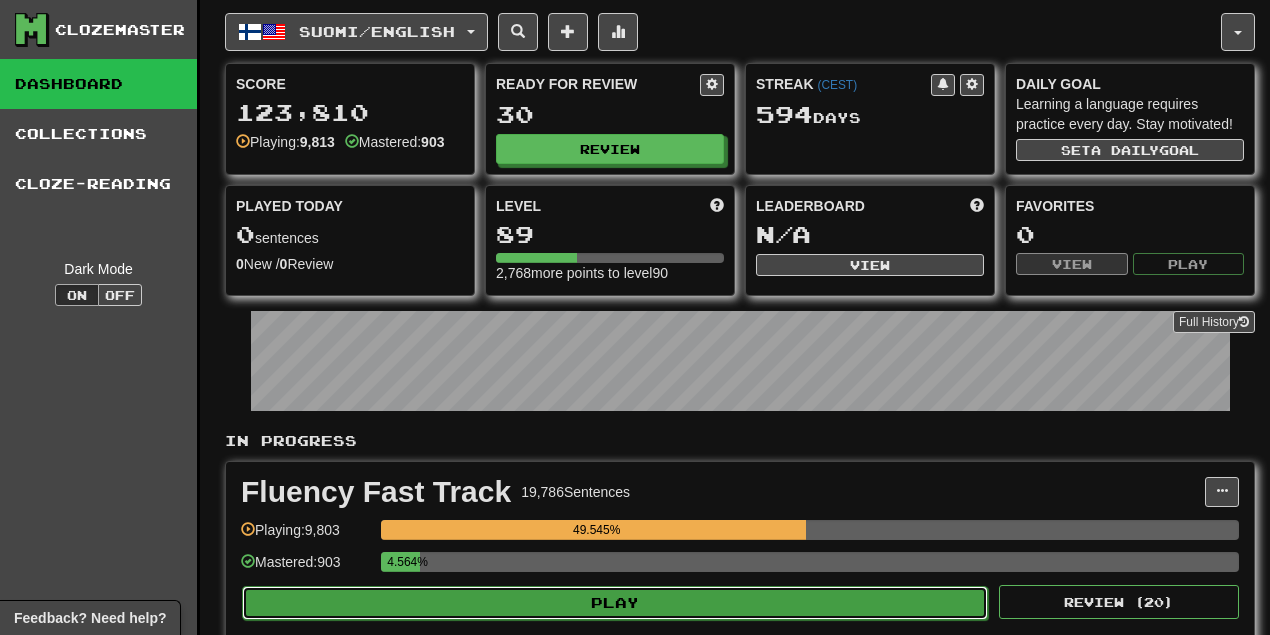 click on "Play" at bounding box center (615, 603) 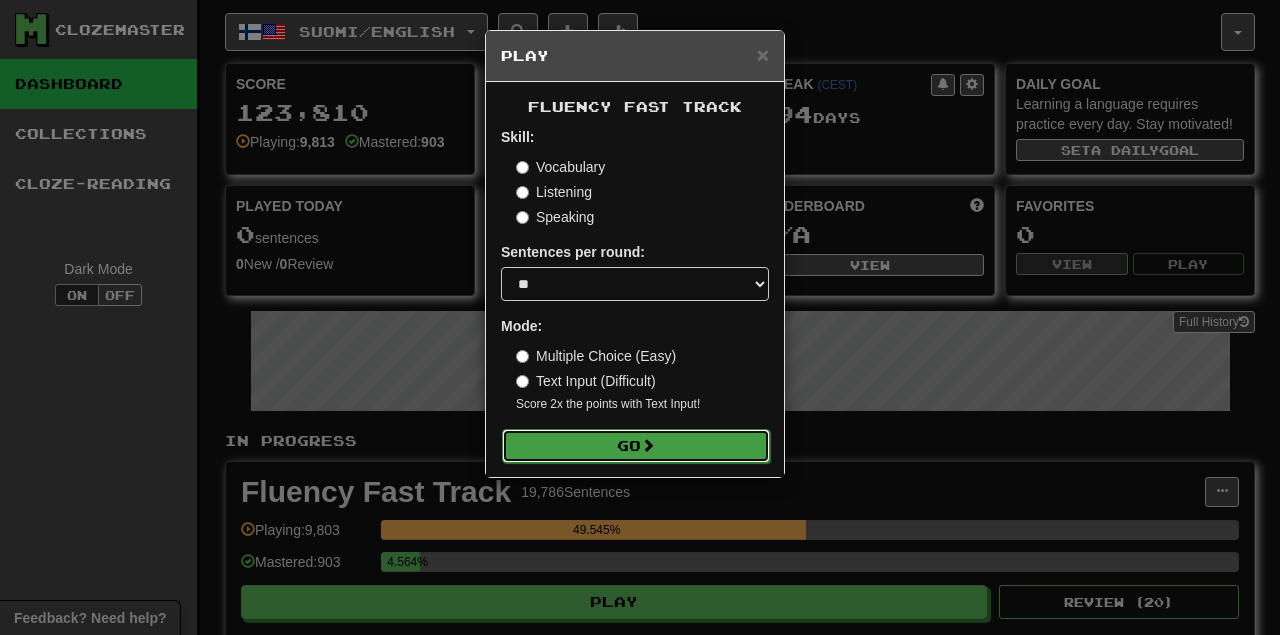 click on "Go" at bounding box center [636, 446] 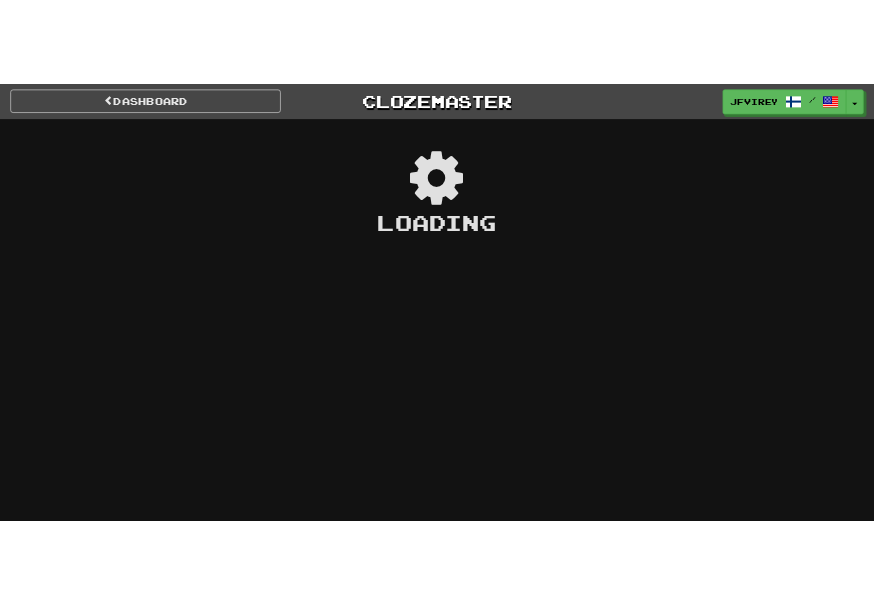 scroll, scrollTop: 0, scrollLeft: 0, axis: both 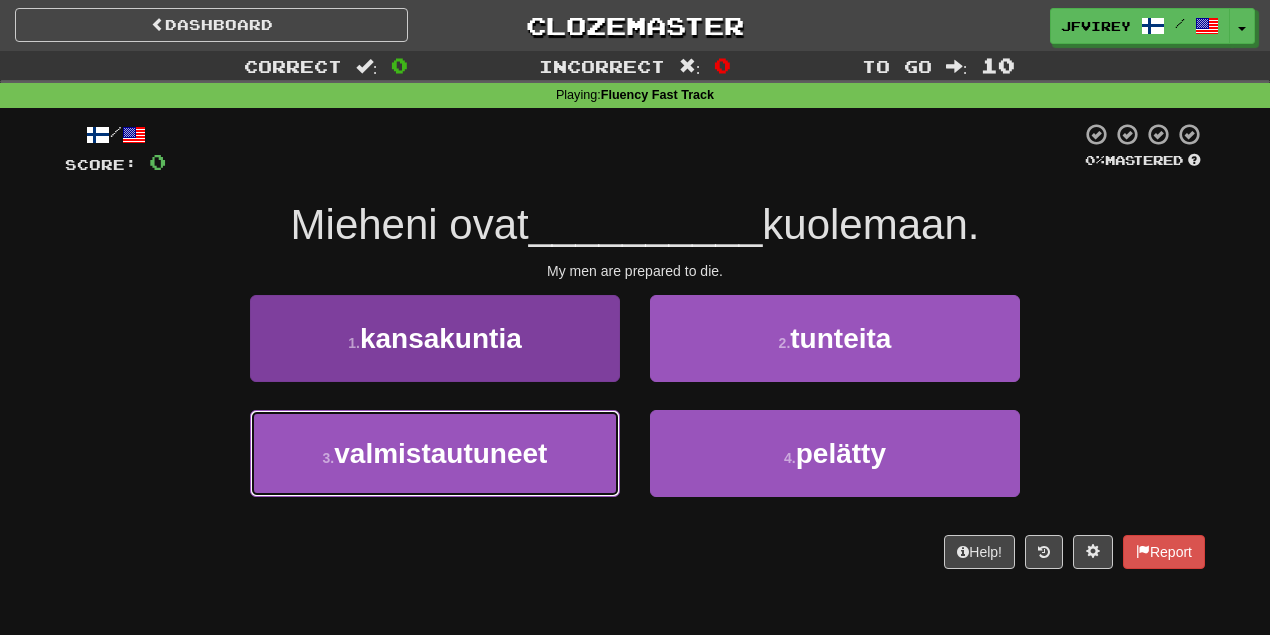 click on "3 .  valmistautuneet" at bounding box center (435, 453) 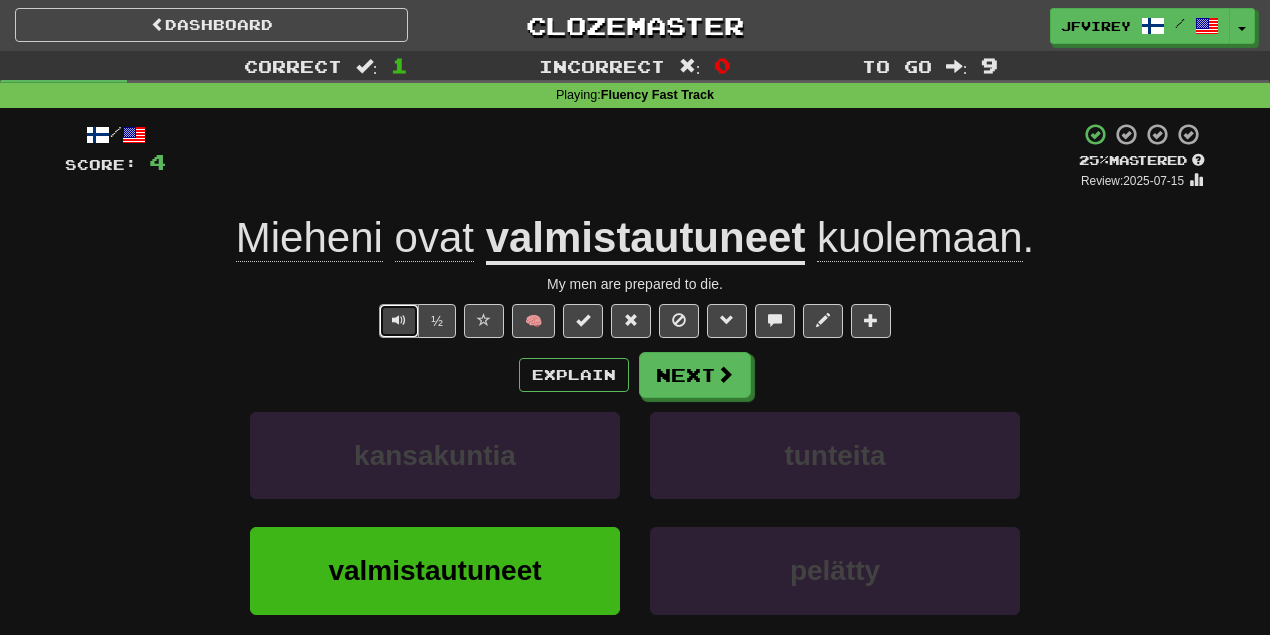 click at bounding box center (399, 321) 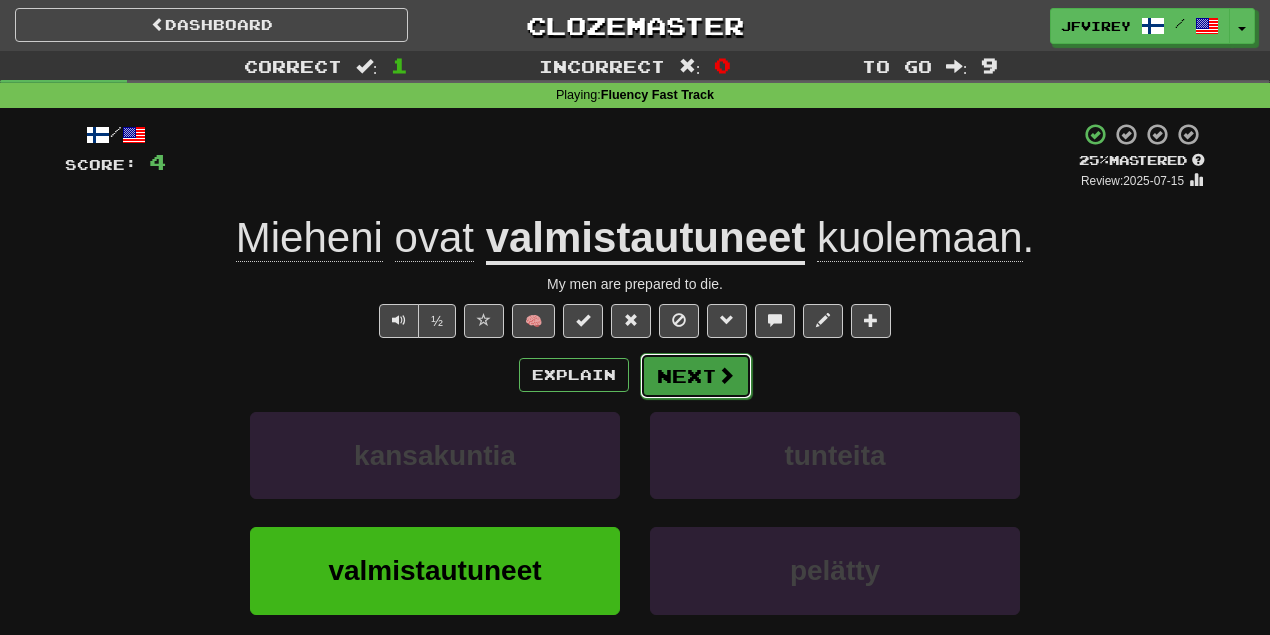 click on "Next" at bounding box center [696, 376] 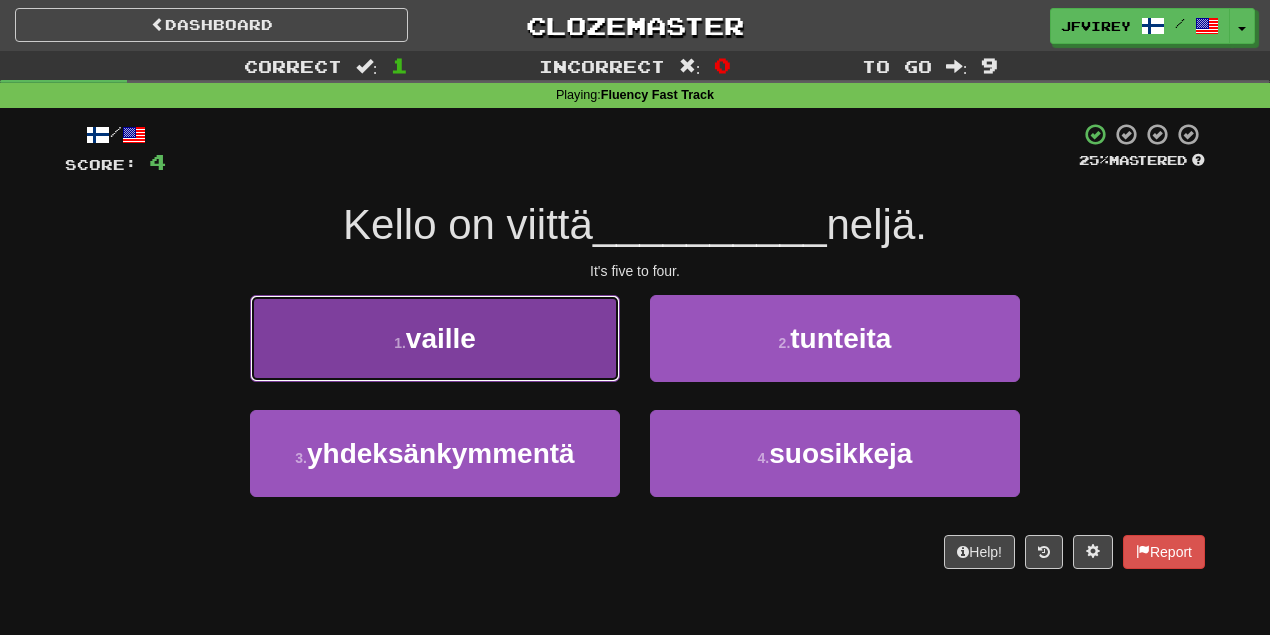 click on "1 .  vaille" at bounding box center (435, 338) 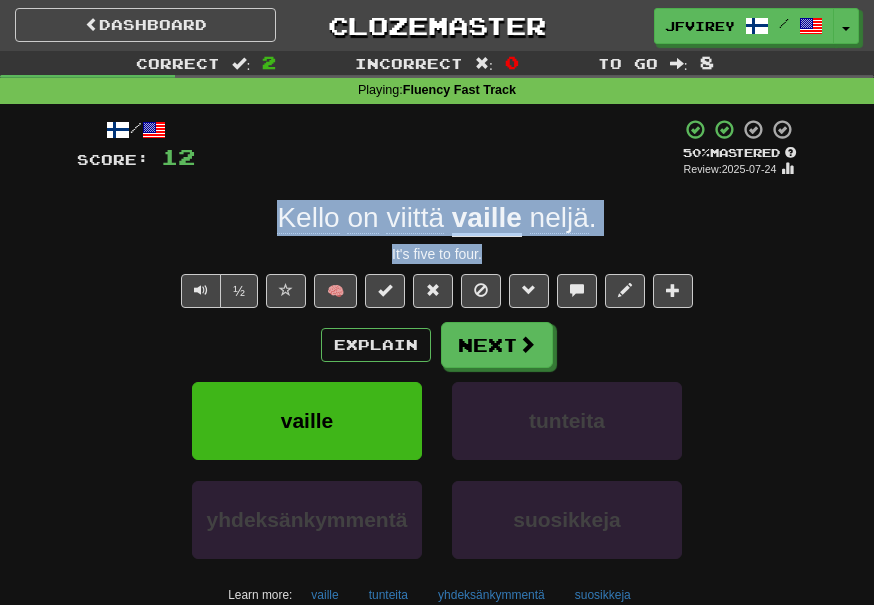 drag, startPoint x: 503, startPoint y: 257, endPoint x: 283, endPoint y: 217, distance: 223.6068 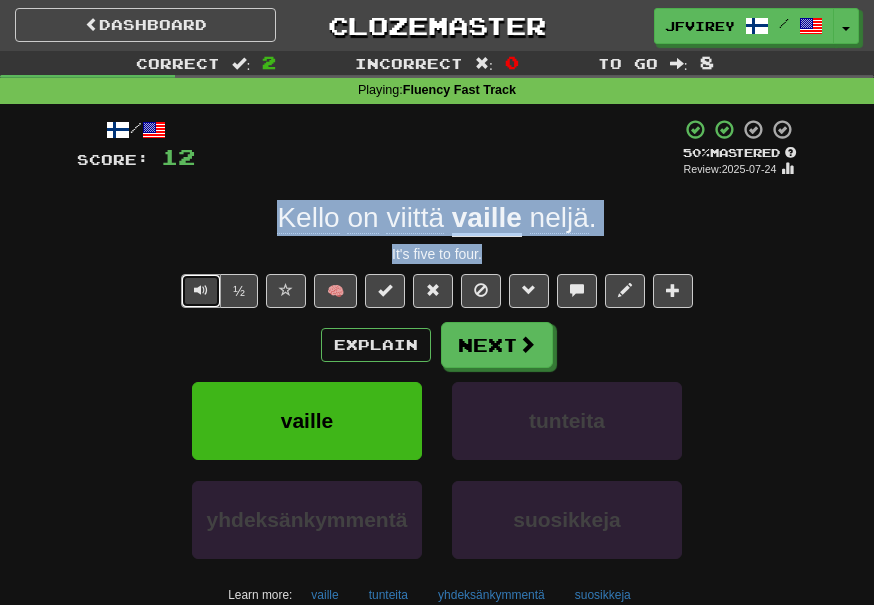 click at bounding box center [201, 290] 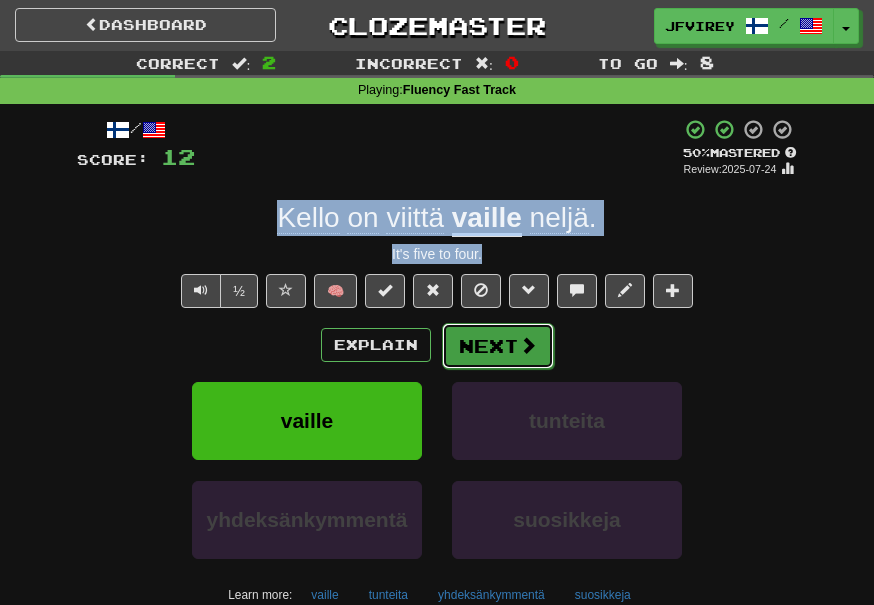 click on "Next" at bounding box center (498, 346) 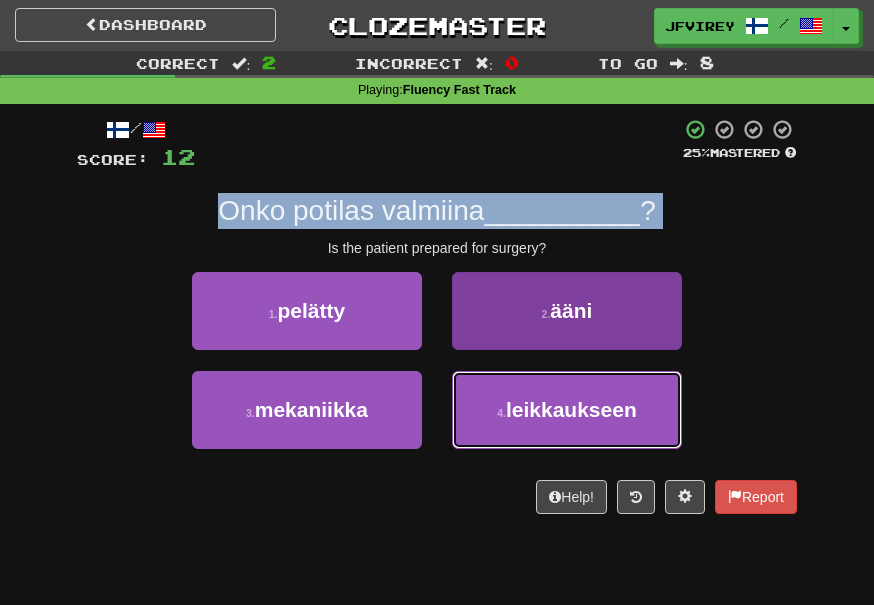 drag, startPoint x: 561, startPoint y: 380, endPoint x: 576, endPoint y: 387, distance: 16.552946 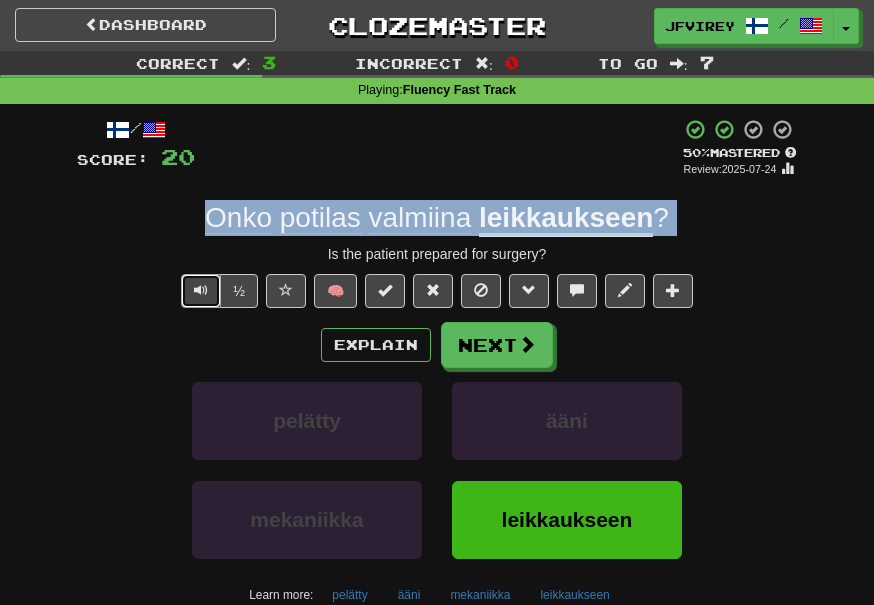 click at bounding box center [201, 290] 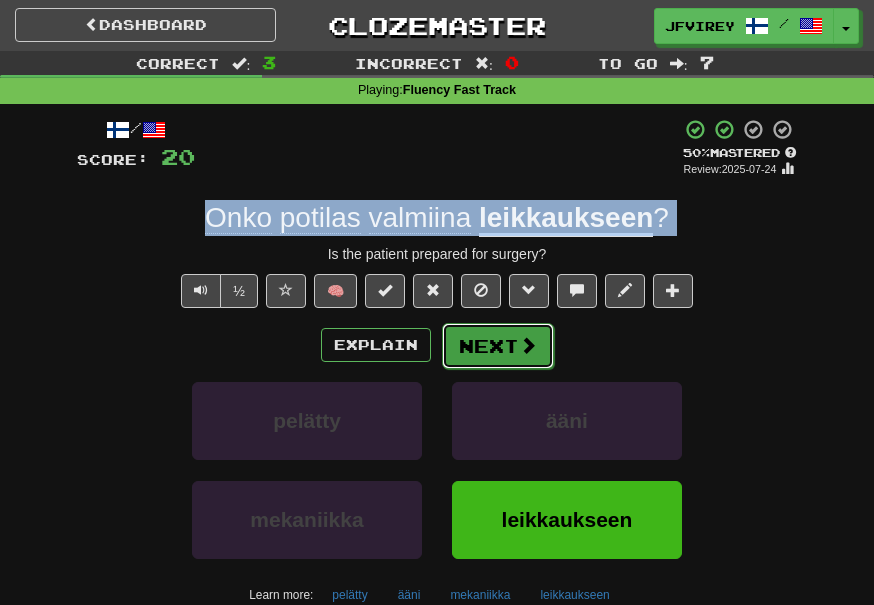 click on "Next" at bounding box center (498, 346) 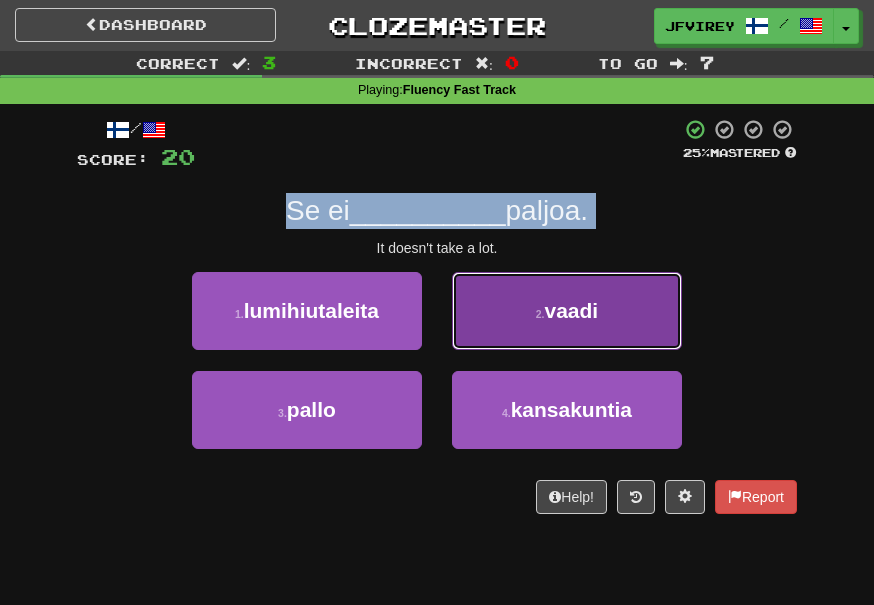 click on "2 .  vaadi" at bounding box center [567, 311] 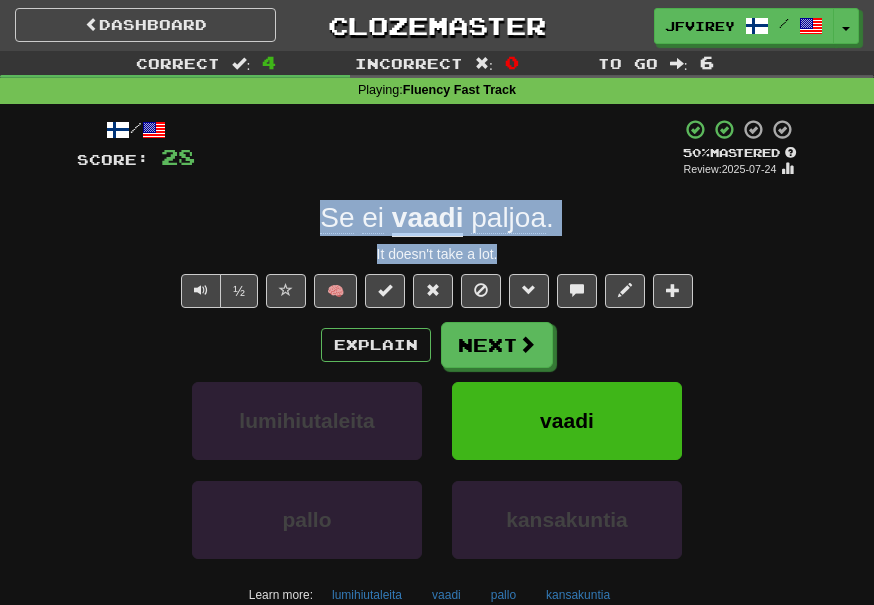 drag, startPoint x: 515, startPoint y: 256, endPoint x: 352, endPoint y: 211, distance: 169.09761 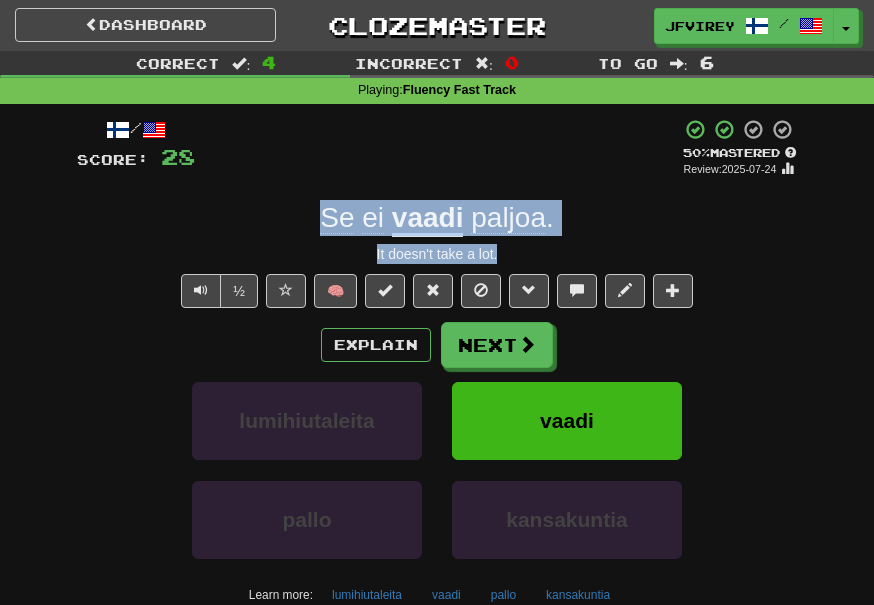 click on "vaadi" at bounding box center (428, 219) 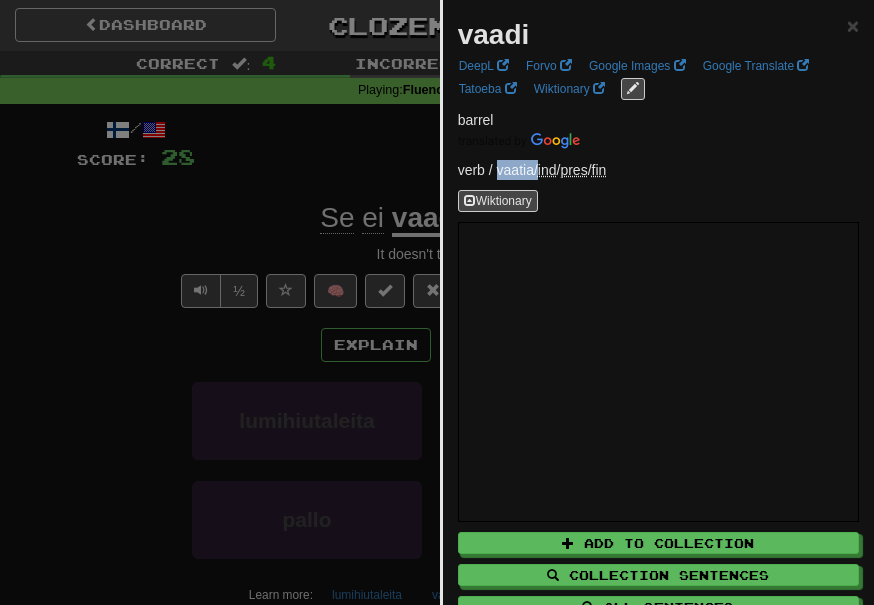 drag, startPoint x: 498, startPoint y: 162, endPoint x: 538, endPoint y: 165, distance: 40.112343 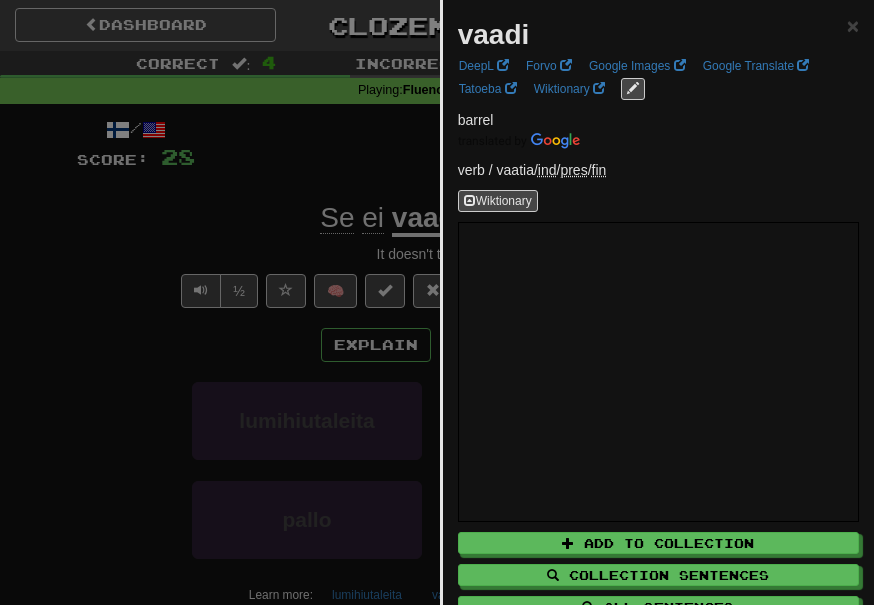 click at bounding box center (437, 302) 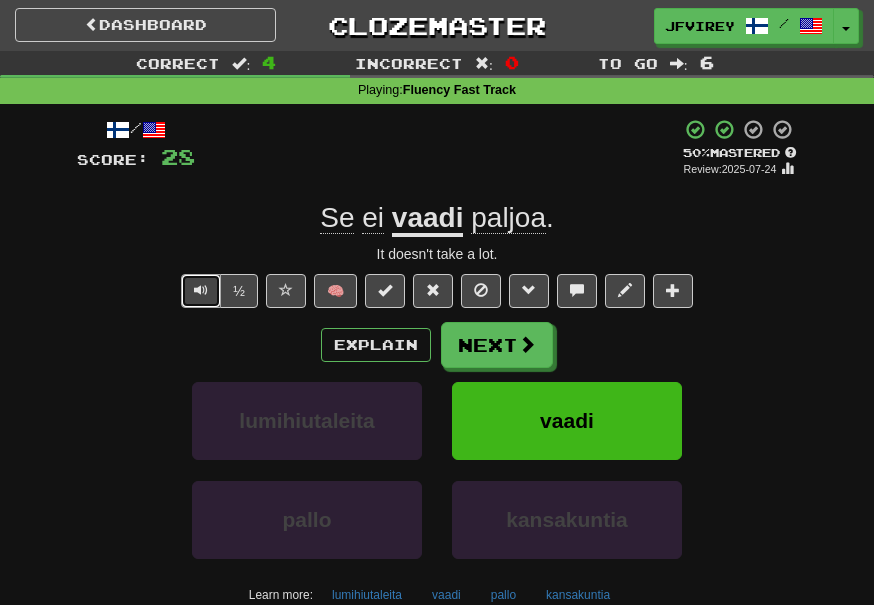 drag, startPoint x: 202, startPoint y: 281, endPoint x: 221, endPoint y: 283, distance: 19.104973 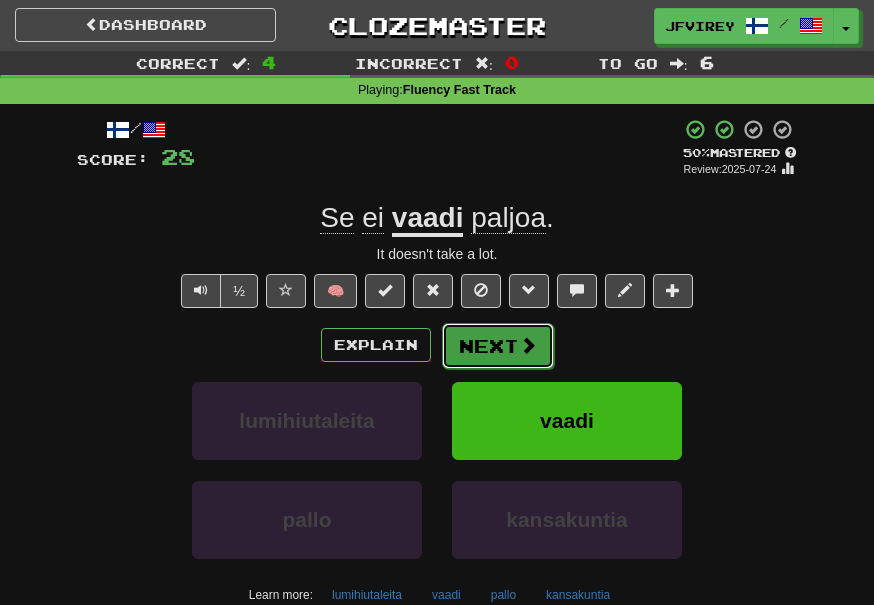 click on "Next" at bounding box center [498, 346] 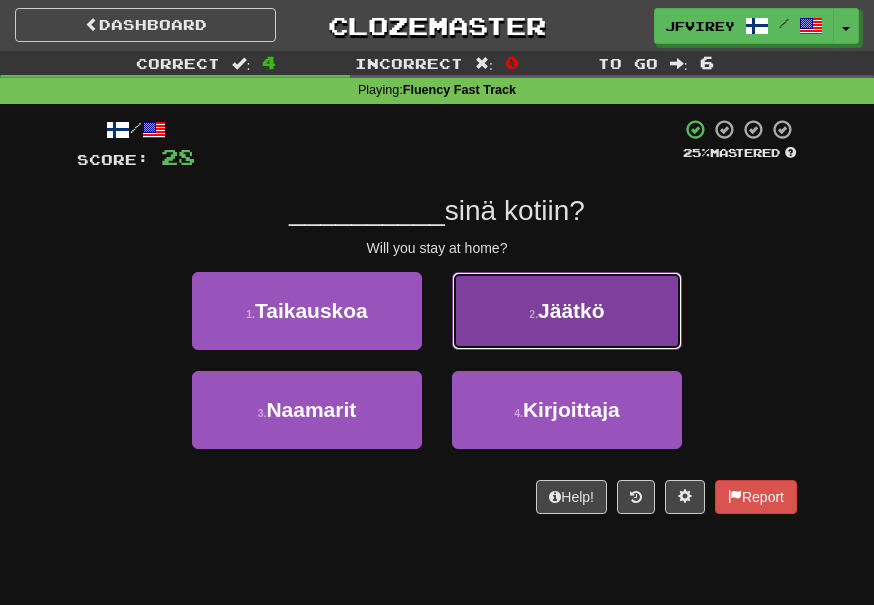 click on "2 .  Jäätkö" at bounding box center [567, 311] 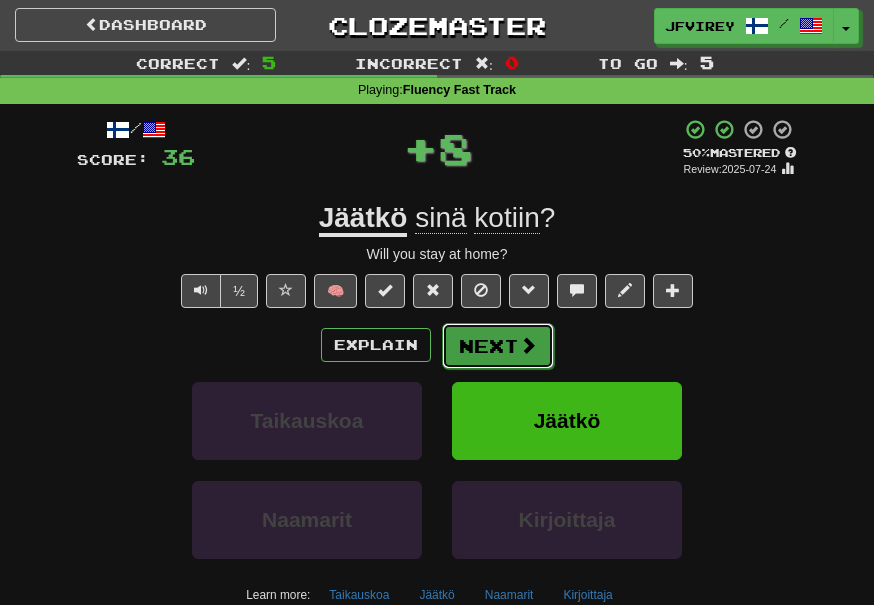 click on "Next" at bounding box center [498, 346] 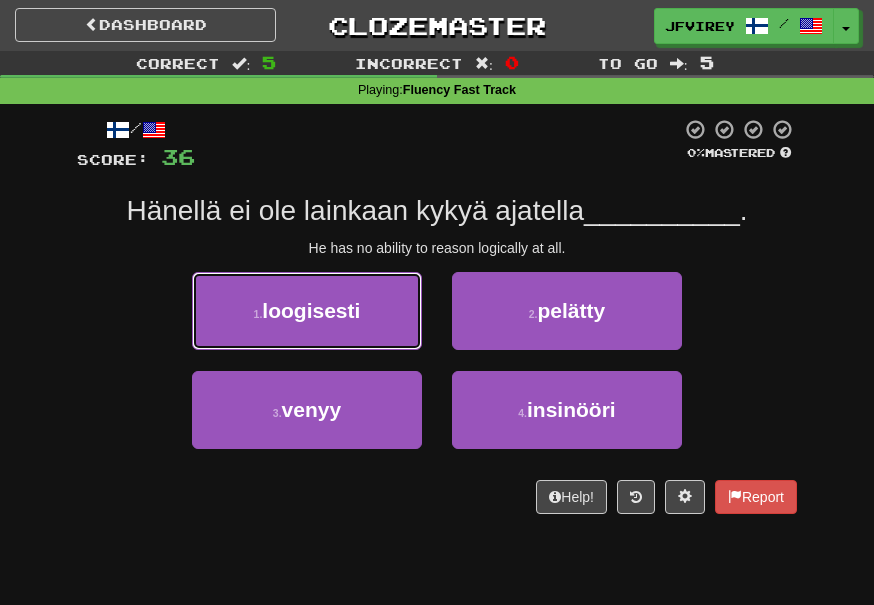 click on "1 .  loogisesti" at bounding box center [307, 311] 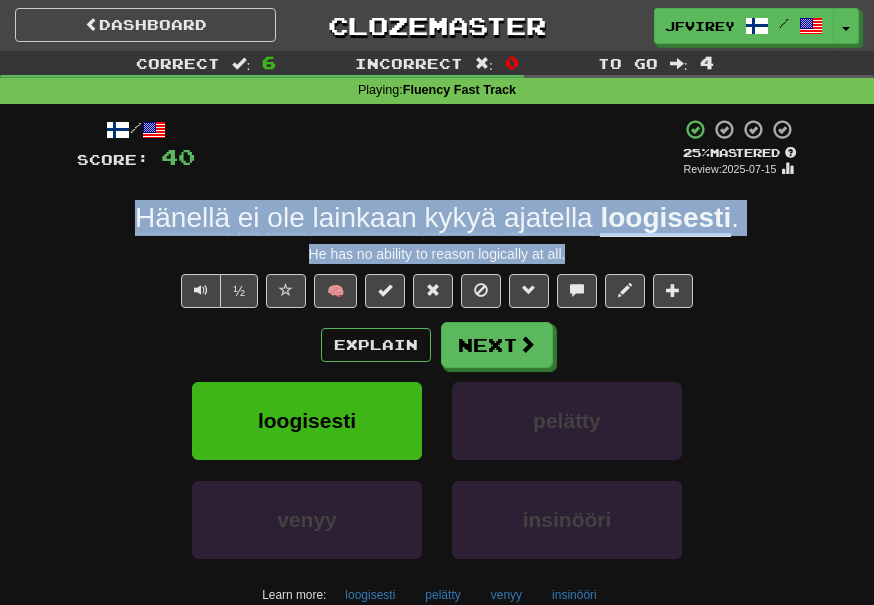drag, startPoint x: 586, startPoint y: 253, endPoint x: 135, endPoint y: 227, distance: 451.7488 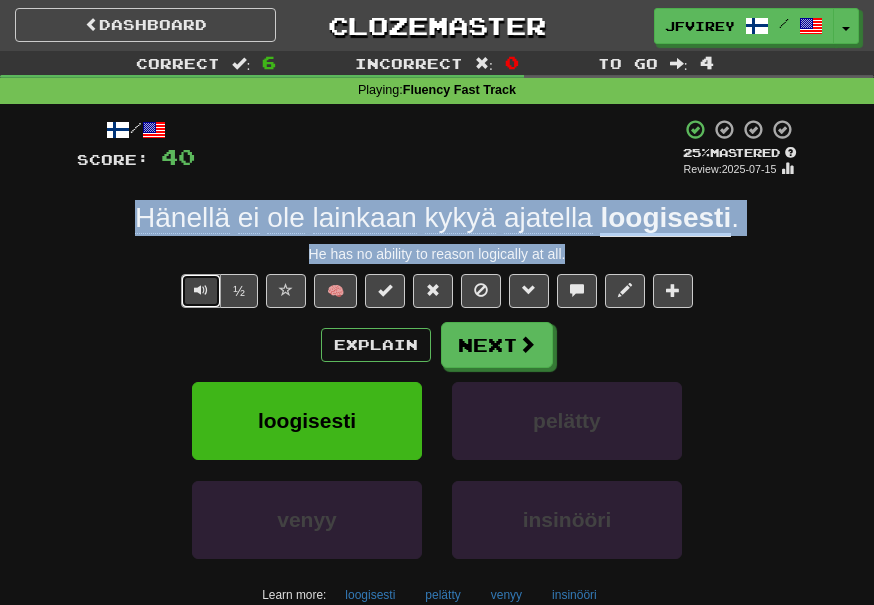 click at bounding box center (201, 291) 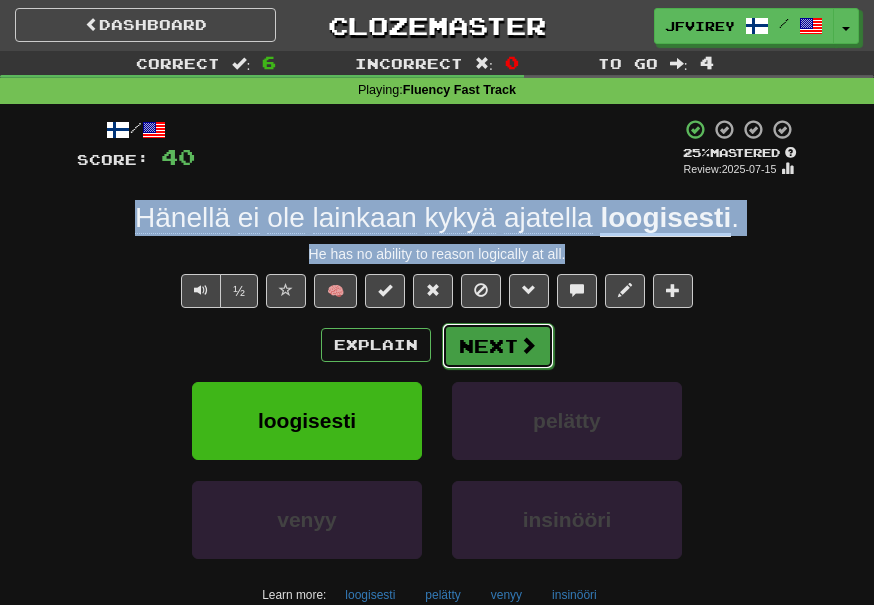 click on "Next" at bounding box center [498, 346] 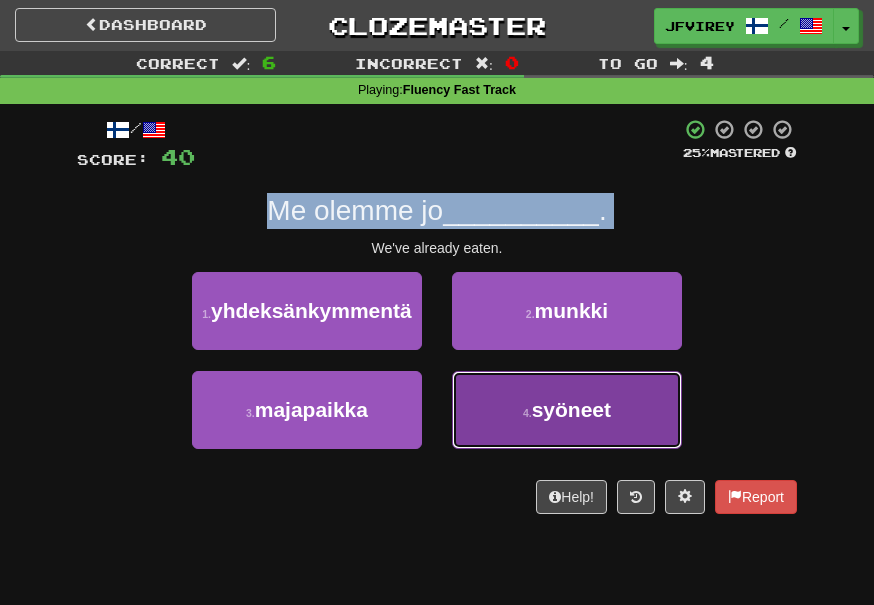 click on "4 .  syöneet" at bounding box center (567, 410) 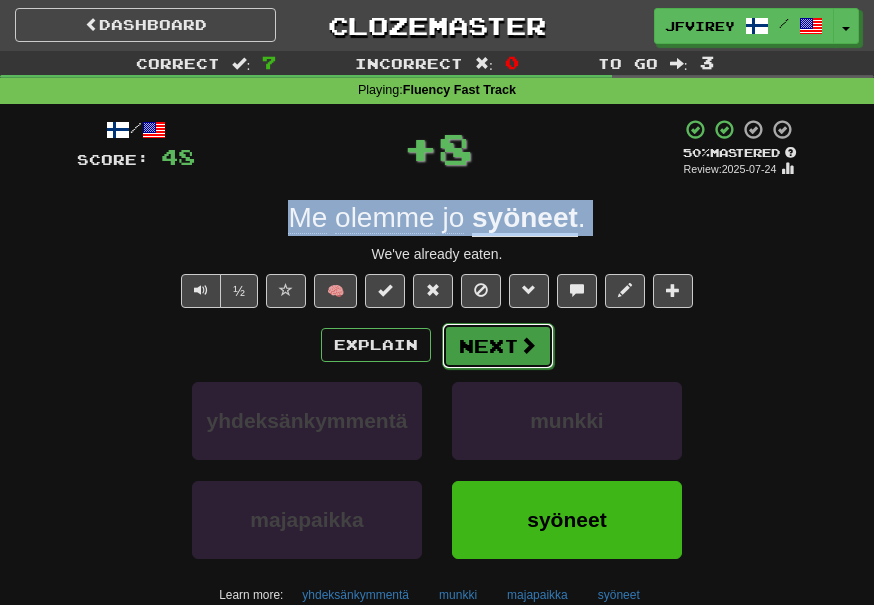 click on "Next" at bounding box center [498, 346] 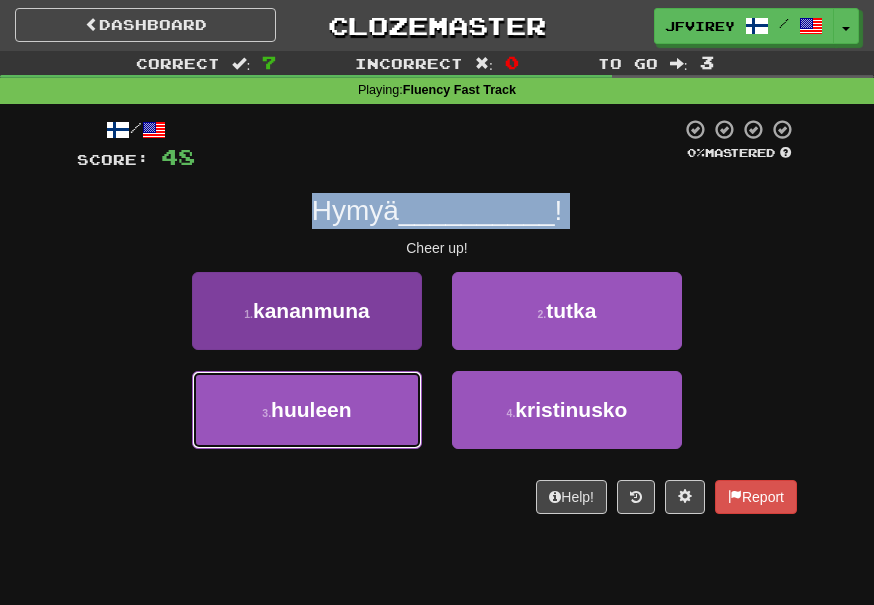 click on "3 .  huuleen" at bounding box center [307, 410] 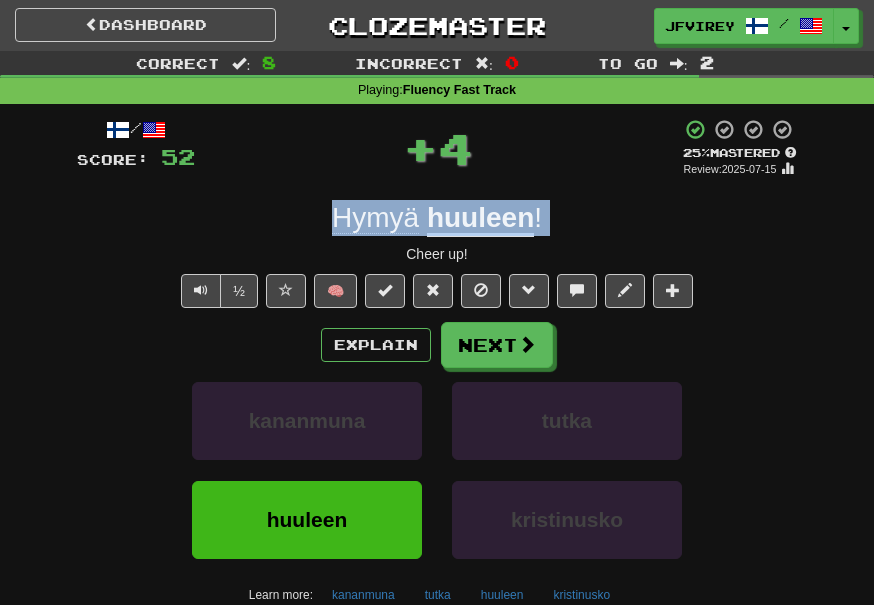 click on "huuleen" at bounding box center [480, 219] 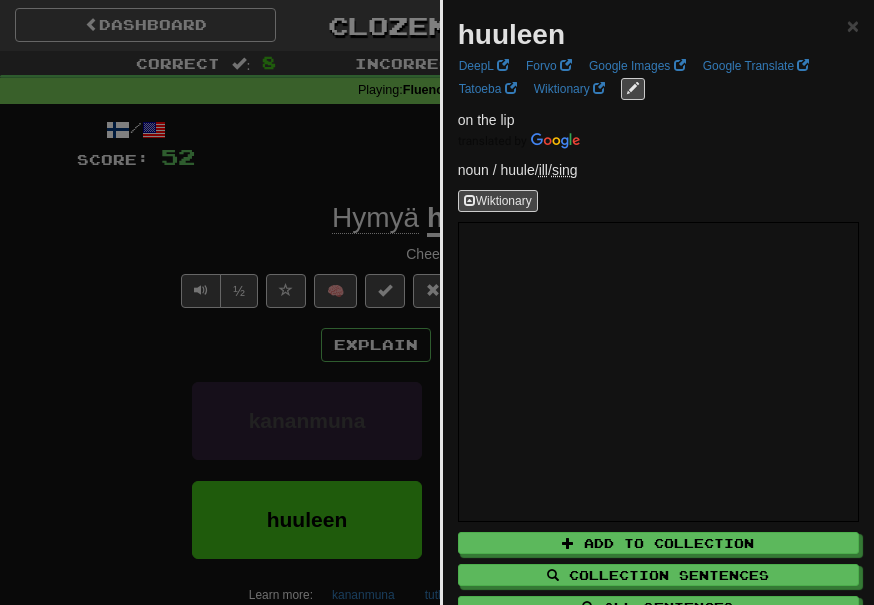drag, startPoint x: 152, startPoint y: 349, endPoint x: 168, endPoint y: 350, distance: 16.03122 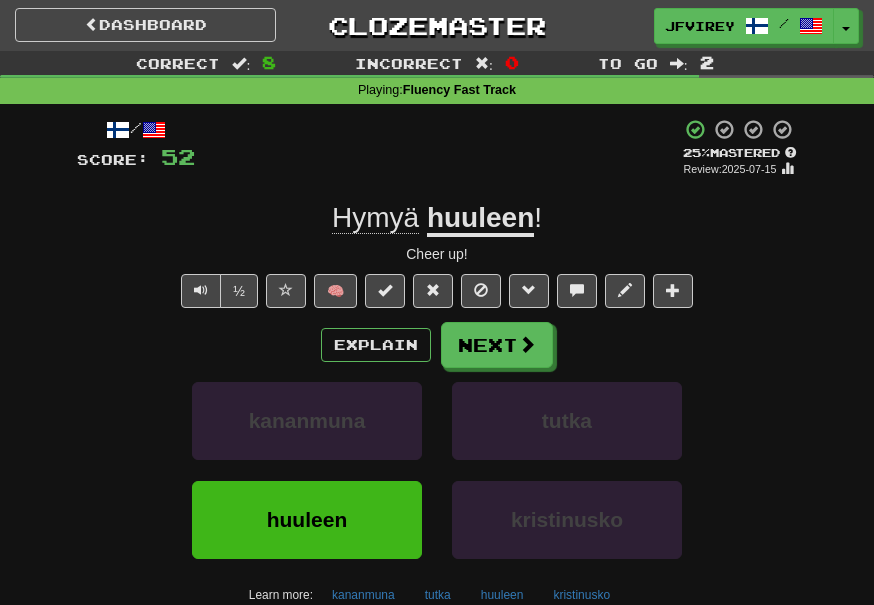 click on "Hymyä" 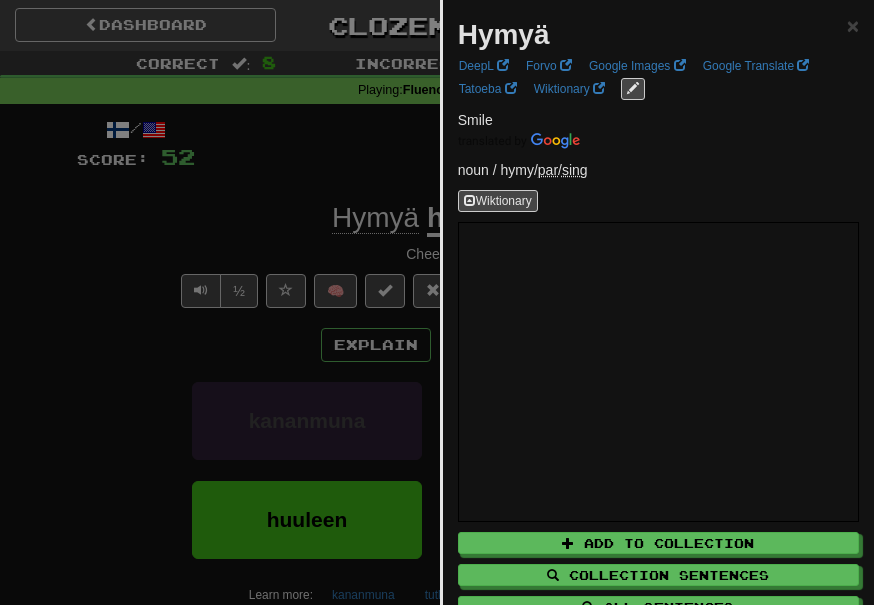 click at bounding box center (437, 302) 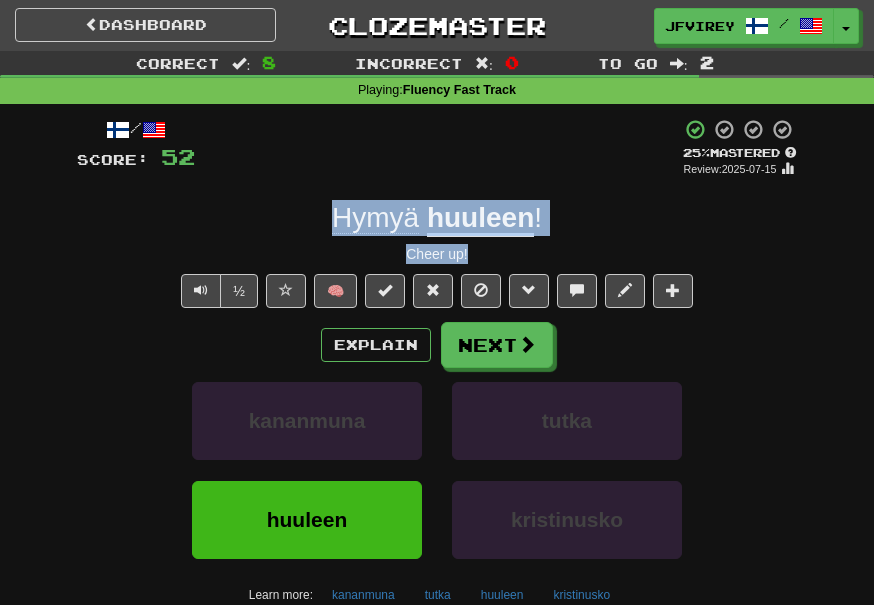 drag, startPoint x: 493, startPoint y: 252, endPoint x: 310, endPoint y: 224, distance: 185.12968 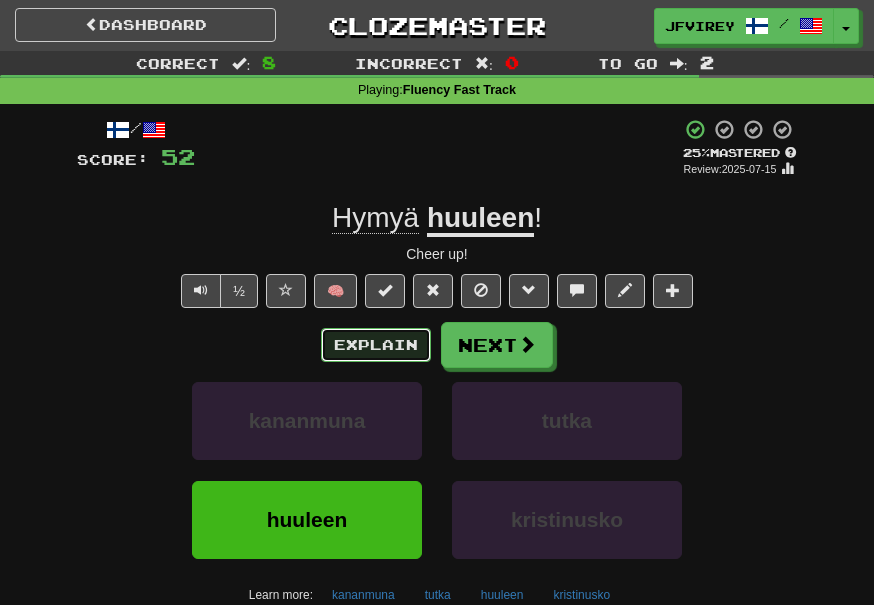 click on "Explain" at bounding box center [376, 345] 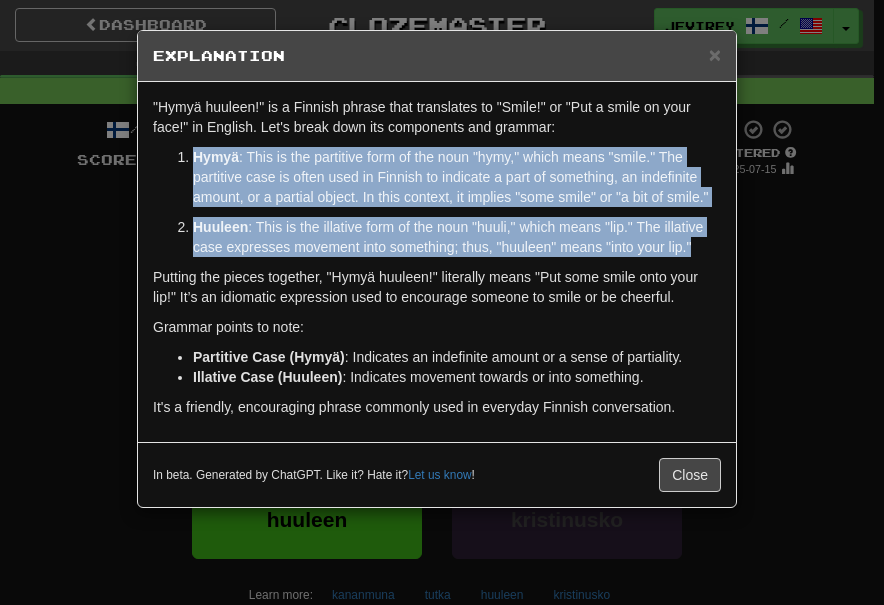 drag, startPoint x: 705, startPoint y: 243, endPoint x: 175, endPoint y: 156, distance: 537.0931 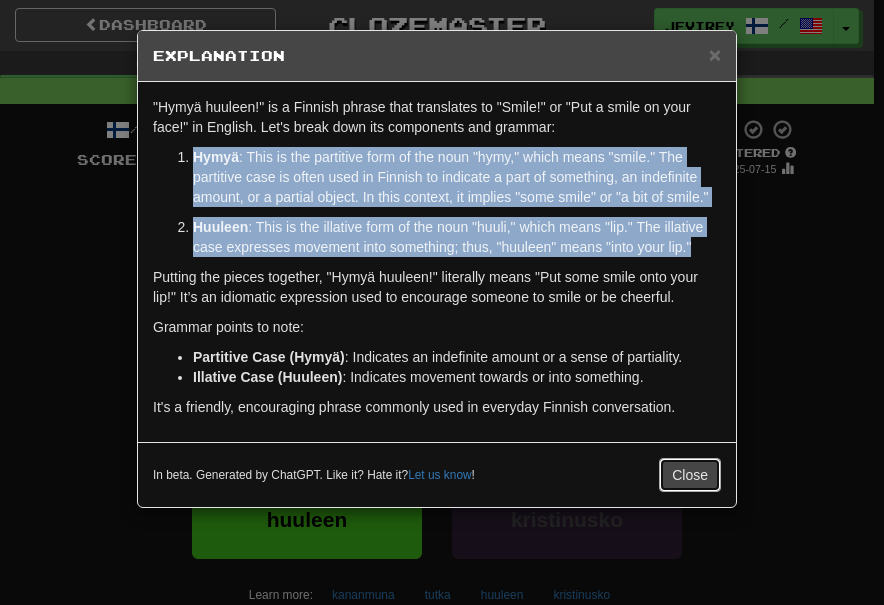 click on "Close" at bounding box center [690, 475] 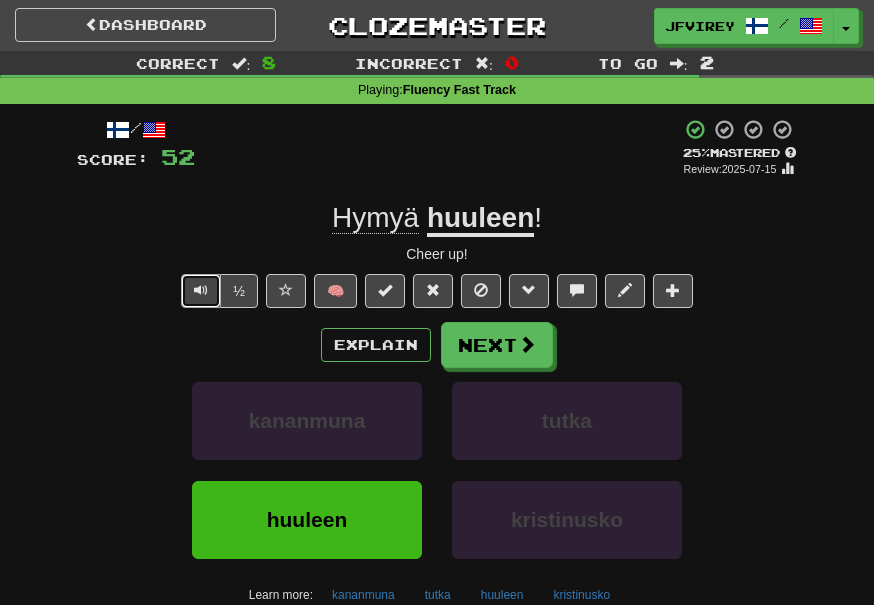 click at bounding box center [201, 290] 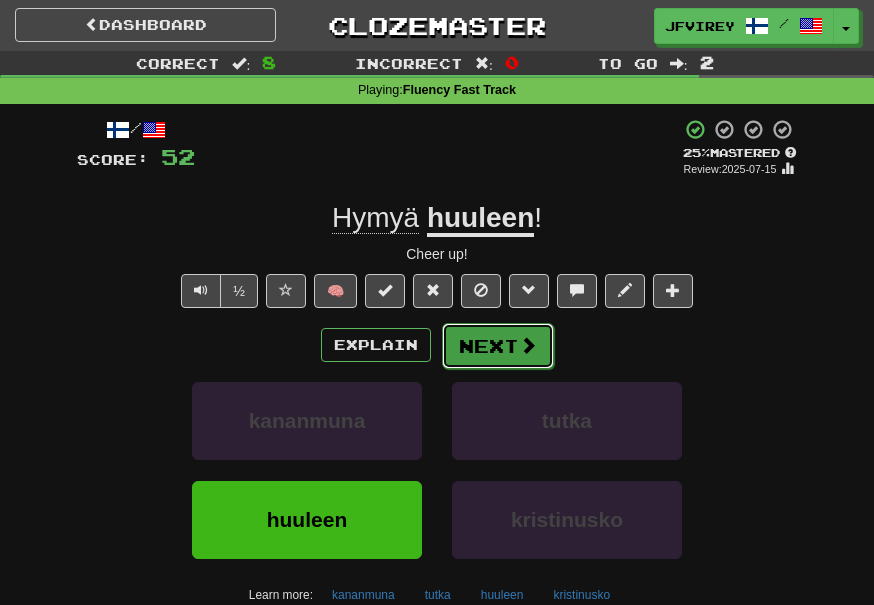 click on "Next" at bounding box center (498, 346) 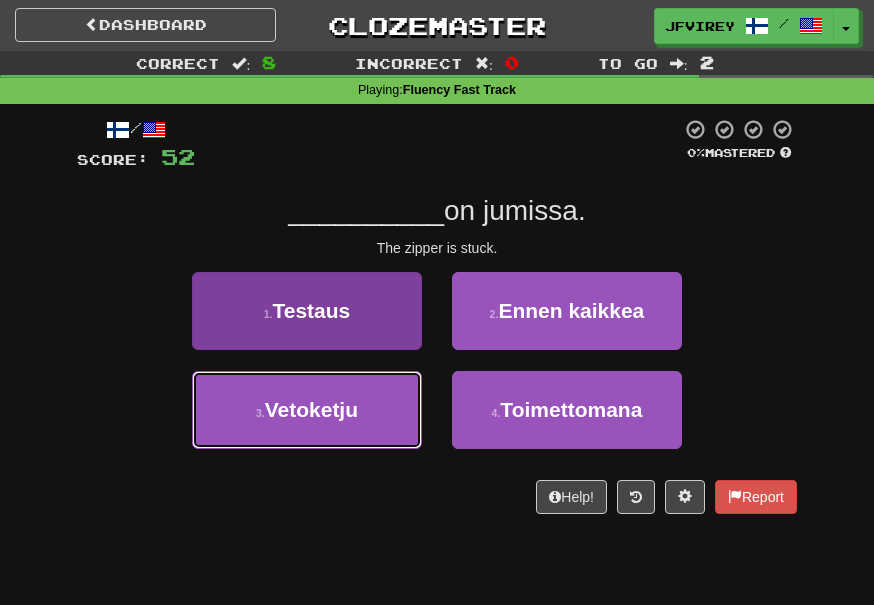 click on "3 .  Vetoketju" at bounding box center [307, 410] 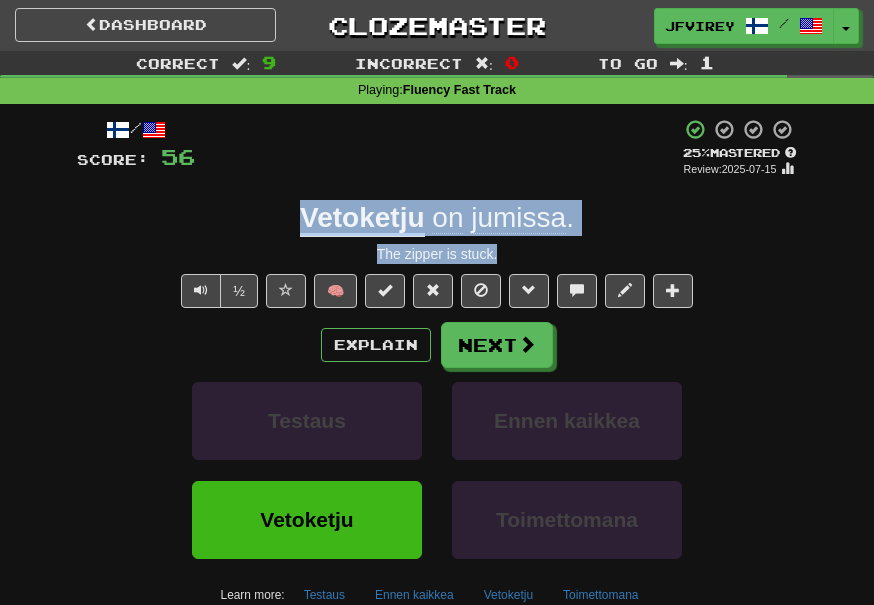 drag, startPoint x: 511, startPoint y: 253, endPoint x: 294, endPoint y: 221, distance: 219.34676 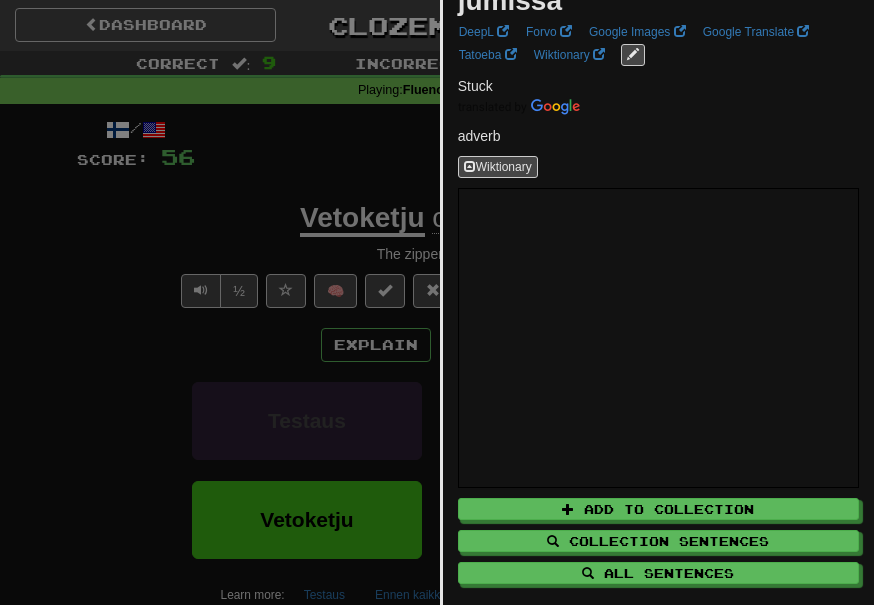 scroll, scrollTop: 65, scrollLeft: 0, axis: vertical 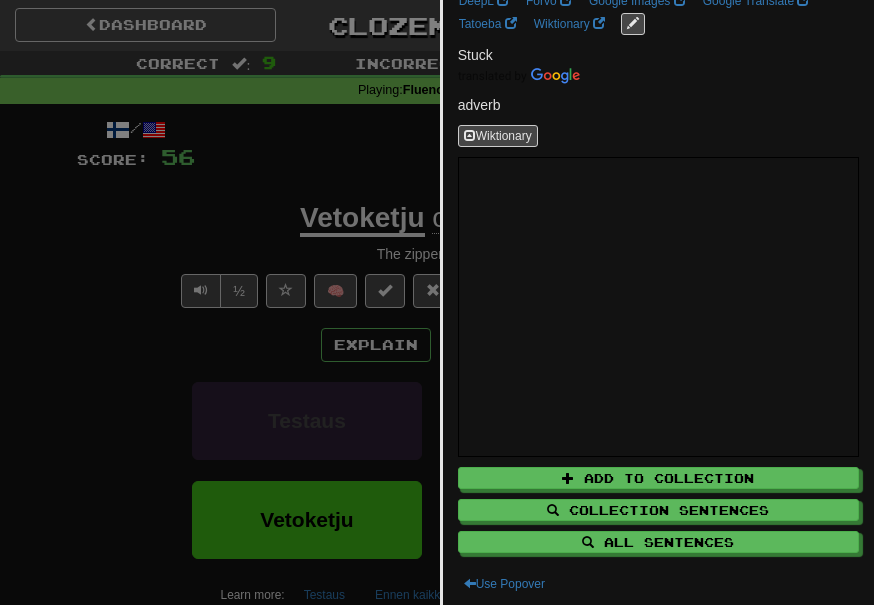 drag, startPoint x: 192, startPoint y: 242, endPoint x: 218, endPoint y: 243, distance: 26.019224 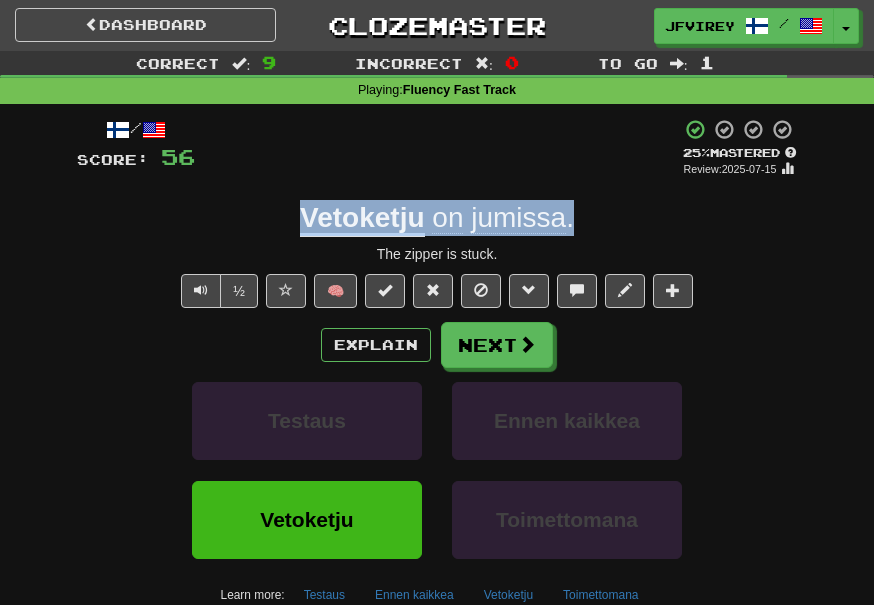 drag, startPoint x: 594, startPoint y: 214, endPoint x: 290, endPoint y: 225, distance: 304.19894 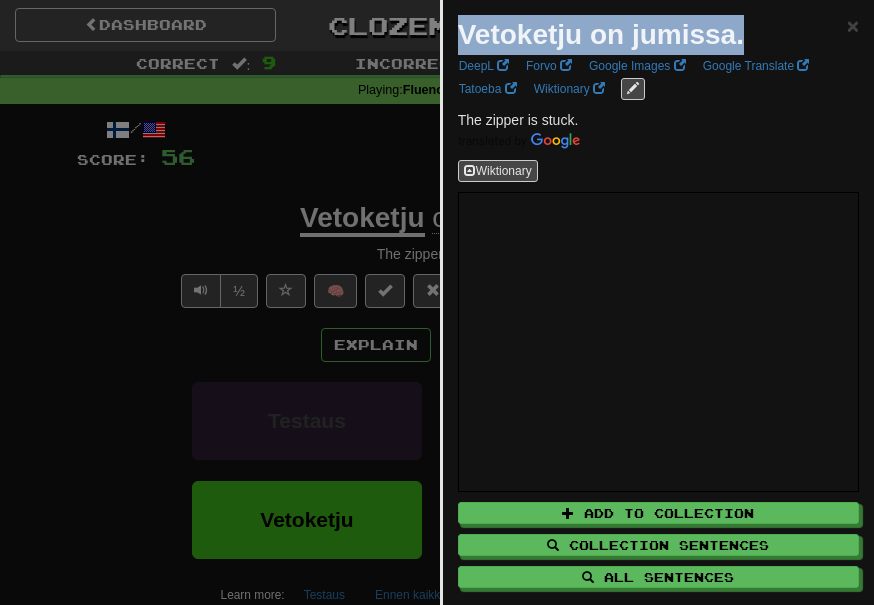 drag, startPoint x: 332, startPoint y: 218, endPoint x: 448, endPoint y: 42, distance: 210.789 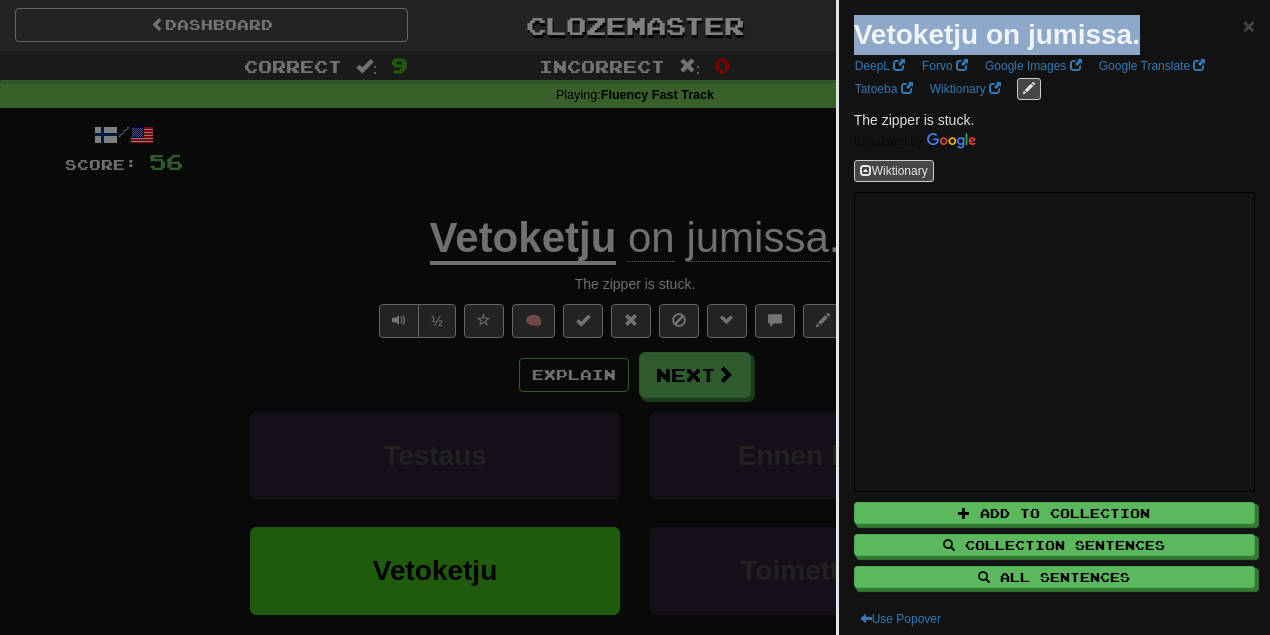 click on "Vetoketju on jumissa." at bounding box center [997, 34] 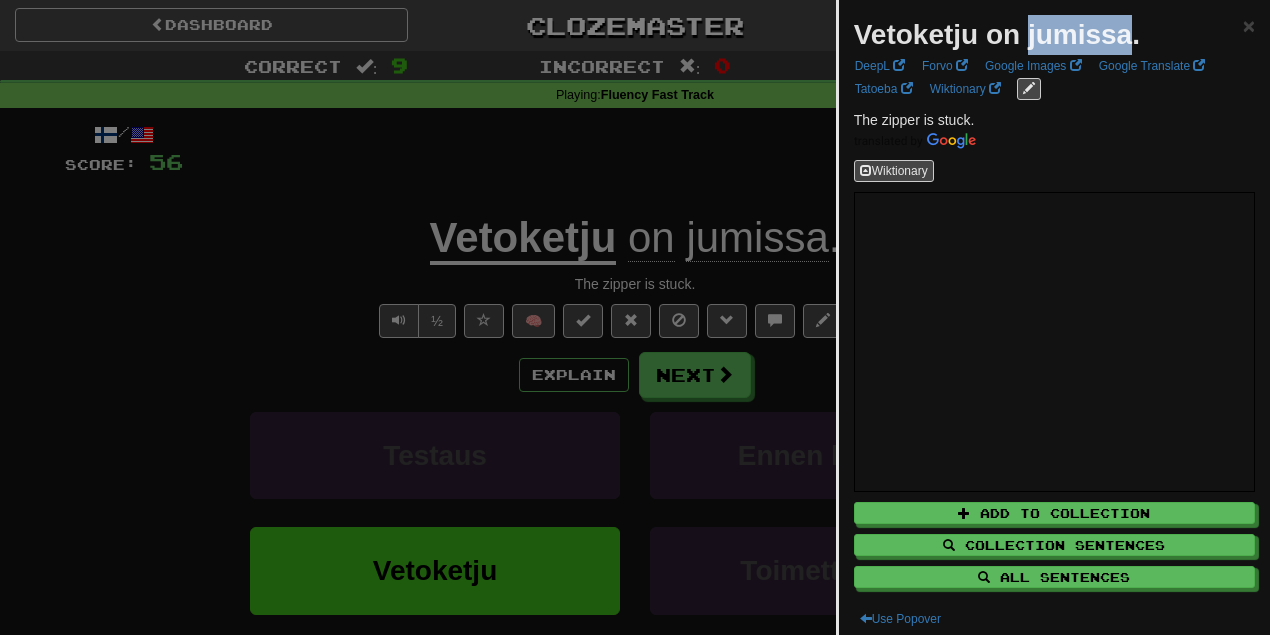 drag, startPoint x: 1051, startPoint y: 38, endPoint x: 1132, endPoint y: 39, distance: 81.00617 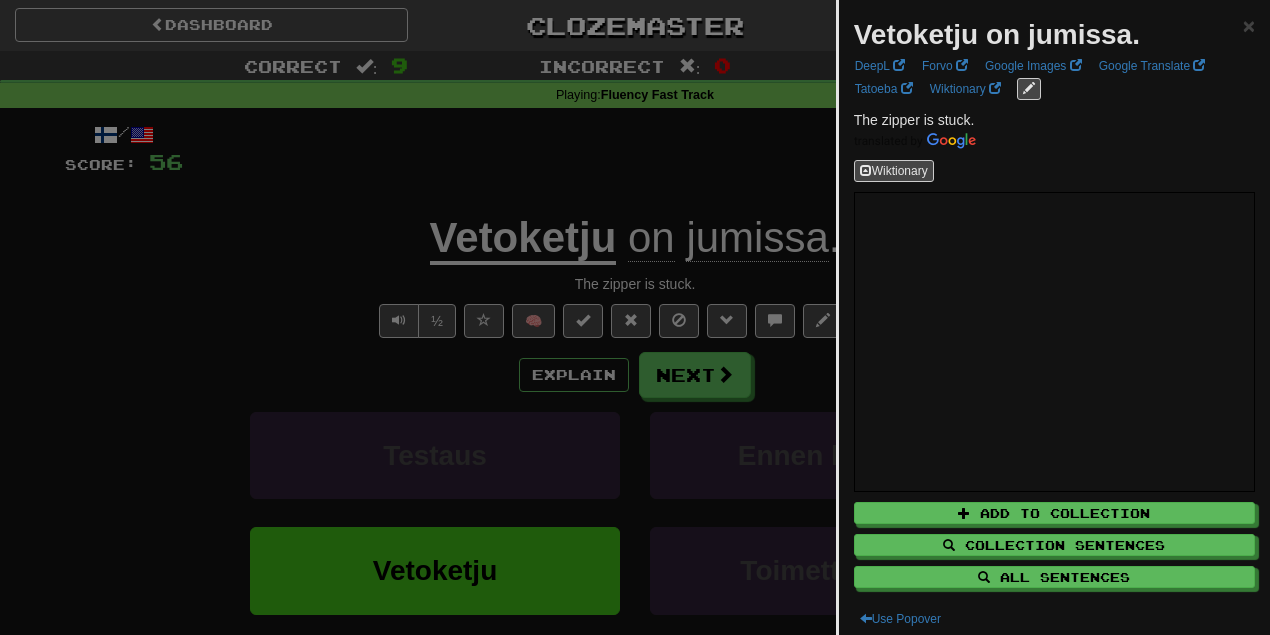 click at bounding box center (635, 317) 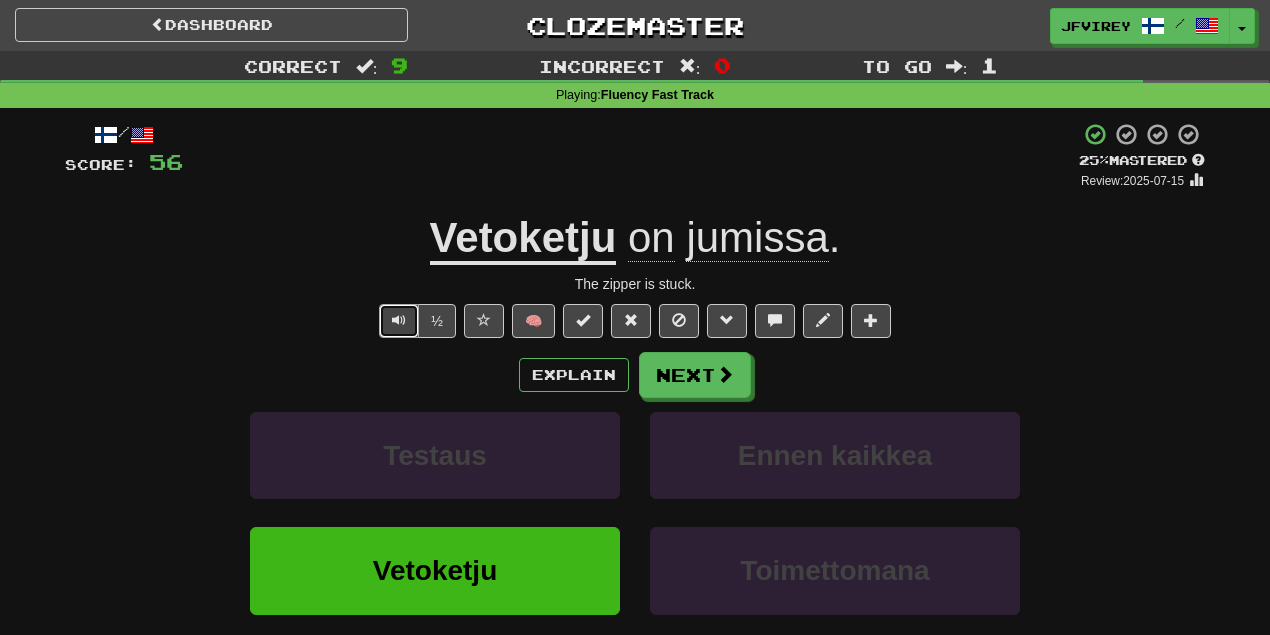click at bounding box center (399, 320) 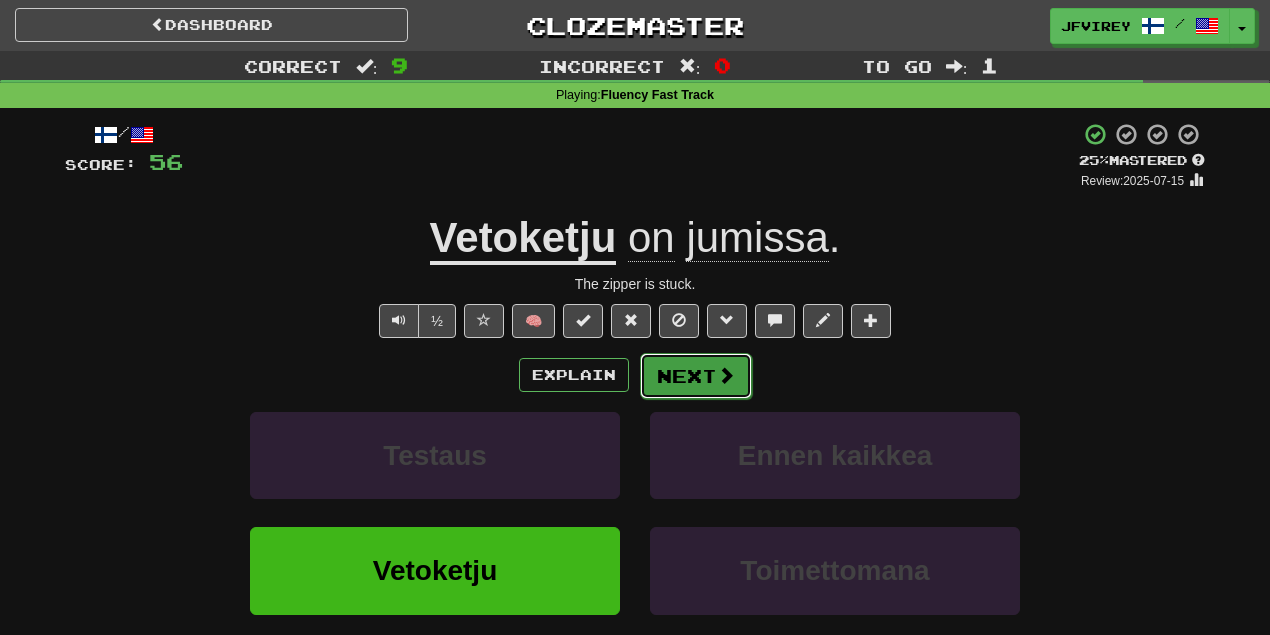 click on "Next" at bounding box center (696, 376) 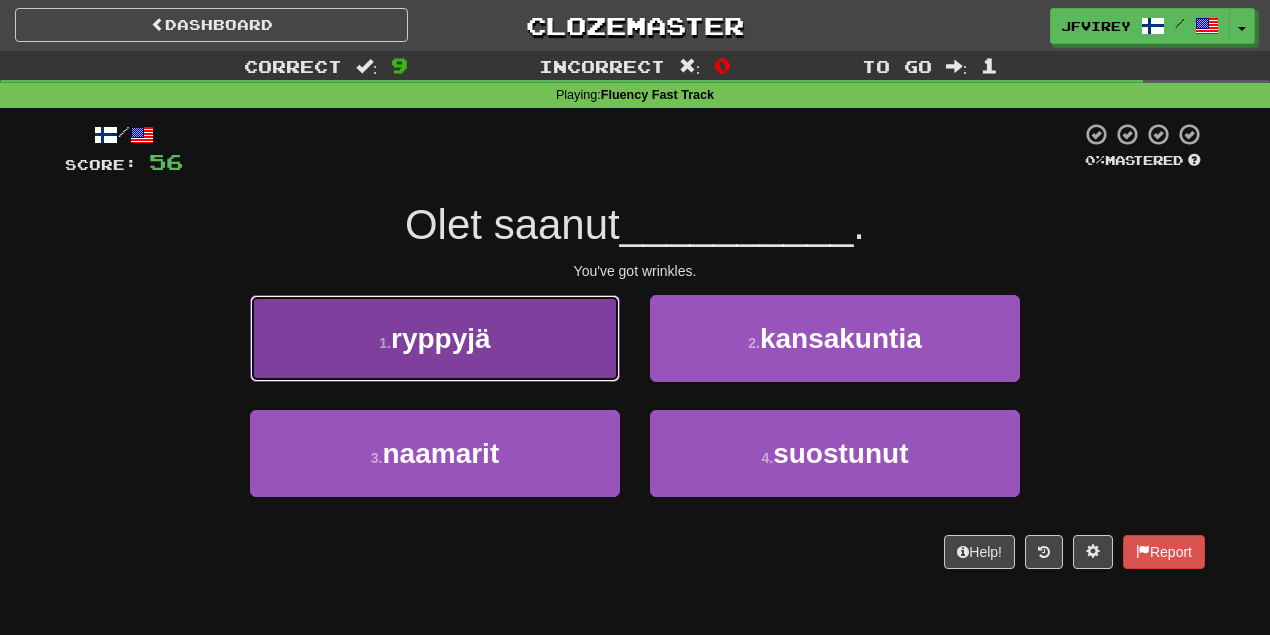 click on "1 .  ryppyjä" at bounding box center [435, 338] 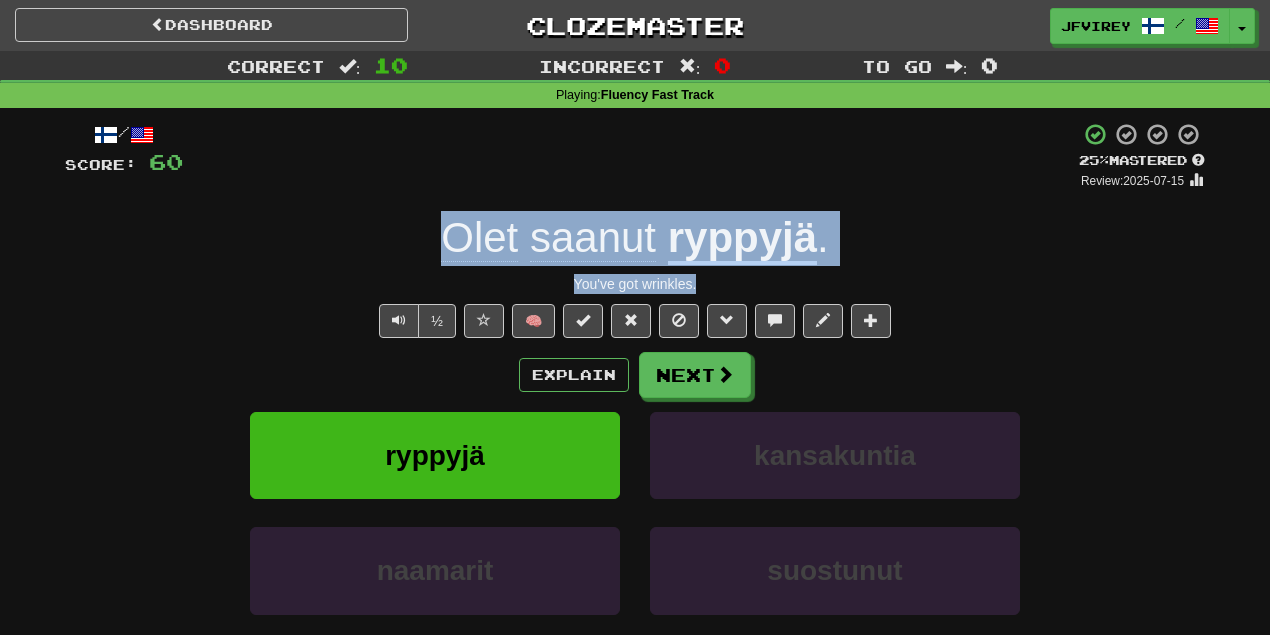 drag, startPoint x: 711, startPoint y: 284, endPoint x: 431, endPoint y: 248, distance: 282.3048 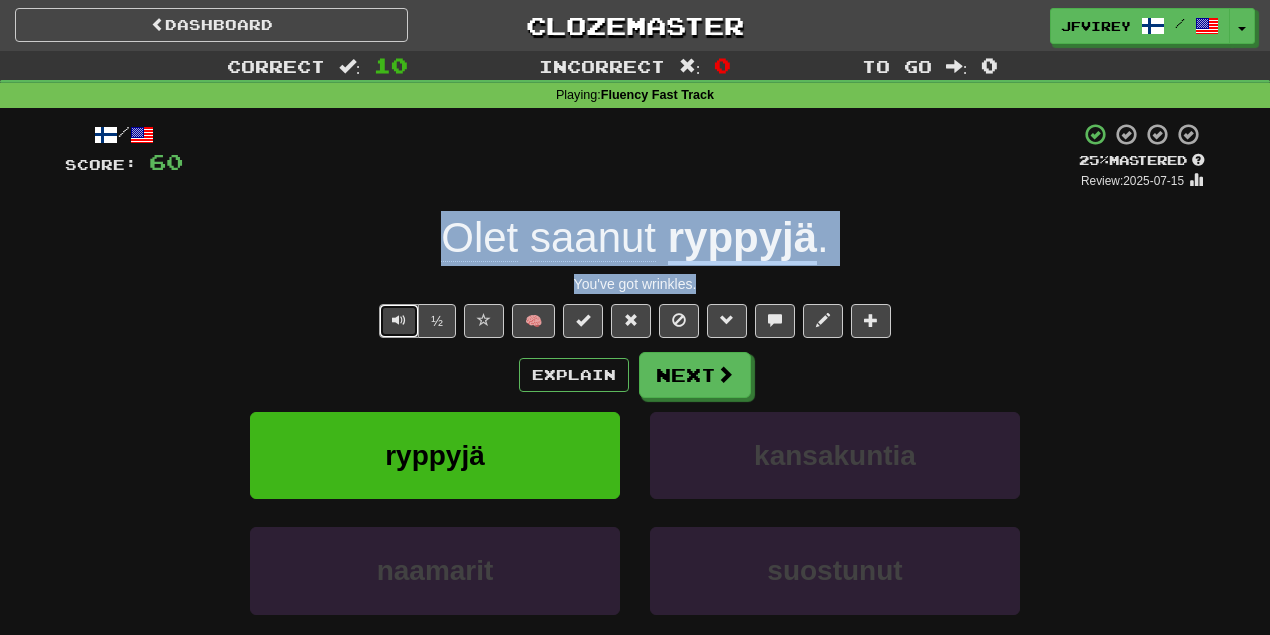 click at bounding box center [399, 320] 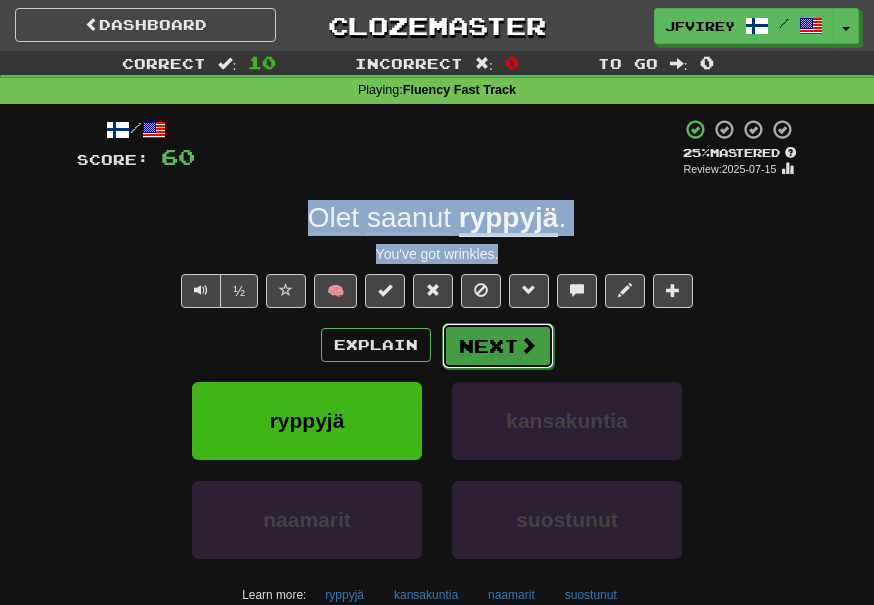 click on "Next" at bounding box center [498, 346] 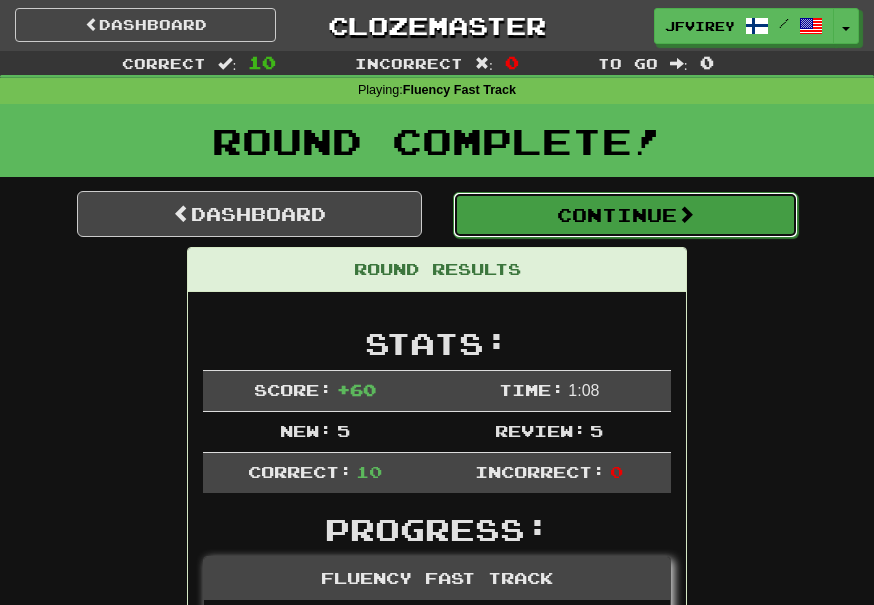click on "Continue" at bounding box center [625, 215] 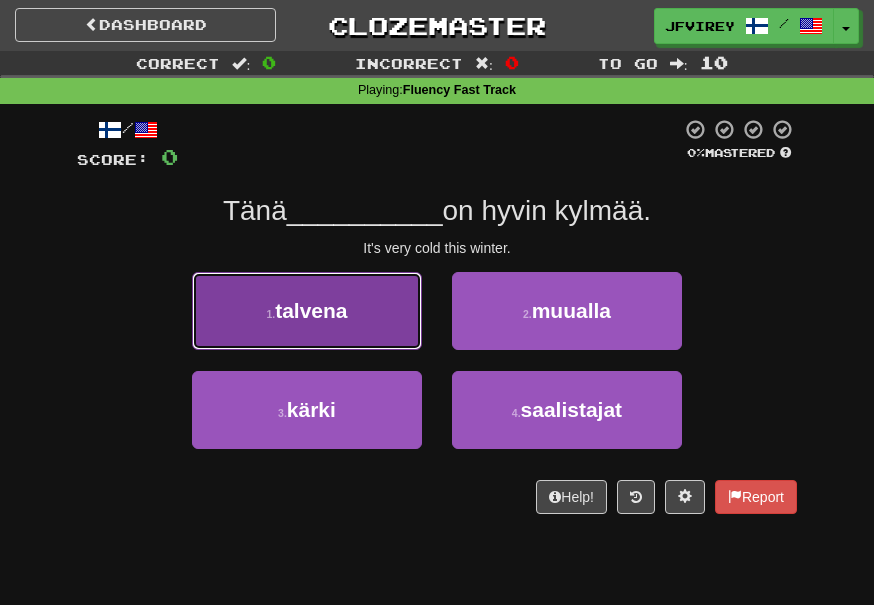 click on "1 .  talvena" at bounding box center (307, 311) 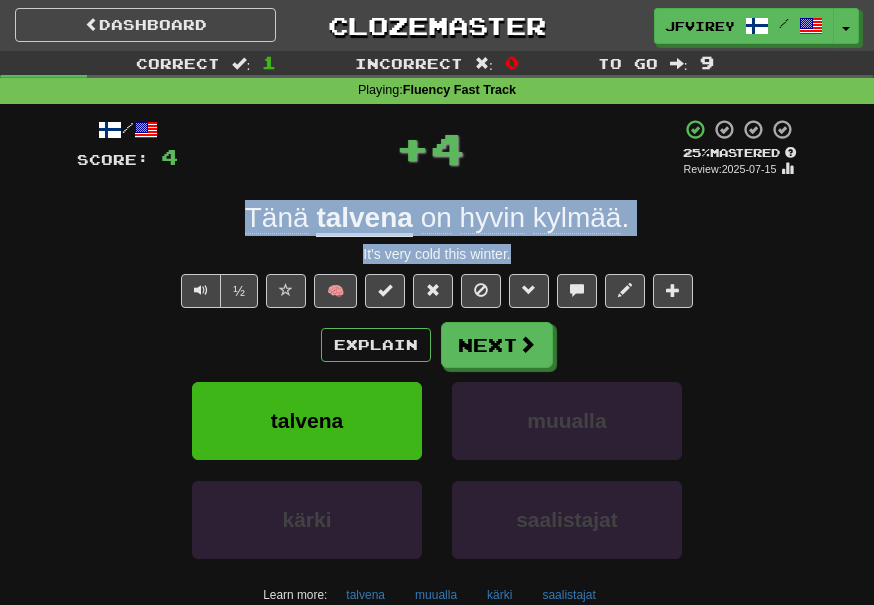 drag, startPoint x: 528, startPoint y: 256, endPoint x: 248, endPoint y: 219, distance: 282.43405 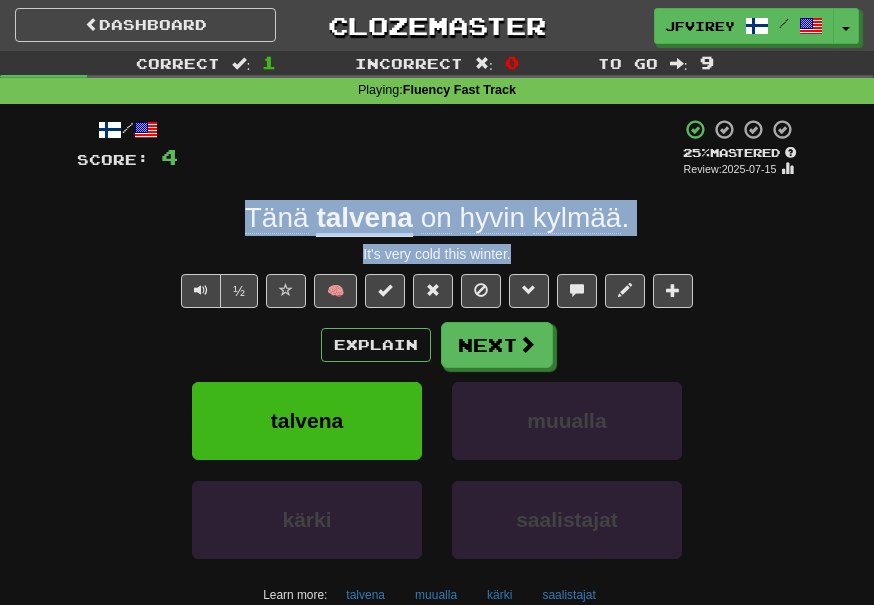 click on "talvena" at bounding box center [364, 219] 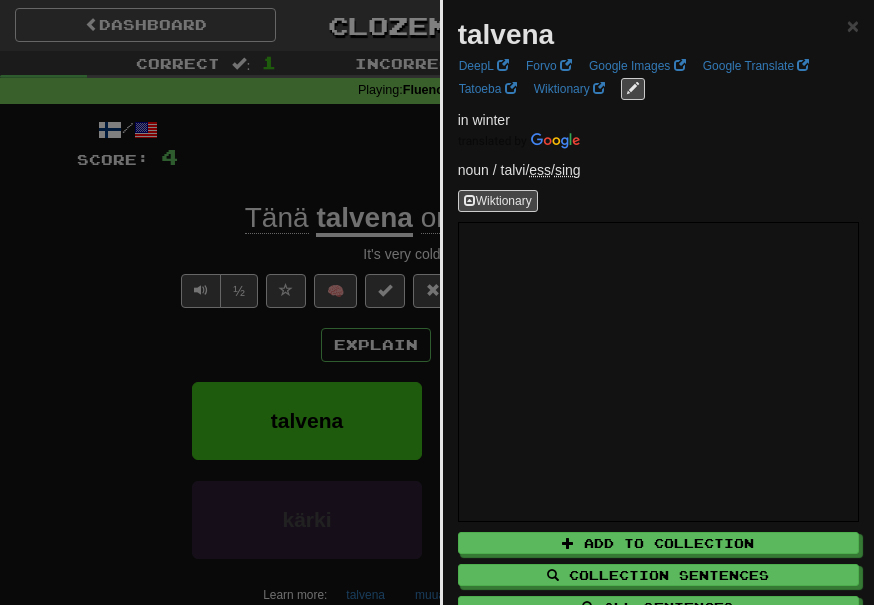 click at bounding box center (437, 302) 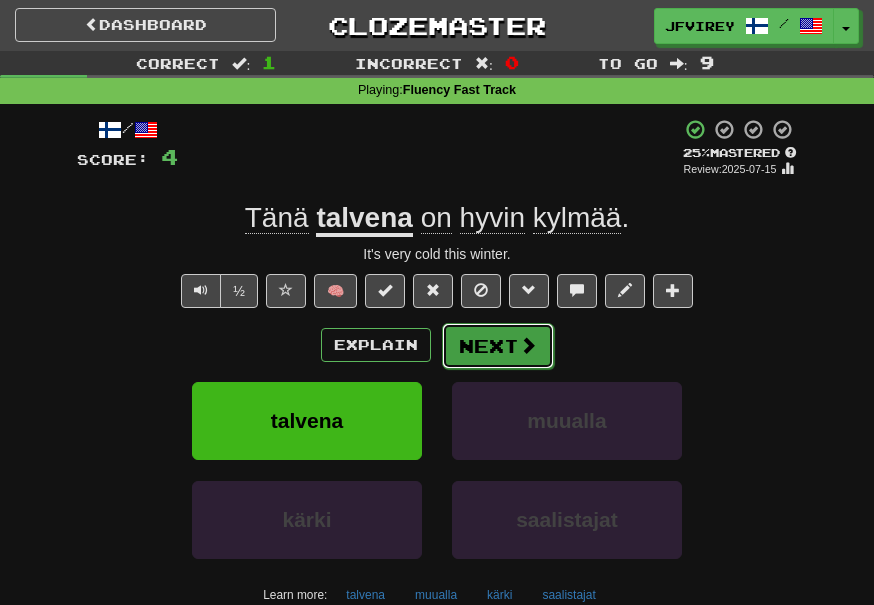 click on "Next" at bounding box center [498, 346] 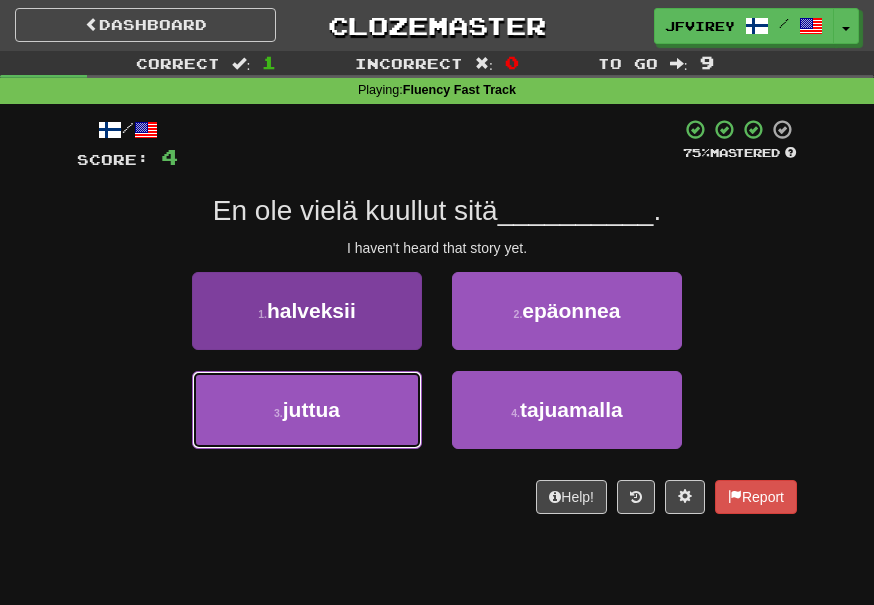 click on "3 .  juttua" at bounding box center [307, 410] 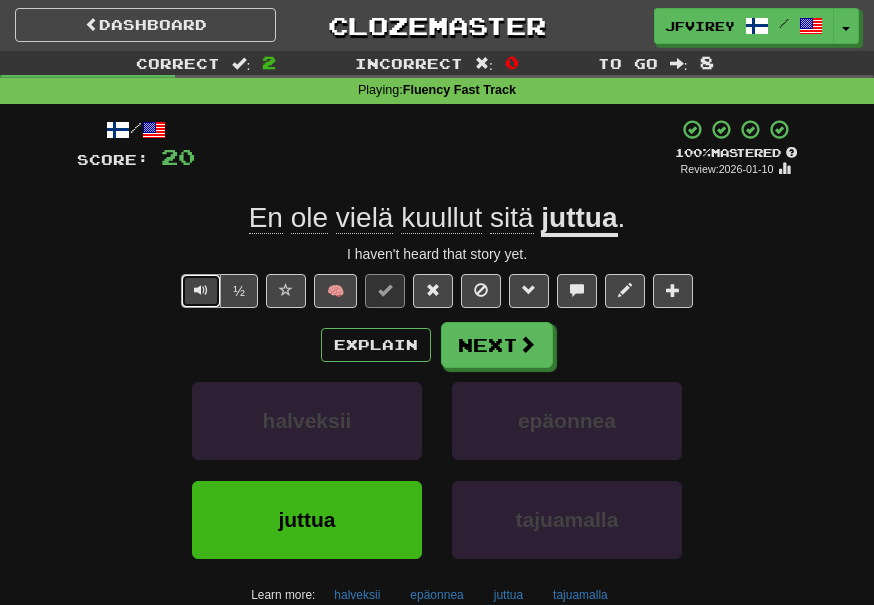click at bounding box center (201, 291) 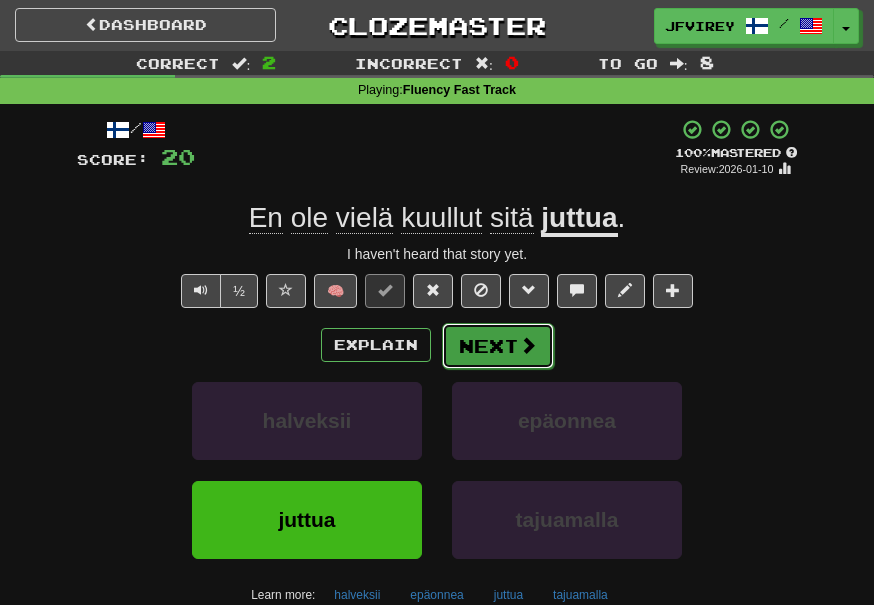 click on "Next" at bounding box center (498, 346) 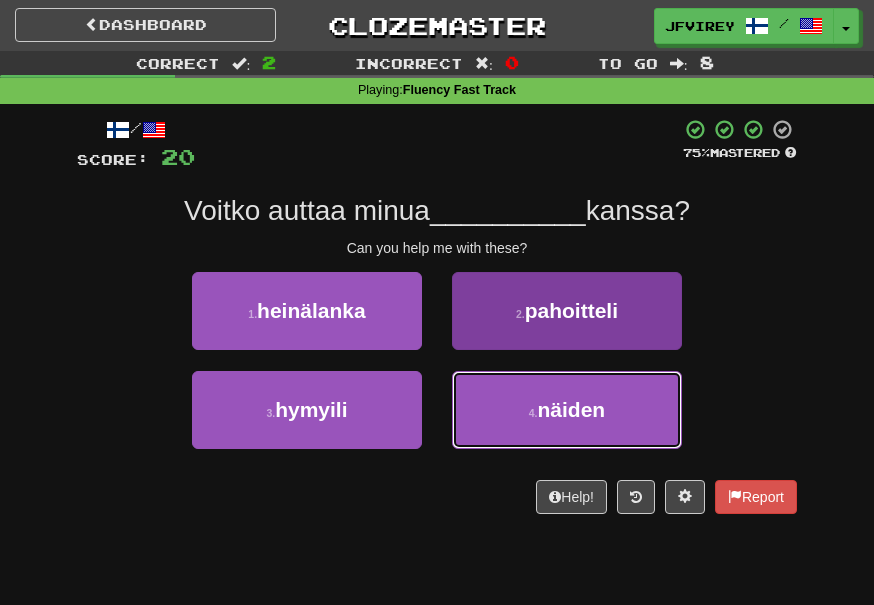 click on "4 .  näiden" at bounding box center (567, 410) 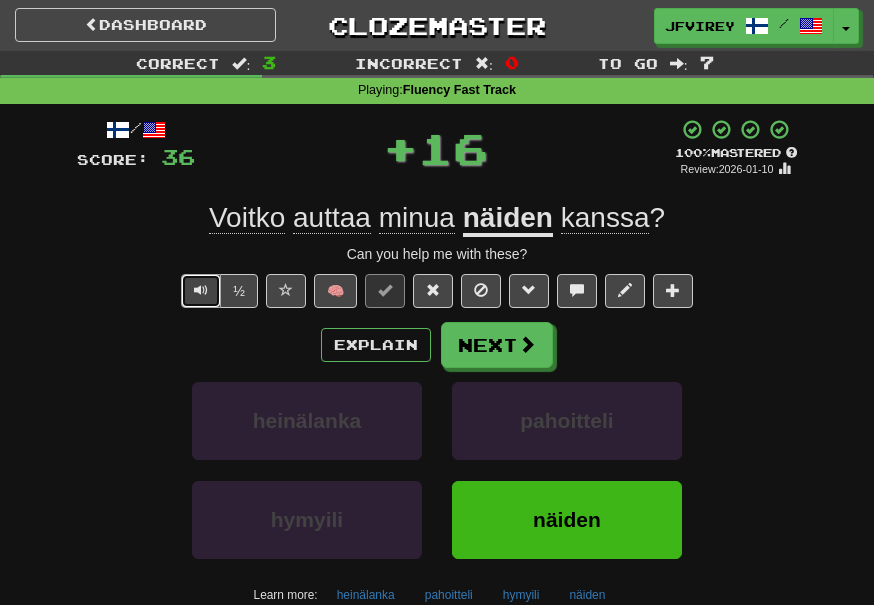 click at bounding box center [201, 291] 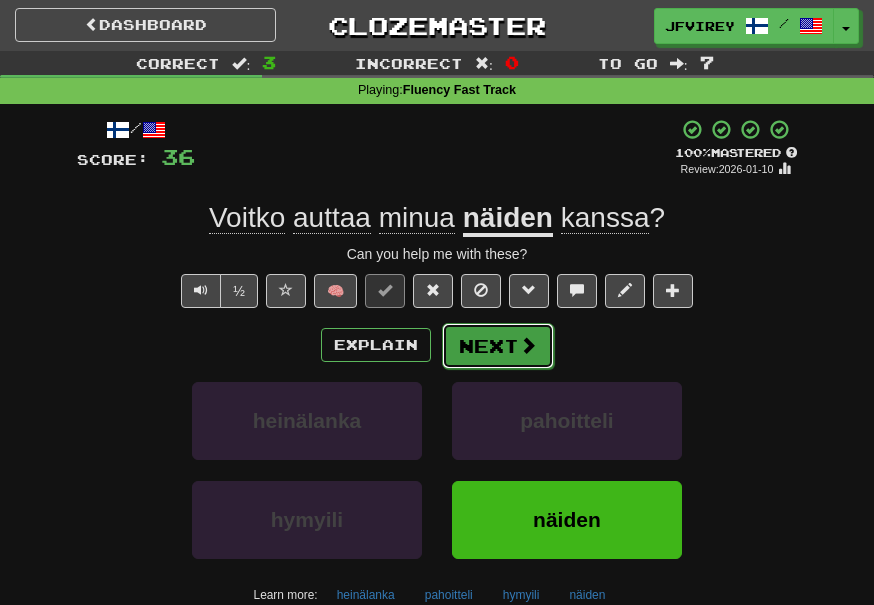 click at bounding box center (528, 345) 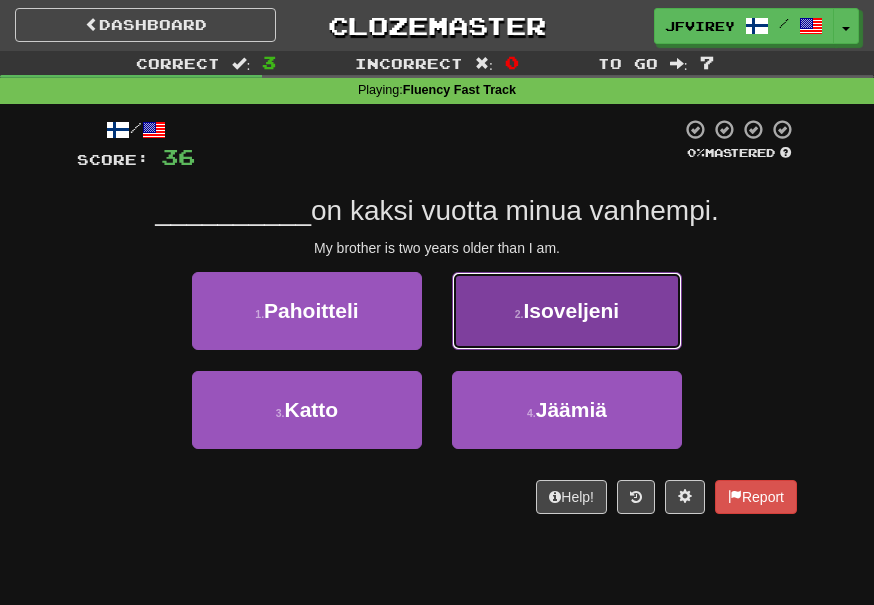 click on "Isoveljeni" at bounding box center [571, 310] 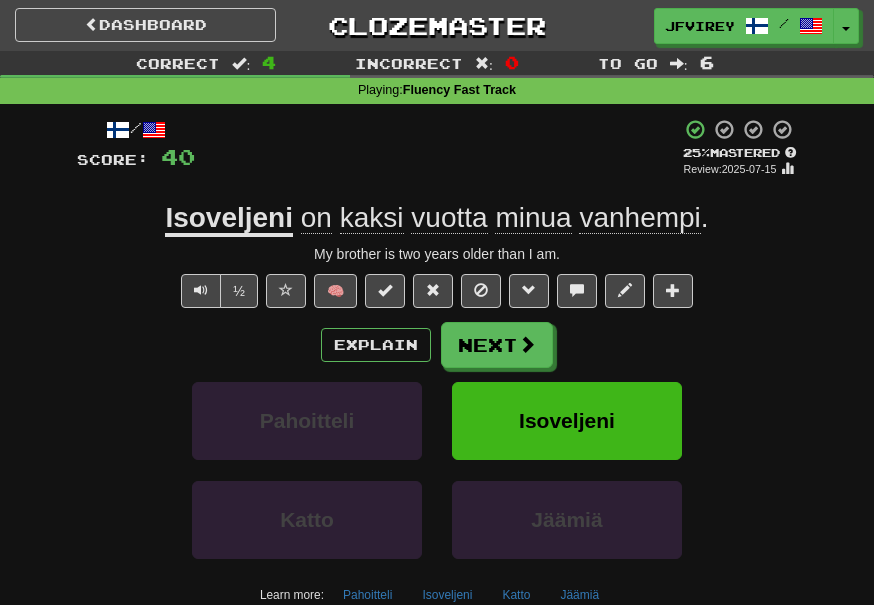 click on "Isoveljeni" at bounding box center [229, 219] 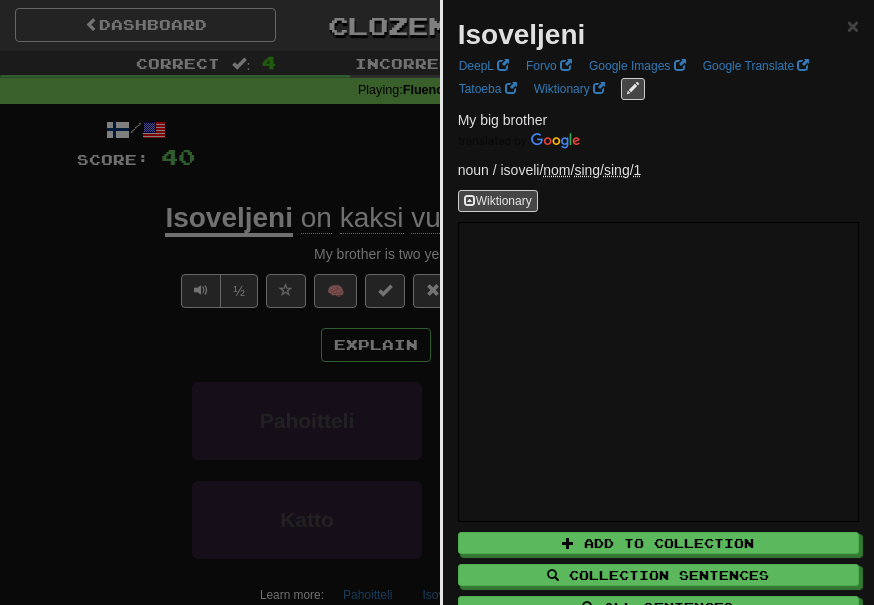 click at bounding box center (437, 302) 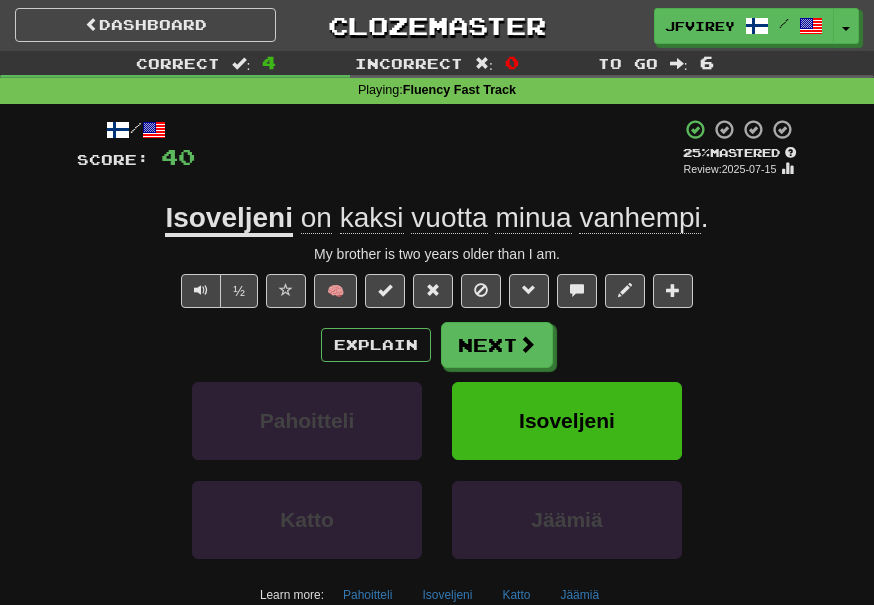 click on "Isoveljeni" at bounding box center (229, 219) 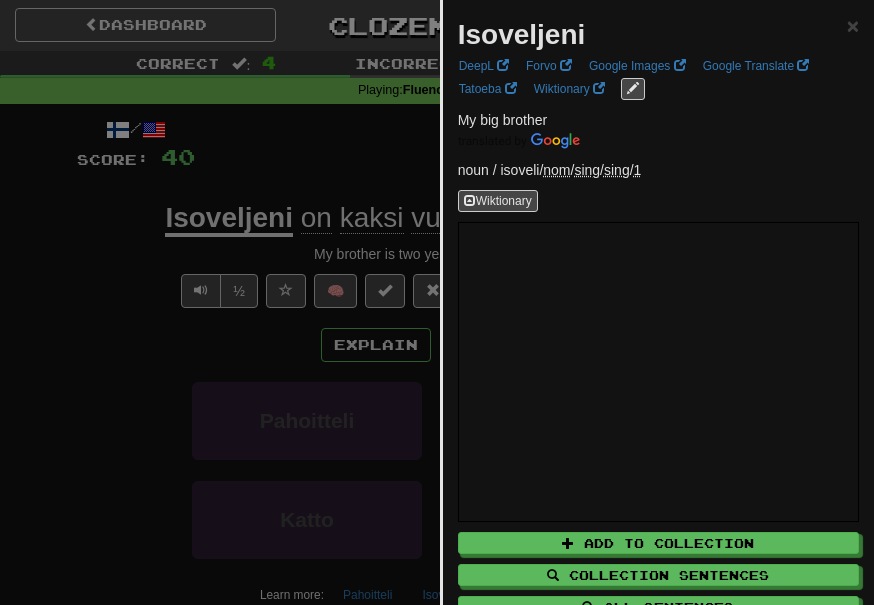 drag, startPoint x: 133, startPoint y: 276, endPoint x: 169, endPoint y: 280, distance: 36.221542 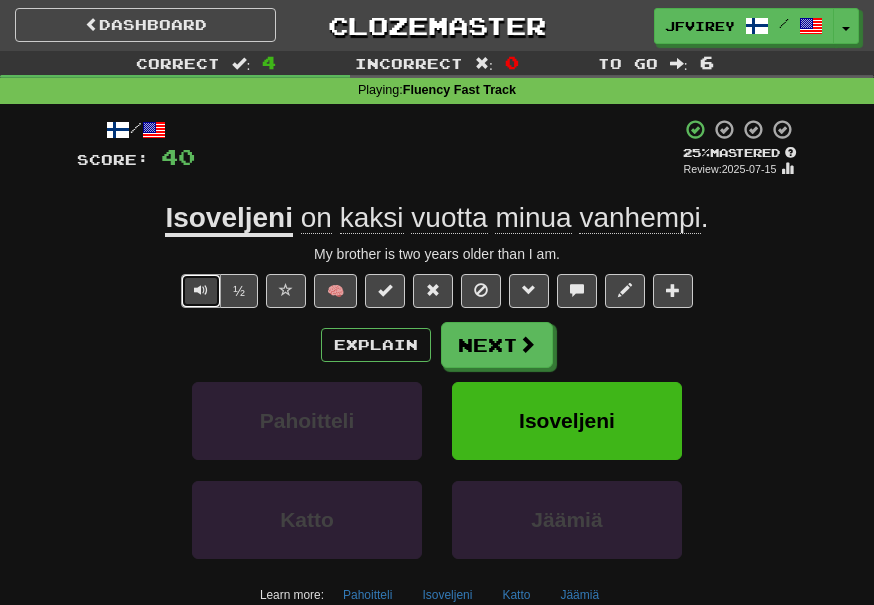 drag, startPoint x: 186, startPoint y: 288, endPoint x: 208, endPoint y: 290, distance: 22.090721 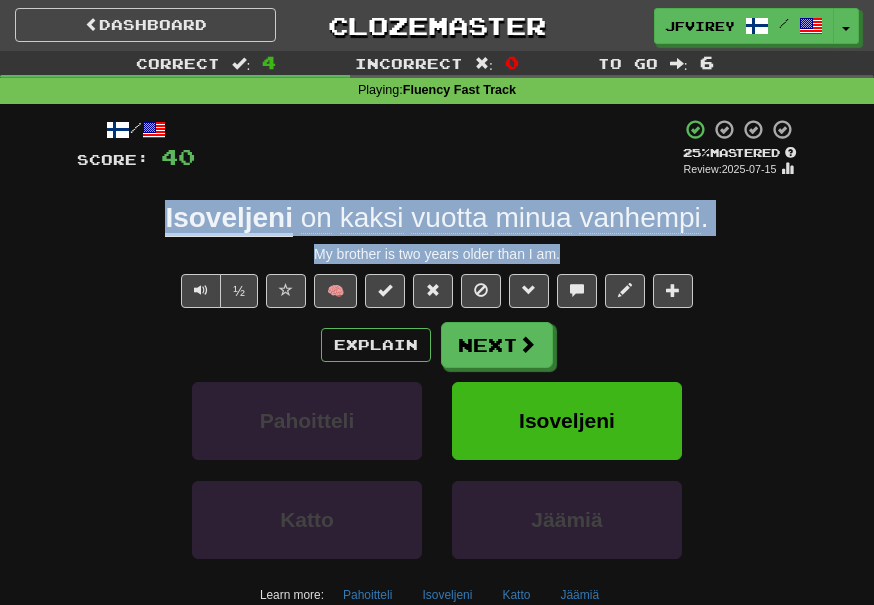 drag, startPoint x: 602, startPoint y: 258, endPoint x: 116, endPoint y: 222, distance: 487.3315 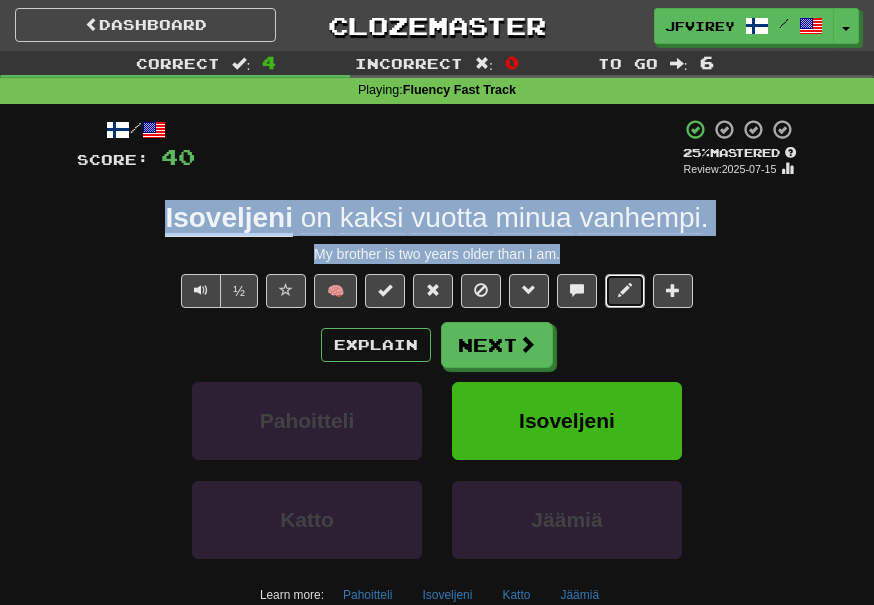 click at bounding box center [625, 291] 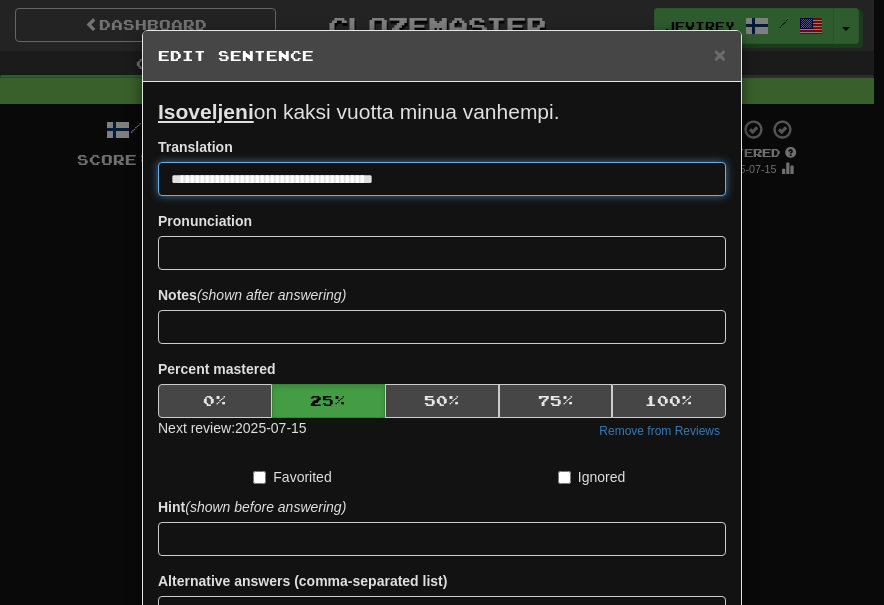 drag, startPoint x: 188, startPoint y: 180, endPoint x: 204, endPoint y: 188, distance: 17.888544 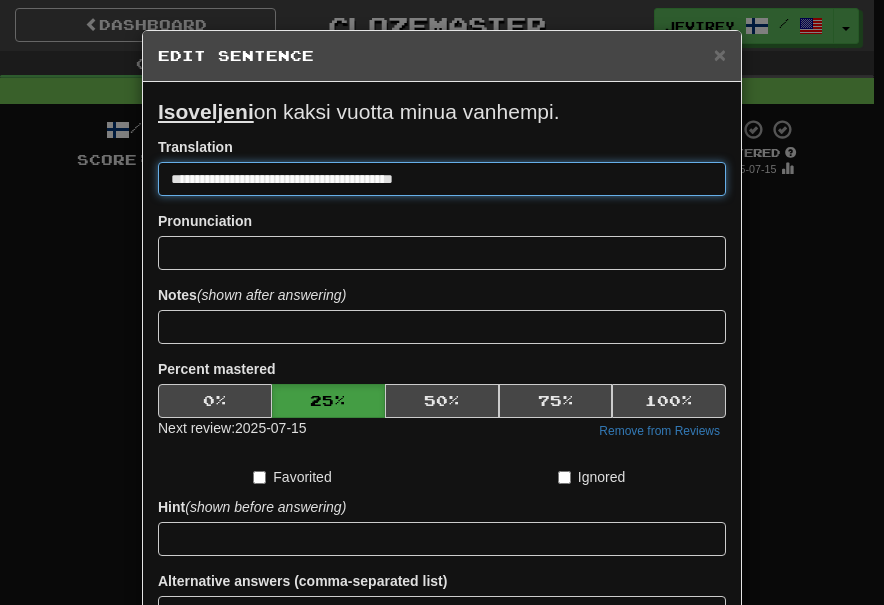type on "**********" 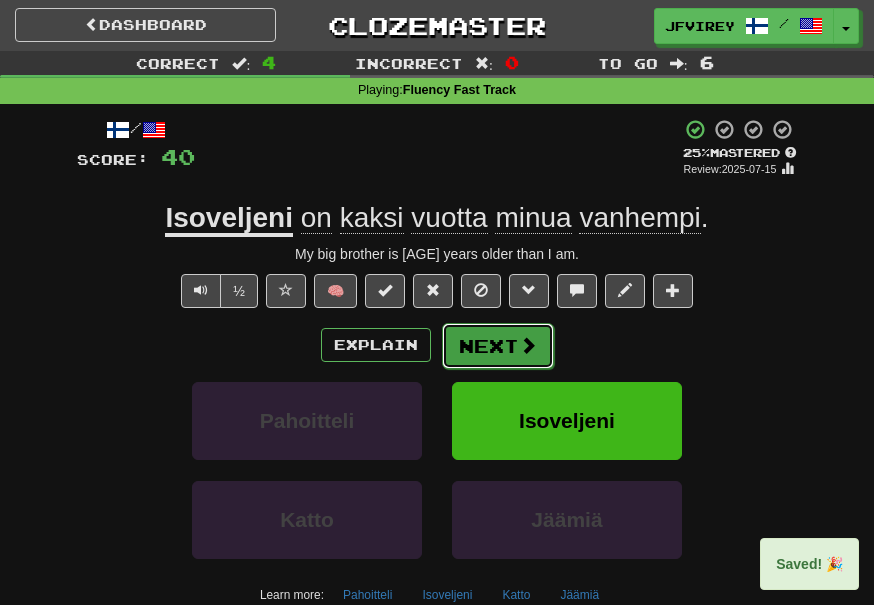 click on "Next" at bounding box center (498, 346) 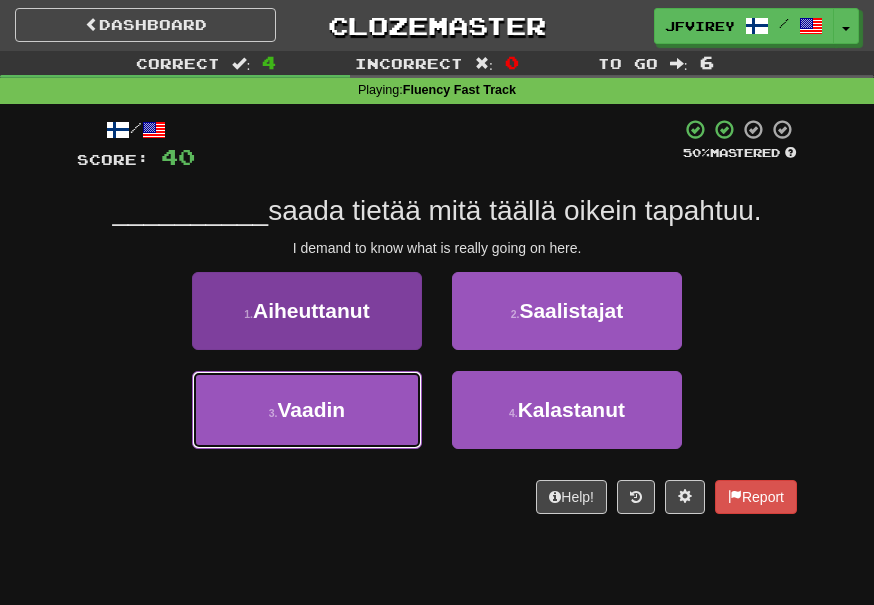 drag, startPoint x: 370, startPoint y: 412, endPoint x: 388, endPoint y: 405, distance: 19.313208 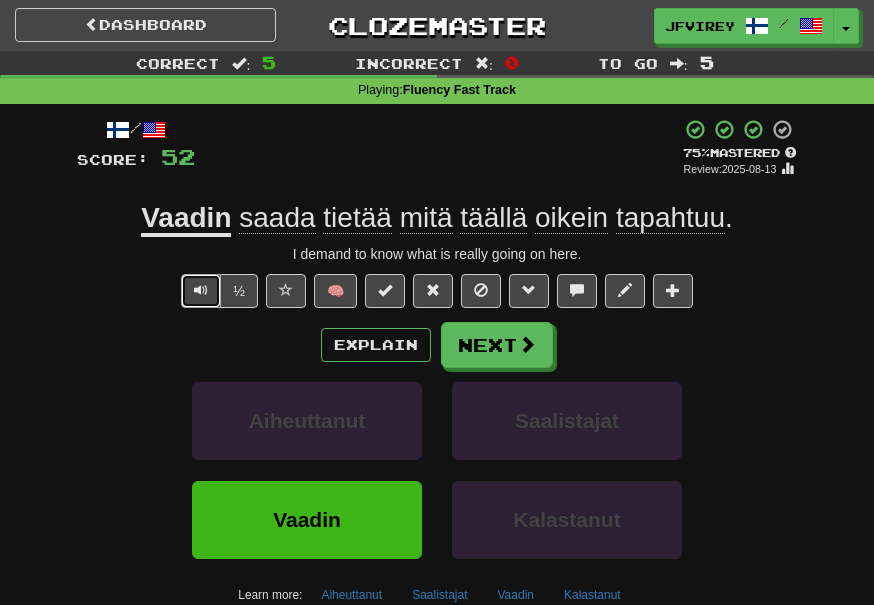click at bounding box center [201, 291] 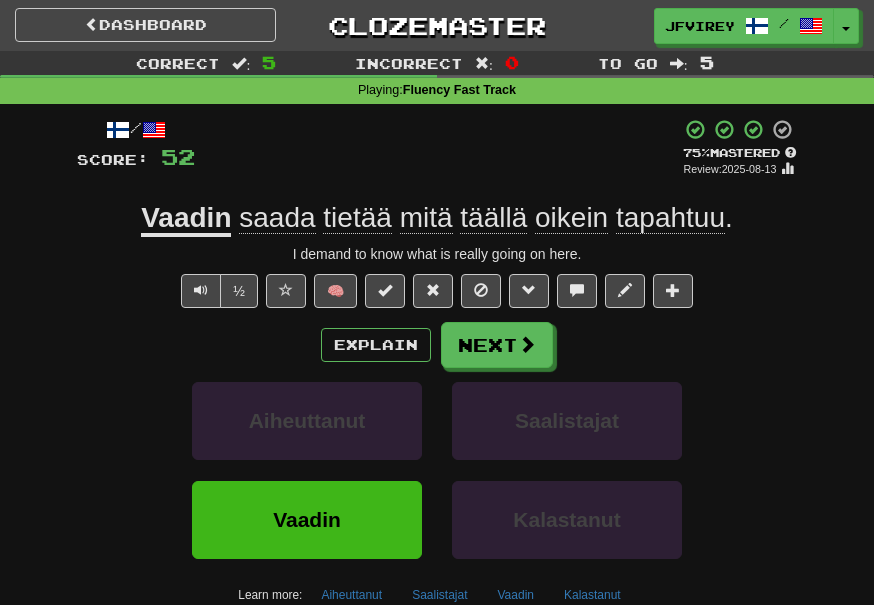 click on "/  Score:   52 + 12 75 %  Mastered Review:  2025-08-13 Vaadin   saada   tietää   mitä   täällä   oikein   tapahtuu . I demand to know what is really going on here. ½ 🧠 Explain Next Aiheuttanut Saalistajat Vaadin Kalastanut Learn more: Aiheuttanut Saalistajat Vaadin Kalastanut  Help!  Report Sentence Source" at bounding box center [437, 402] 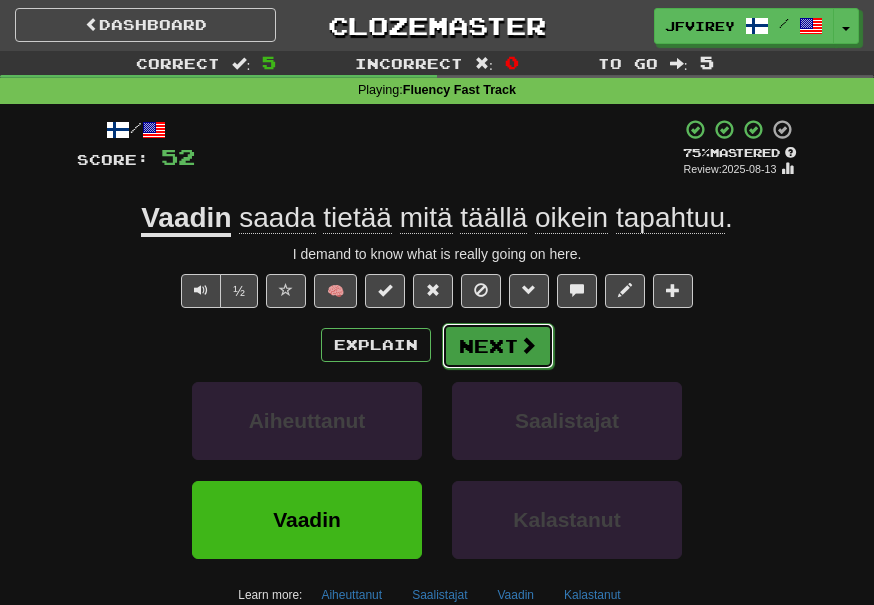 click on "Next" at bounding box center (498, 346) 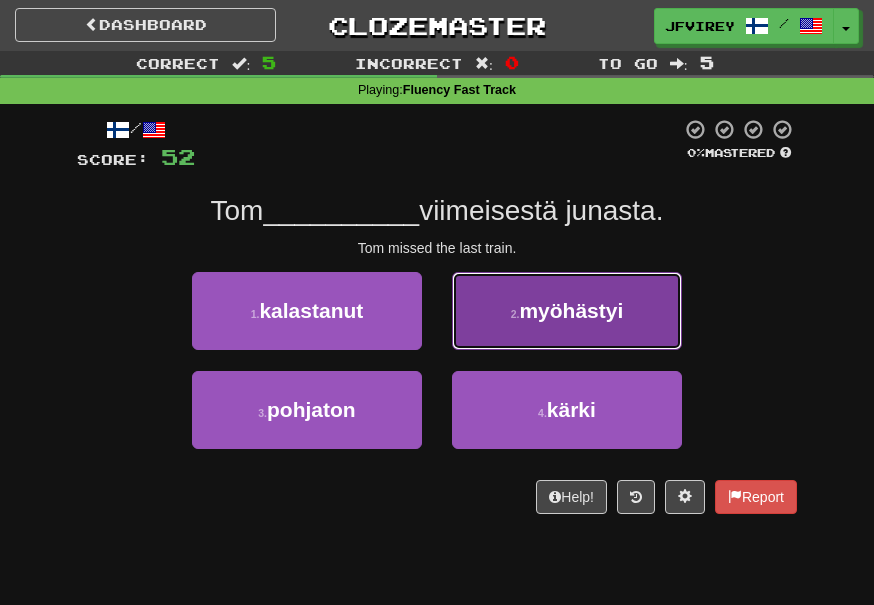 click on "2 .  myöhästyi" at bounding box center (567, 311) 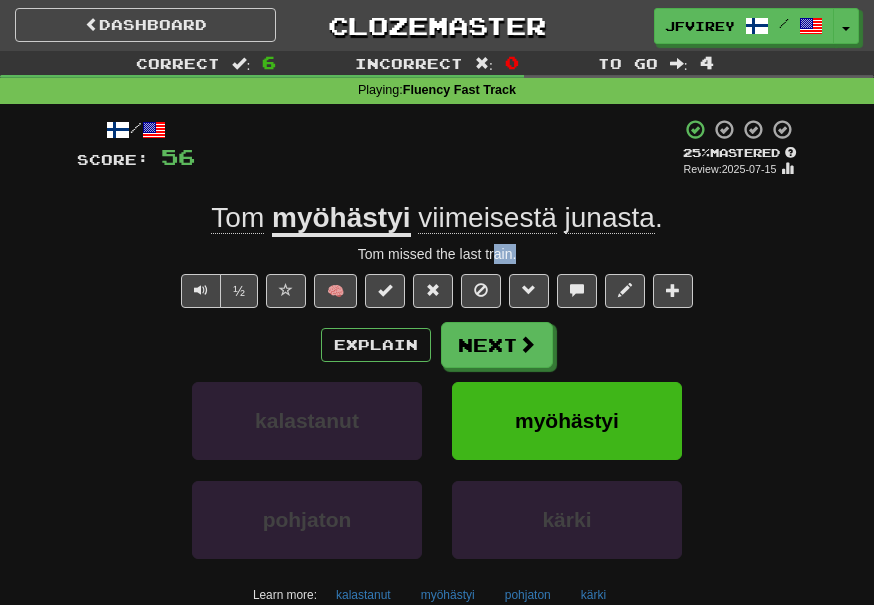 drag, startPoint x: 524, startPoint y: 252, endPoint x: 492, endPoint y: 252, distance: 32 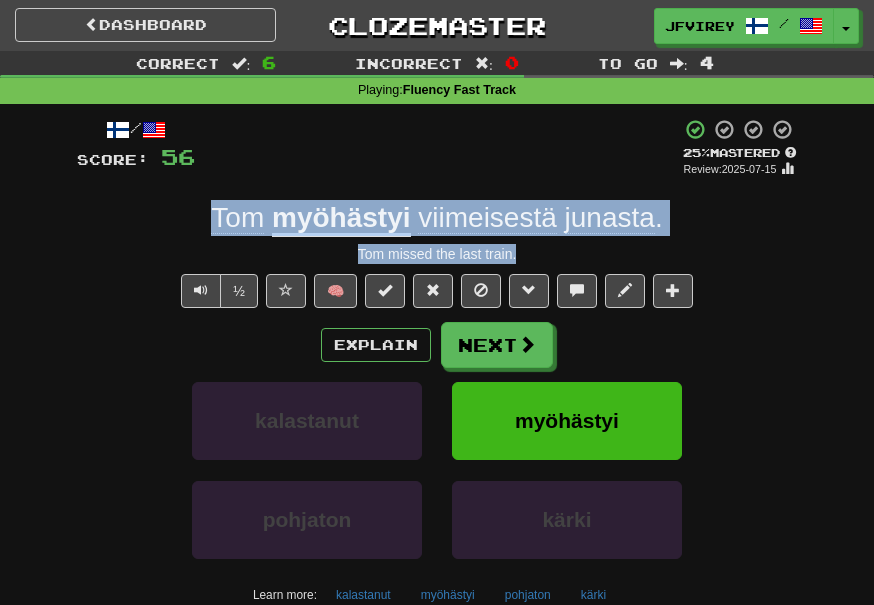 drag, startPoint x: 533, startPoint y: 257, endPoint x: 210, endPoint y: 214, distance: 325.84967 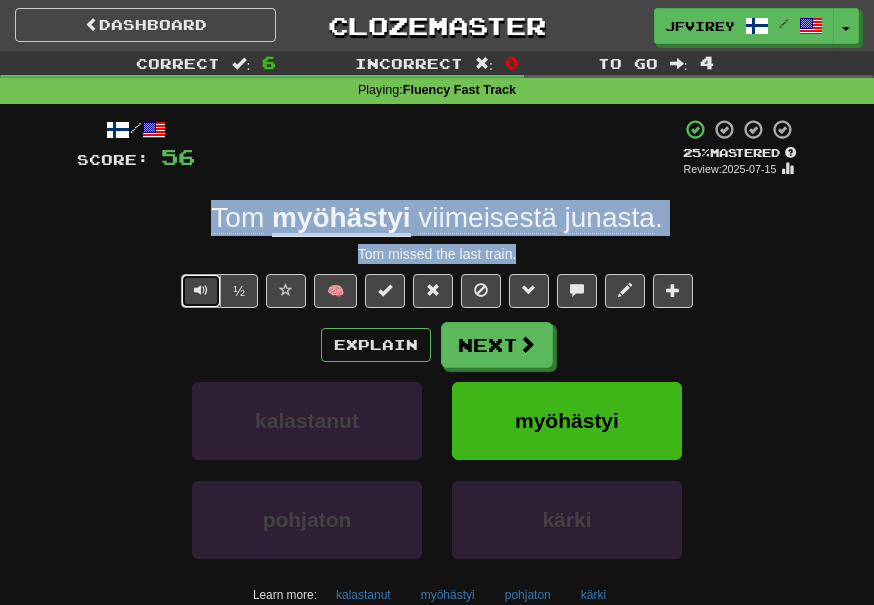 click at bounding box center (201, 290) 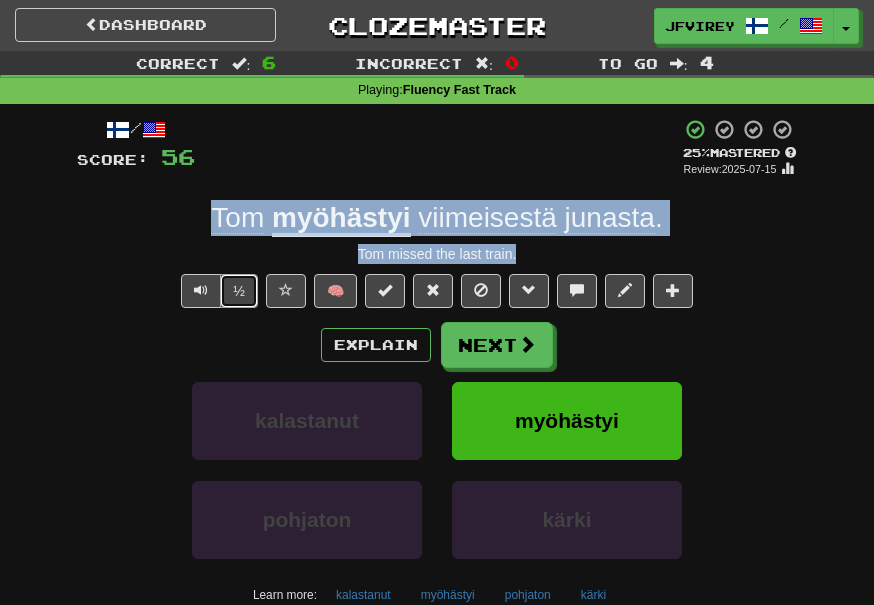 click on "½" at bounding box center [239, 291] 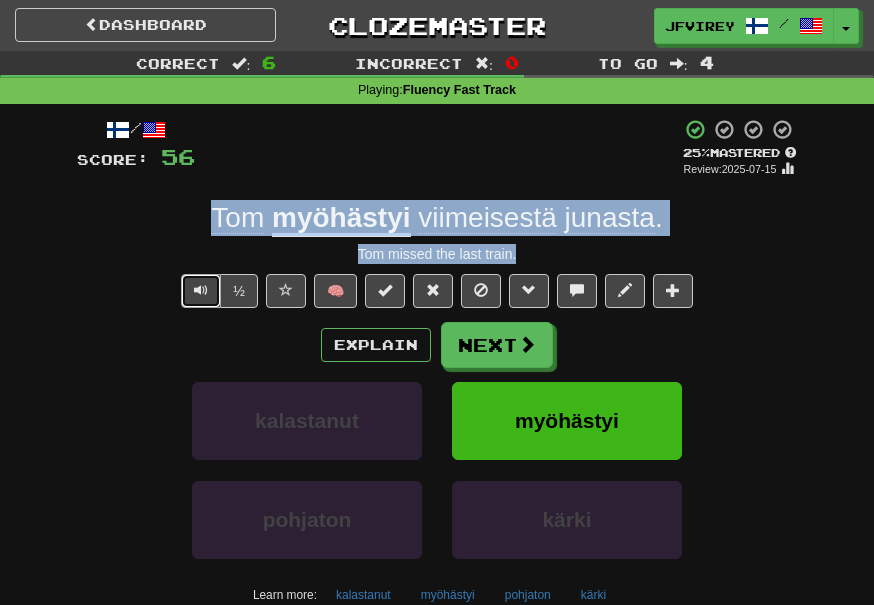 click at bounding box center (201, 291) 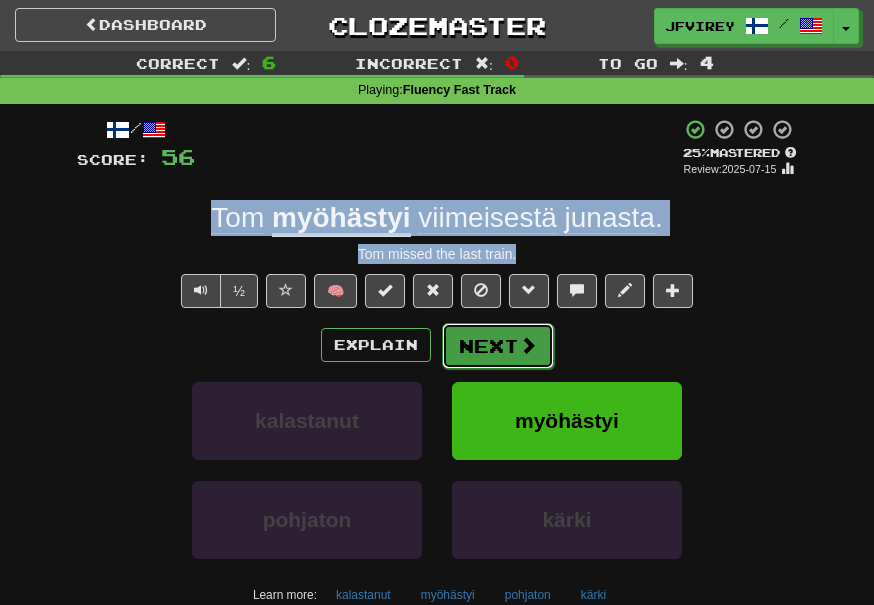click on "Next" at bounding box center (498, 346) 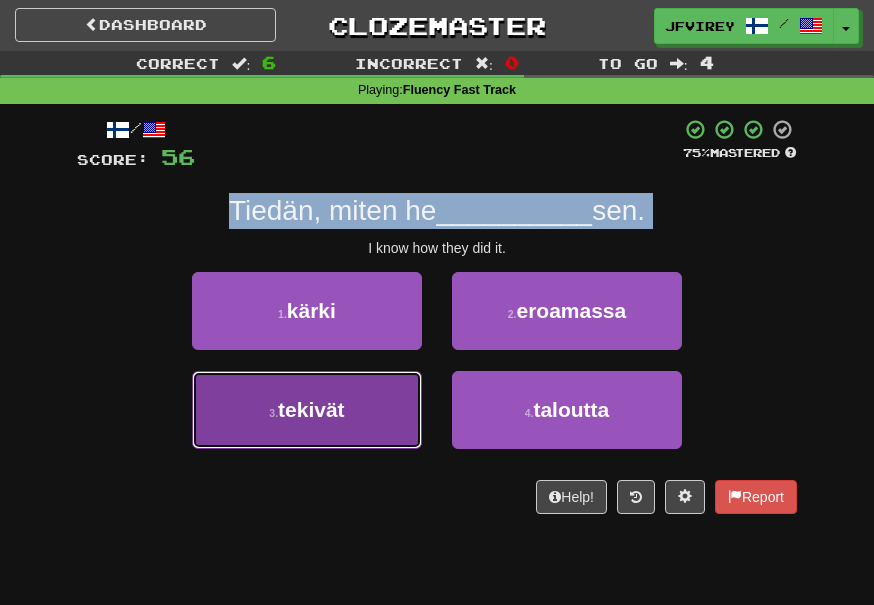 click on "tekivät" at bounding box center [311, 409] 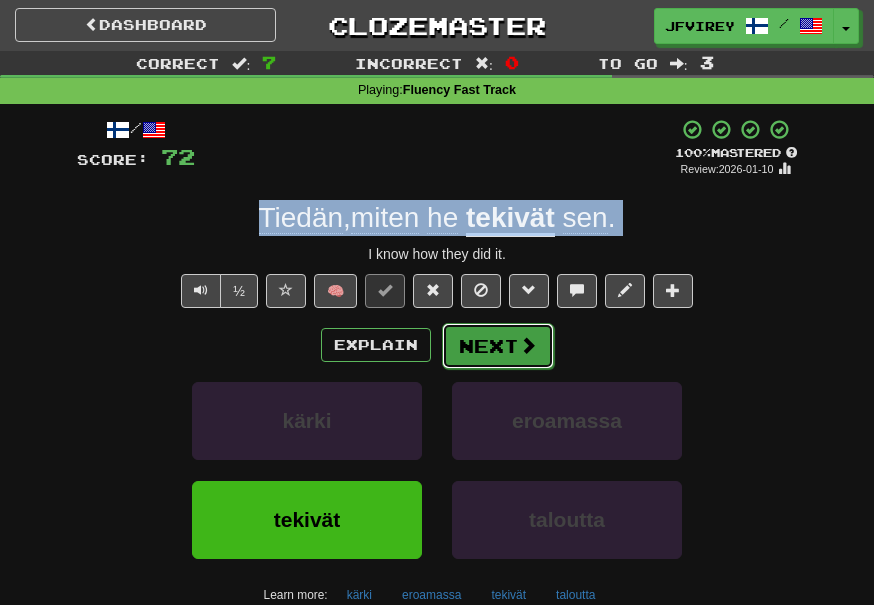 click on "Next" at bounding box center (498, 346) 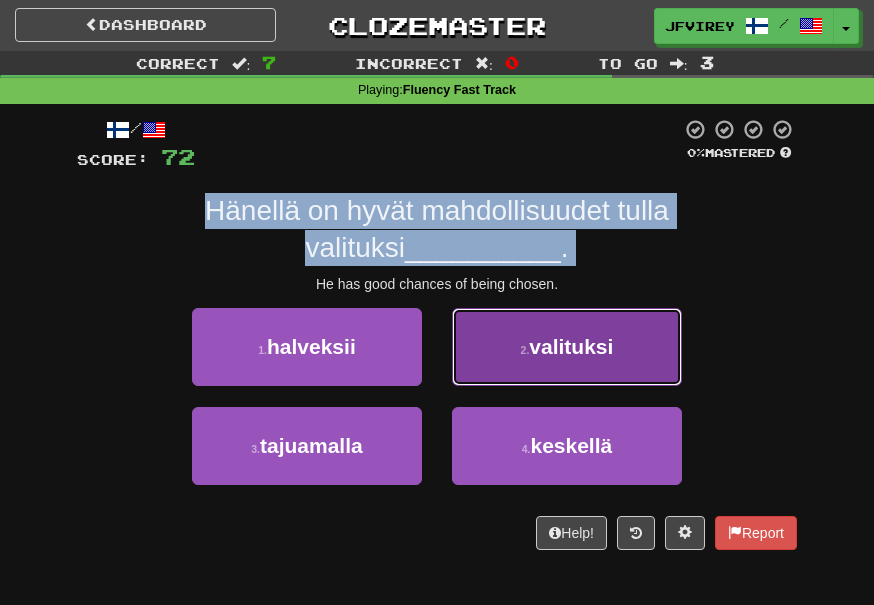 click on "valituksi" at bounding box center (571, 346) 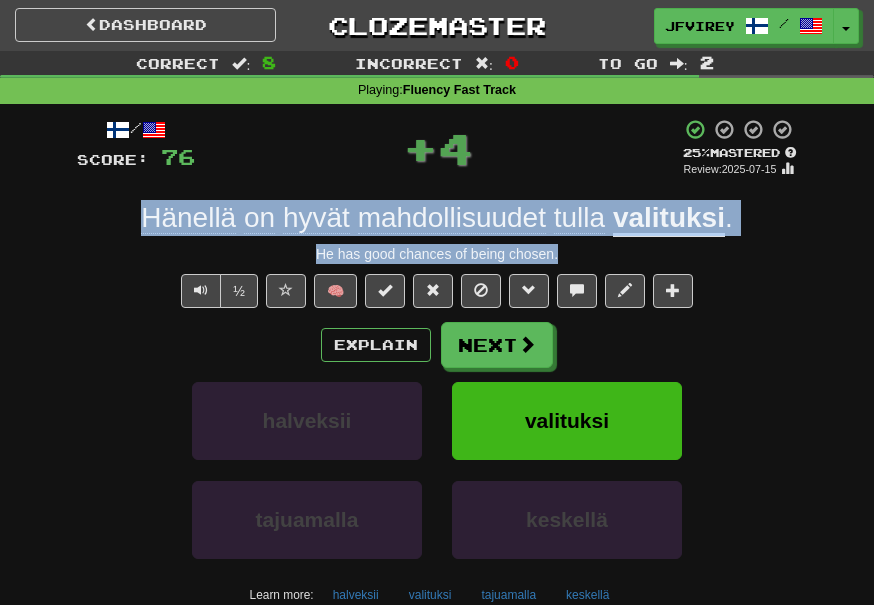 drag, startPoint x: 574, startPoint y: 258, endPoint x: 132, endPoint y: 222, distance: 443.46365 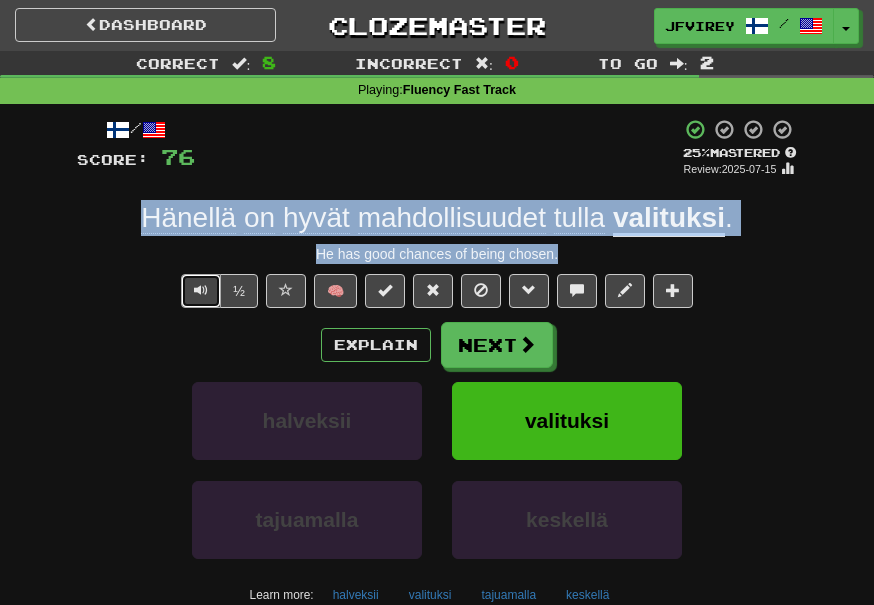 click at bounding box center [201, 291] 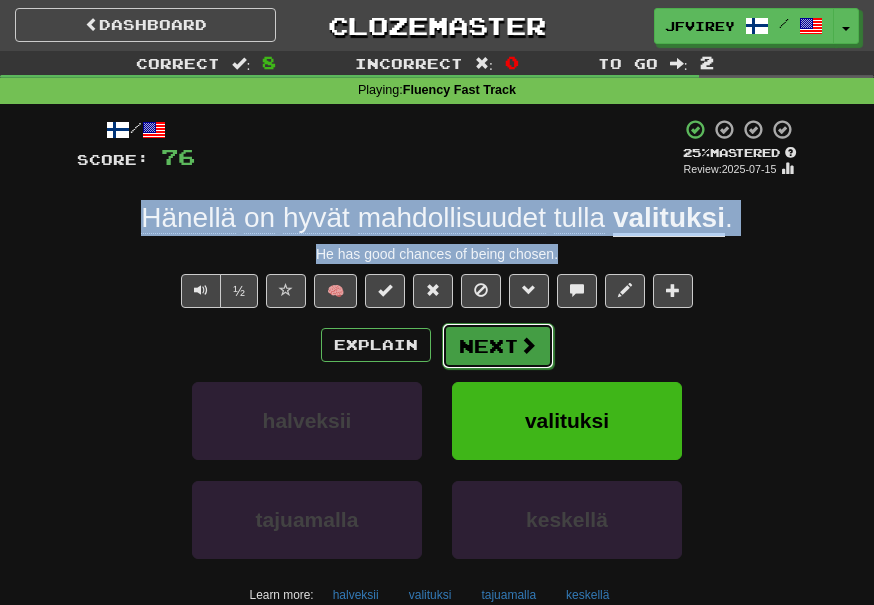 click on "Next" at bounding box center (498, 346) 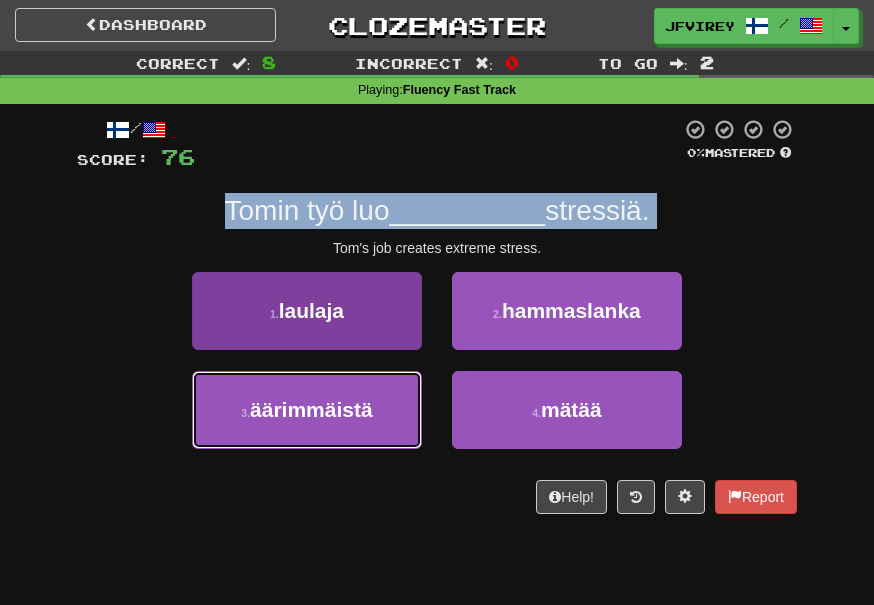 click on "3 .  äärimmäistä" at bounding box center [307, 410] 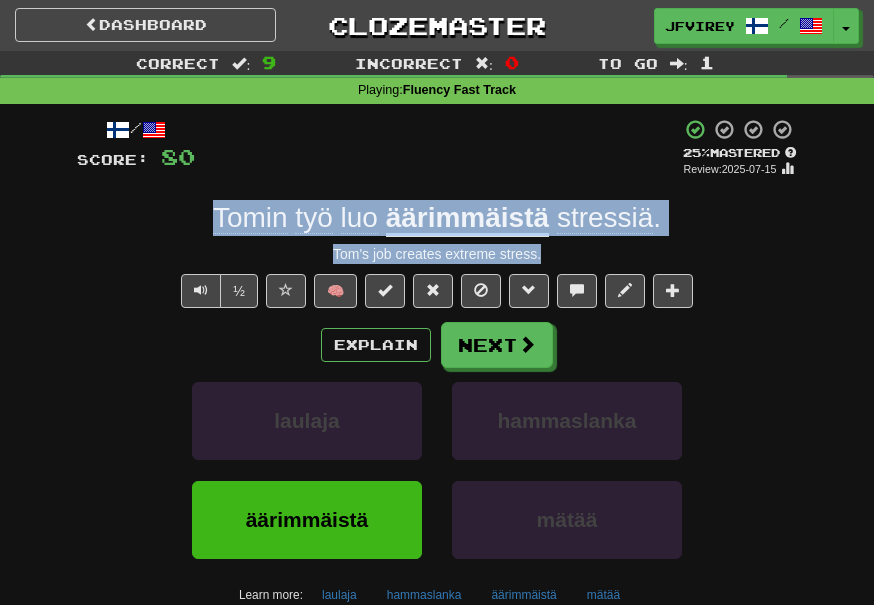 drag, startPoint x: 553, startPoint y: 256, endPoint x: 218, endPoint y: 225, distance: 336.43127 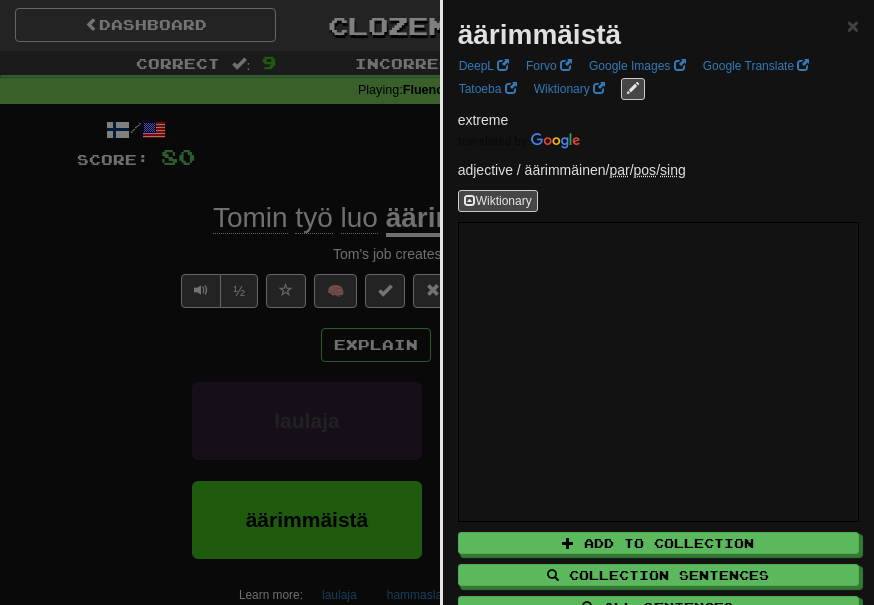 click at bounding box center (437, 302) 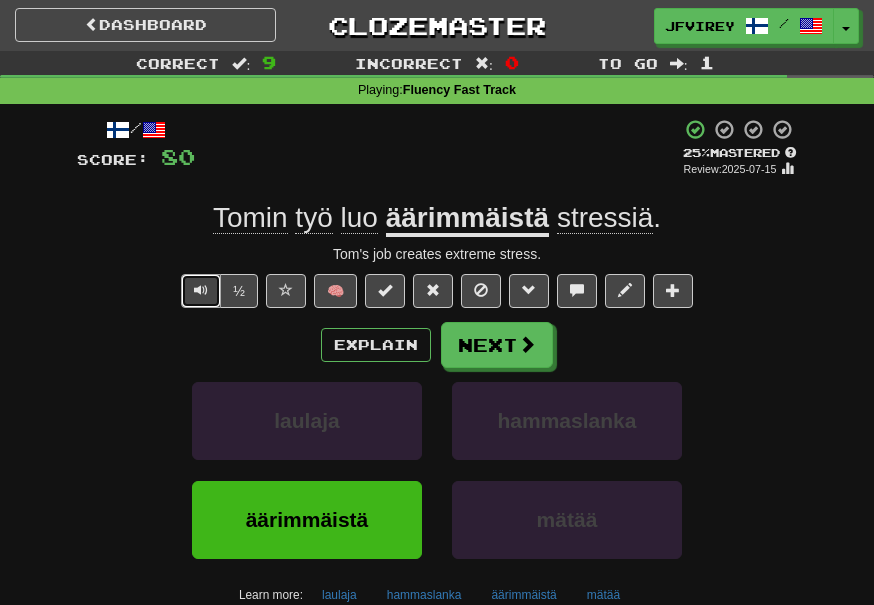 click at bounding box center (201, 291) 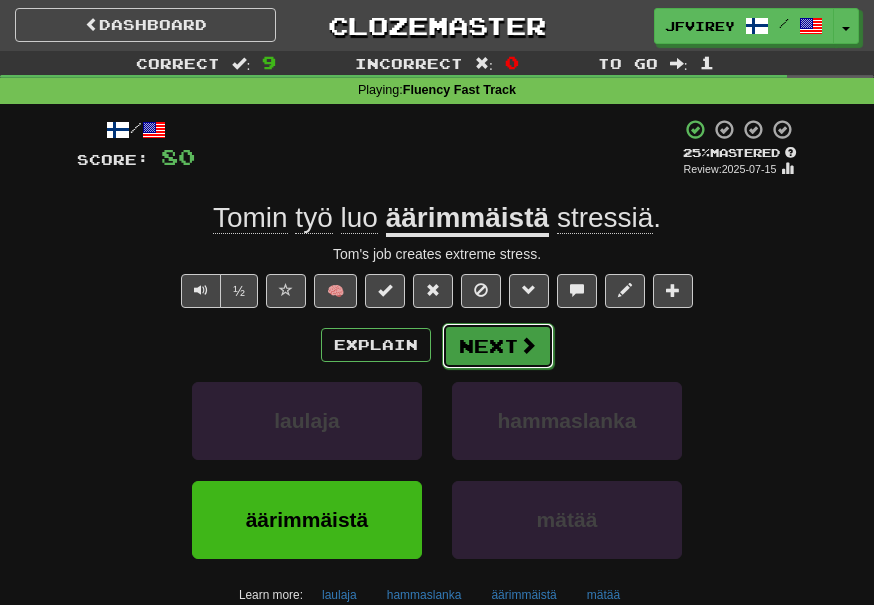 click at bounding box center [528, 345] 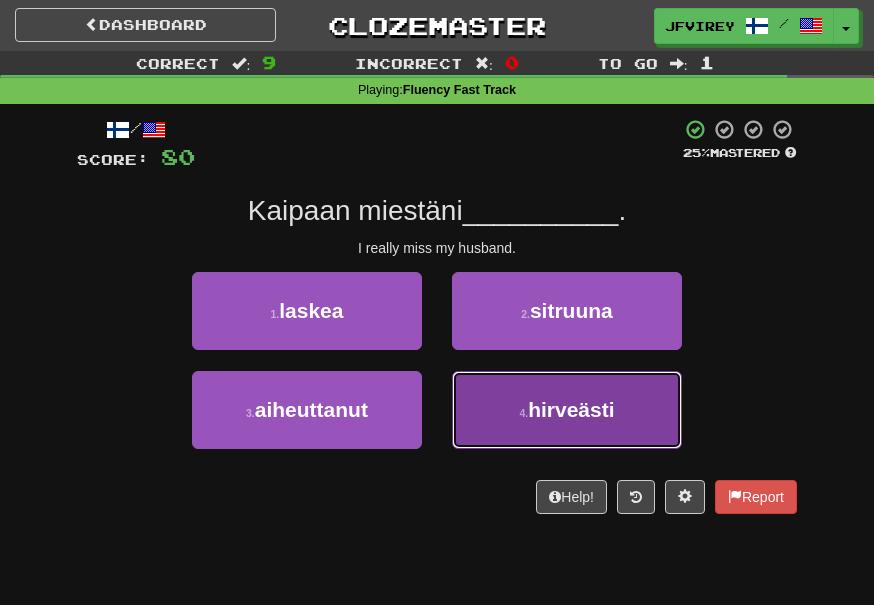 click on "4 .  hirveästi" at bounding box center (567, 410) 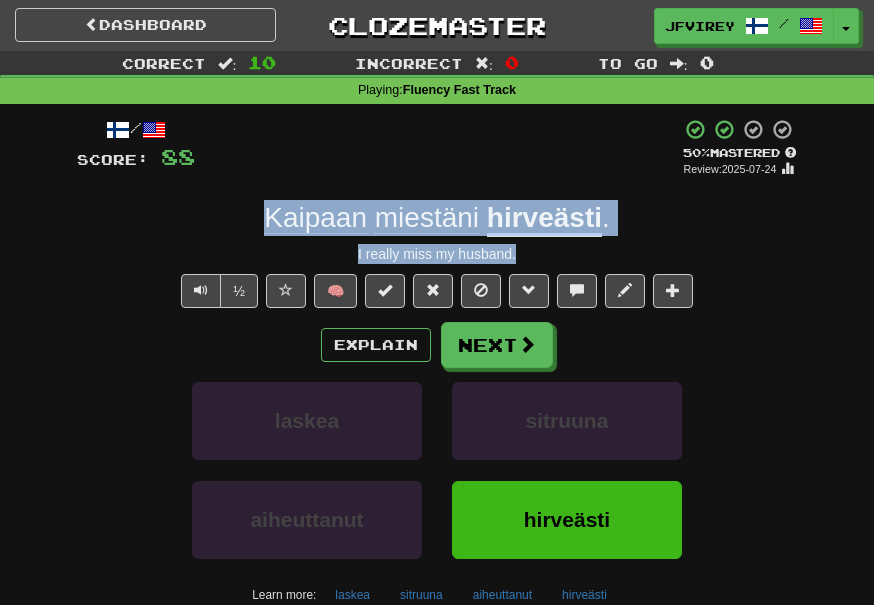 drag, startPoint x: 528, startPoint y: 252, endPoint x: 251, endPoint y: 214, distance: 279.59436 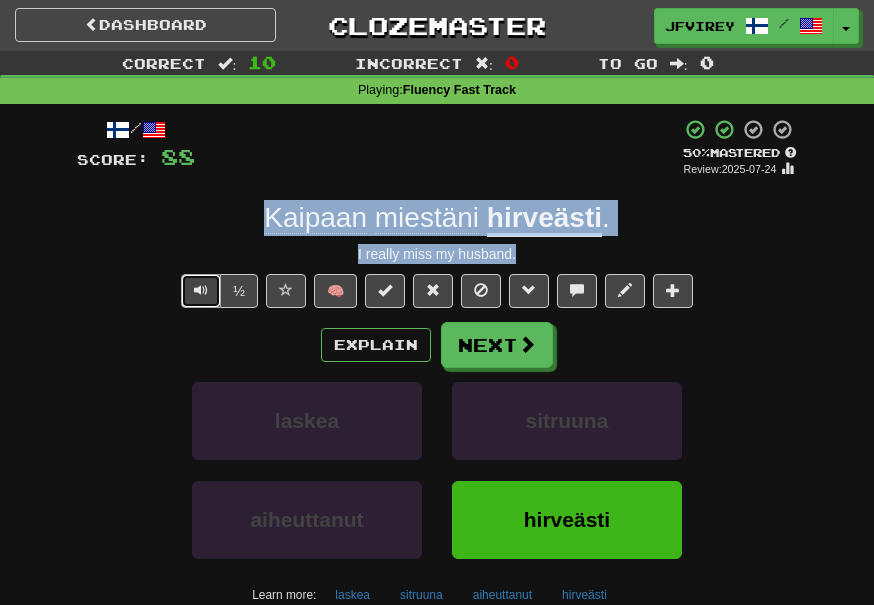 click at bounding box center (201, 291) 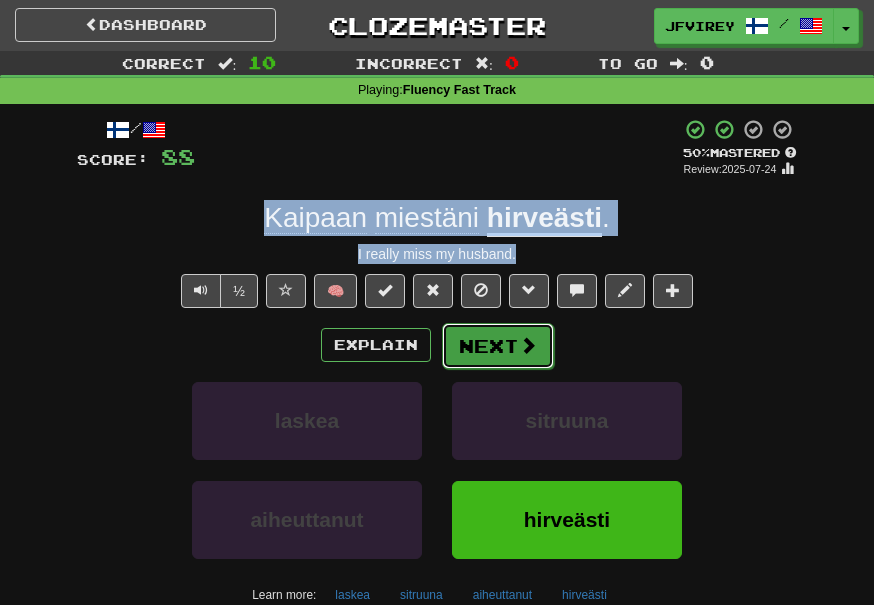 click on "Next" at bounding box center (498, 346) 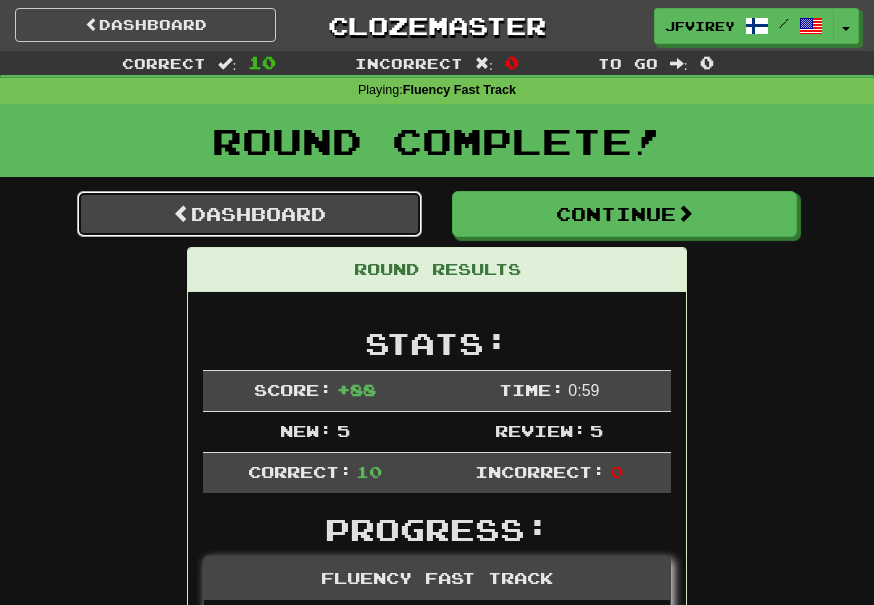click on "Dashboard" at bounding box center [249, 214] 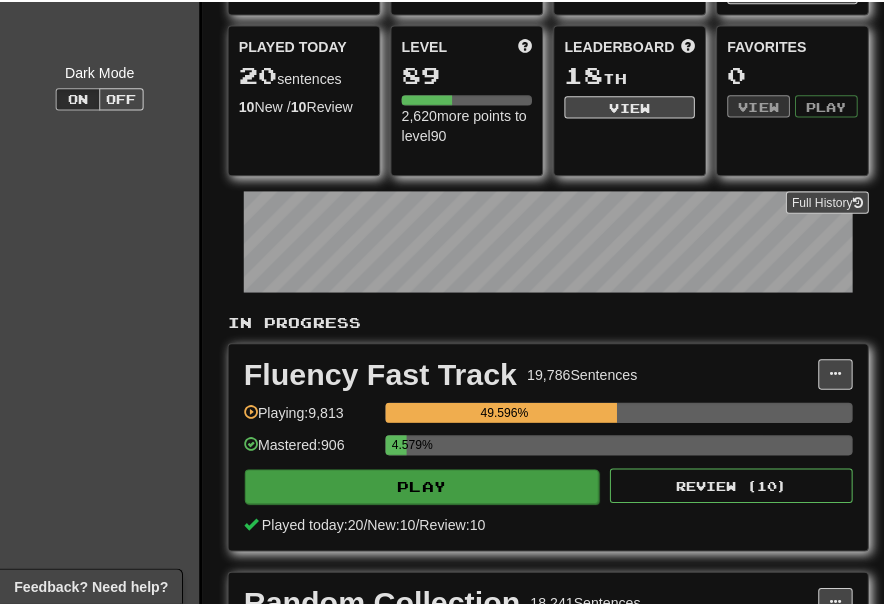 scroll, scrollTop: 200, scrollLeft: 0, axis: vertical 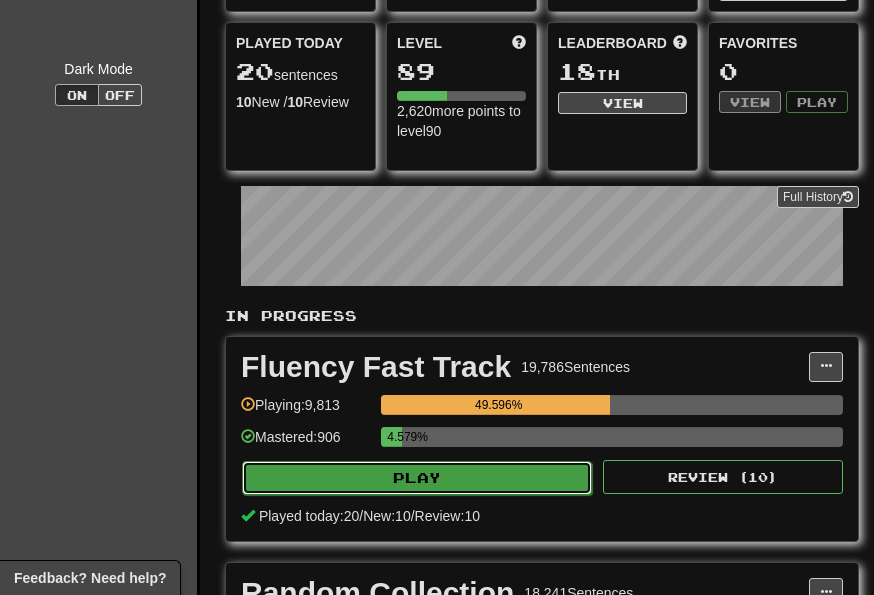 click on "Play" at bounding box center [417, 478] 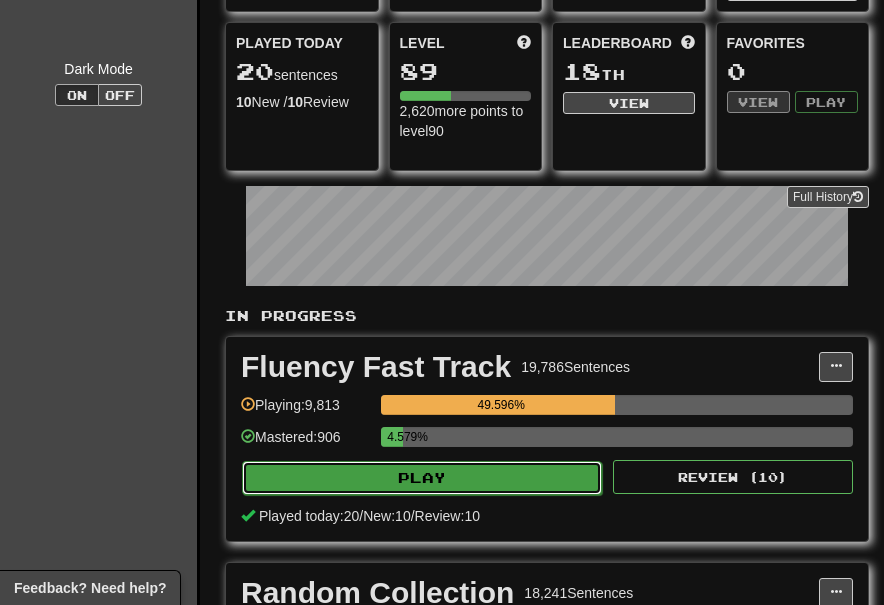 select on "**" 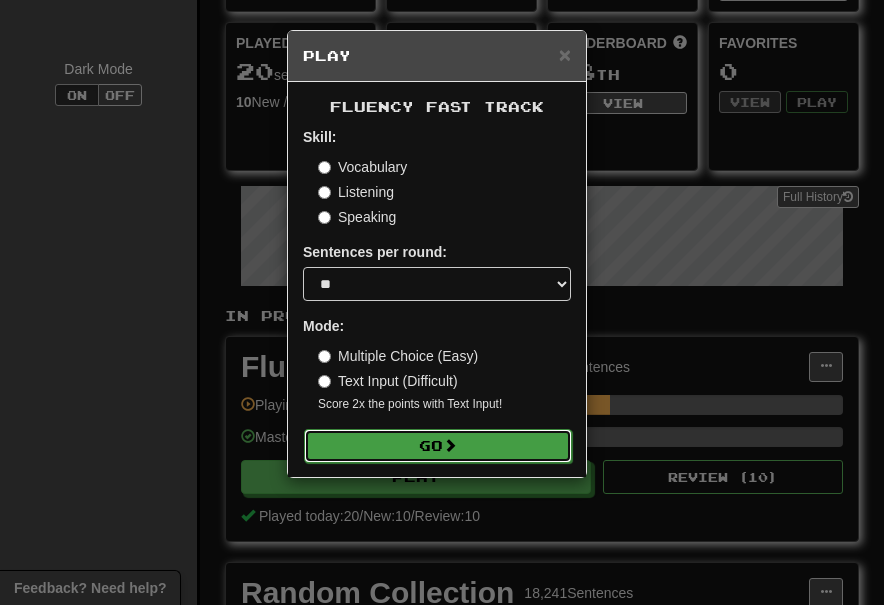 click at bounding box center (450, 445) 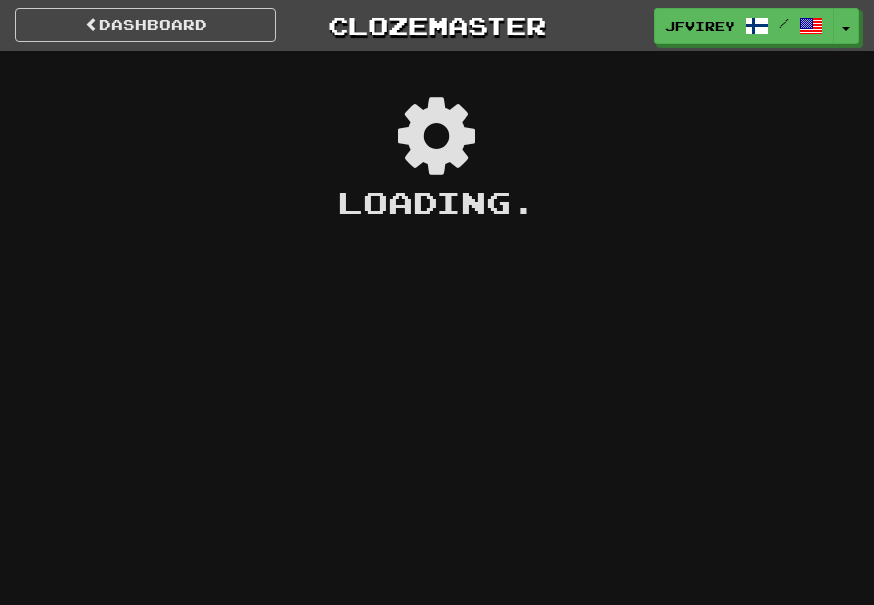 scroll, scrollTop: 0, scrollLeft: 0, axis: both 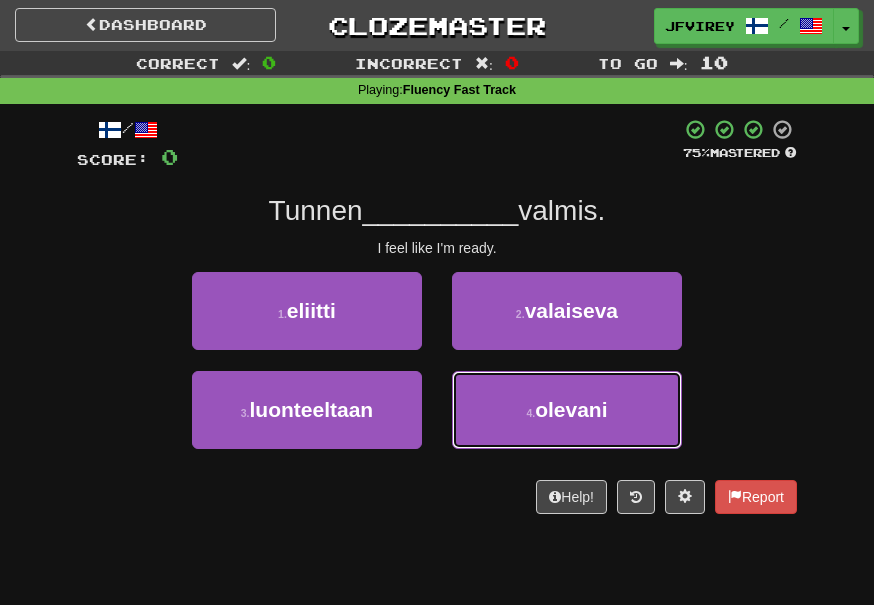 click on "4 .  olevani" at bounding box center [567, 410] 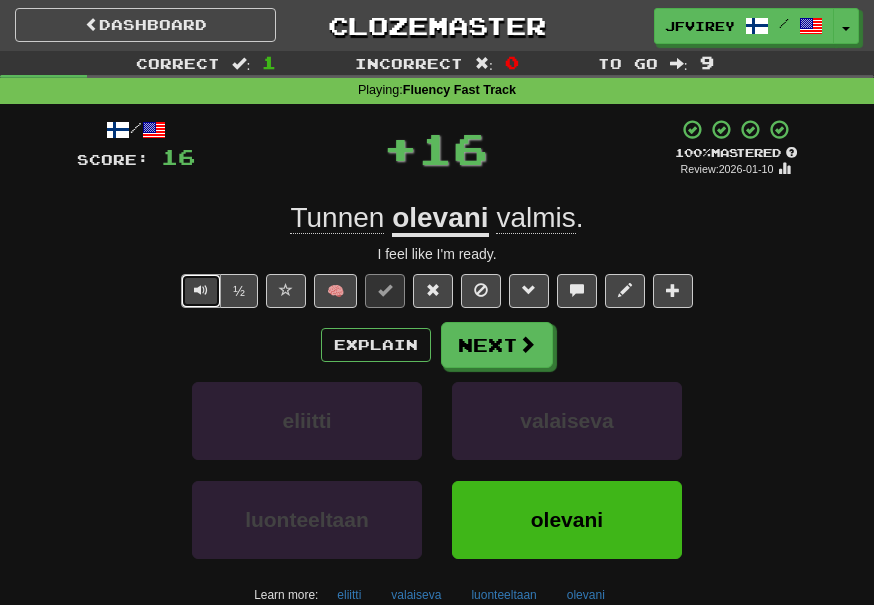 click at bounding box center [201, 291] 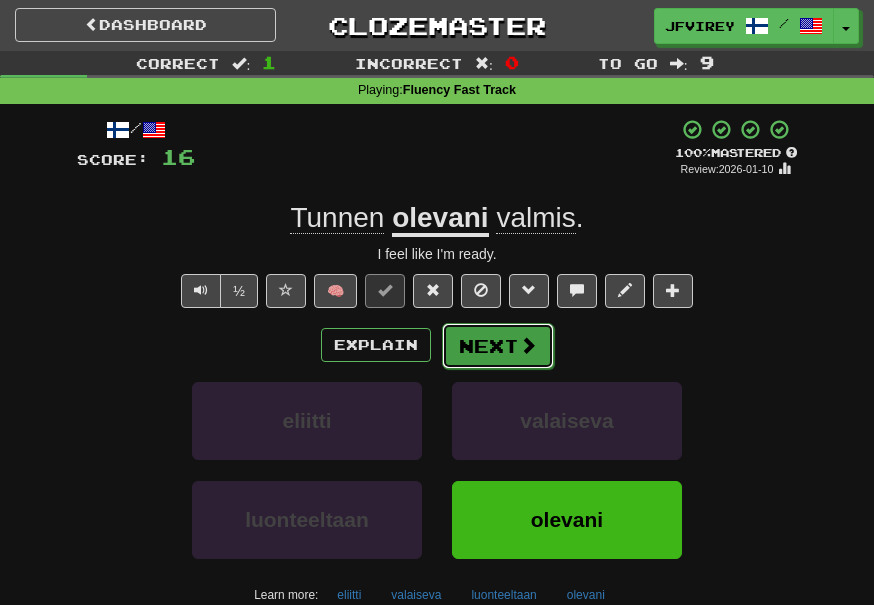 click on "Next" at bounding box center (498, 346) 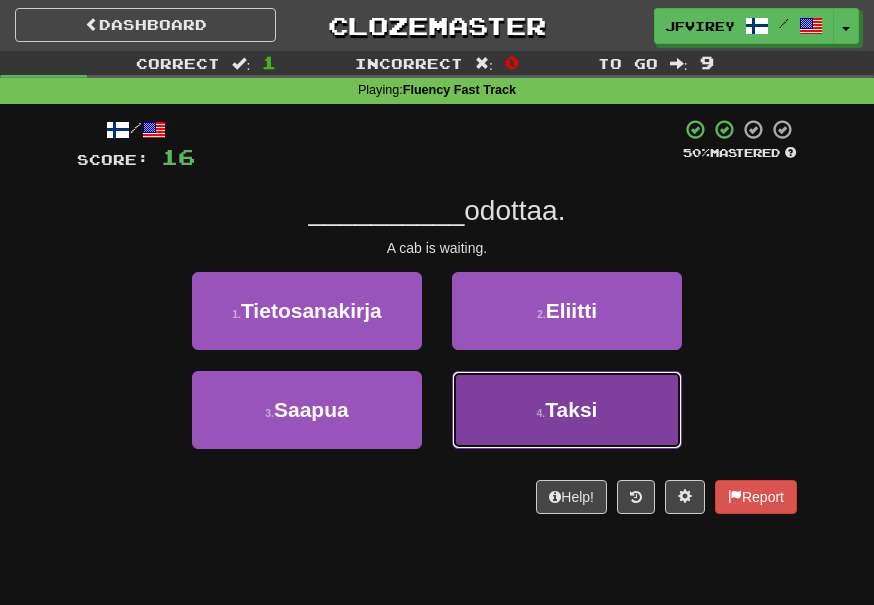 drag, startPoint x: 517, startPoint y: 417, endPoint x: 539, endPoint y: 423, distance: 22.803509 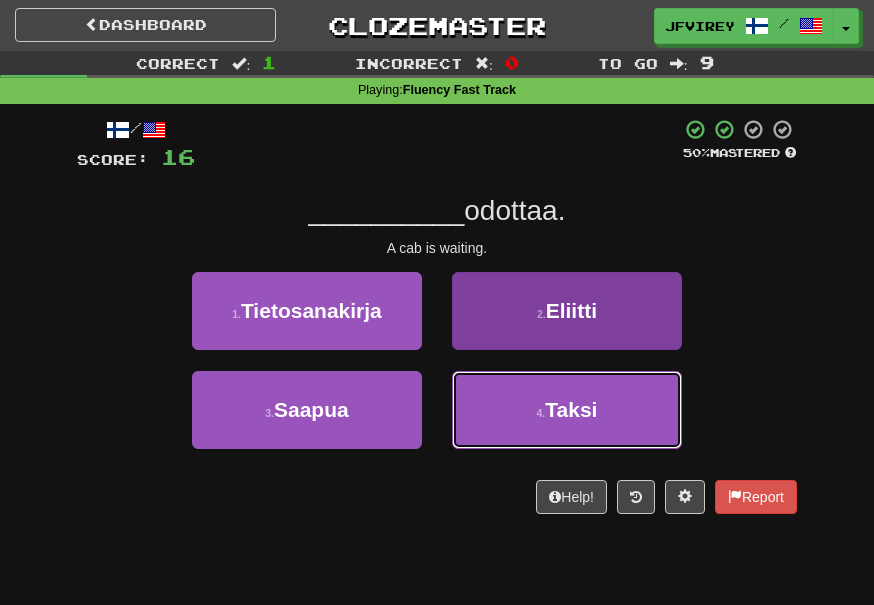 click on "4 .  Taksi" at bounding box center (567, 410) 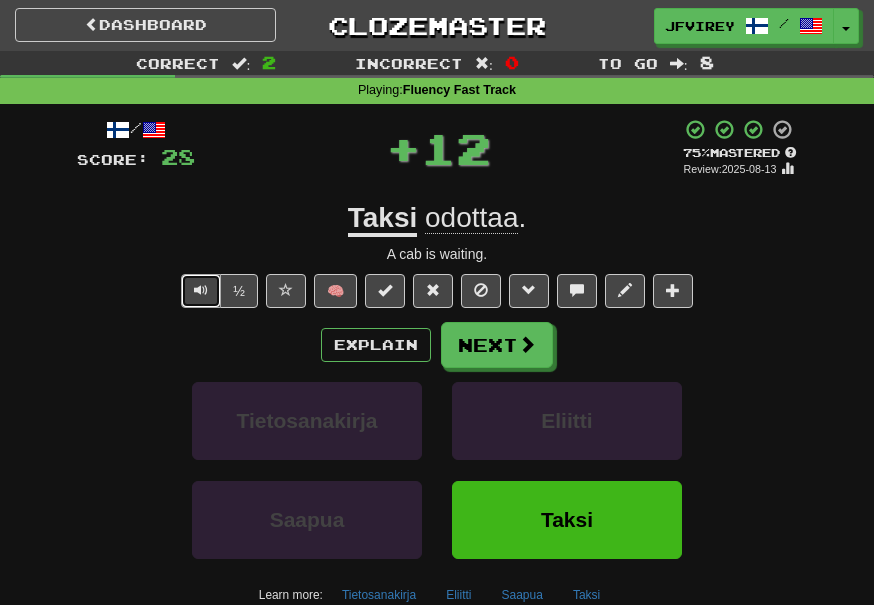 click at bounding box center (201, 291) 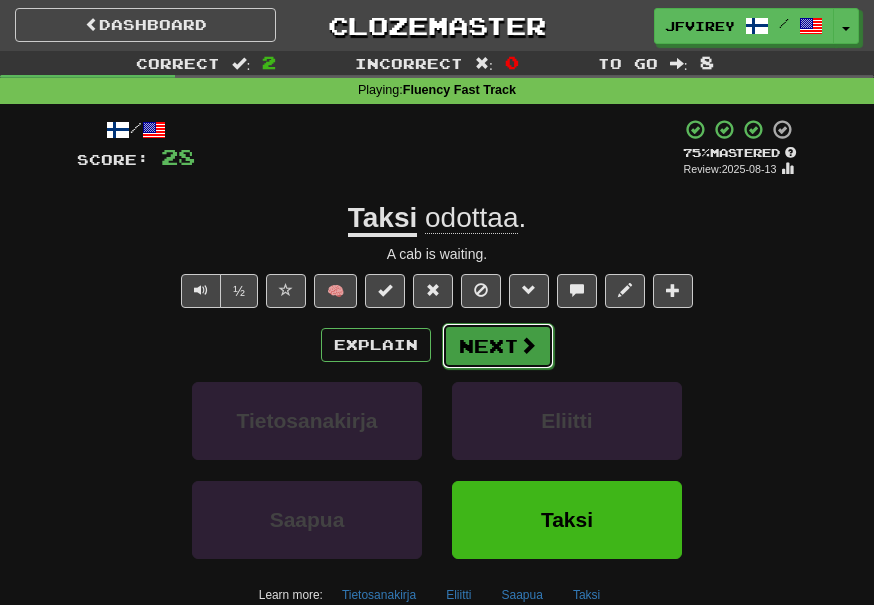 click on "Next" at bounding box center [498, 346] 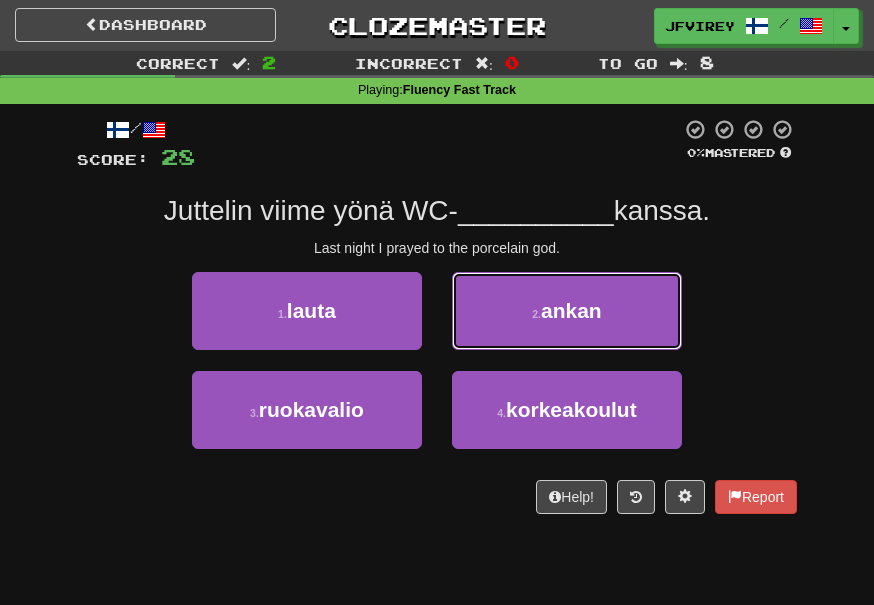 click on "ankan" at bounding box center (571, 310) 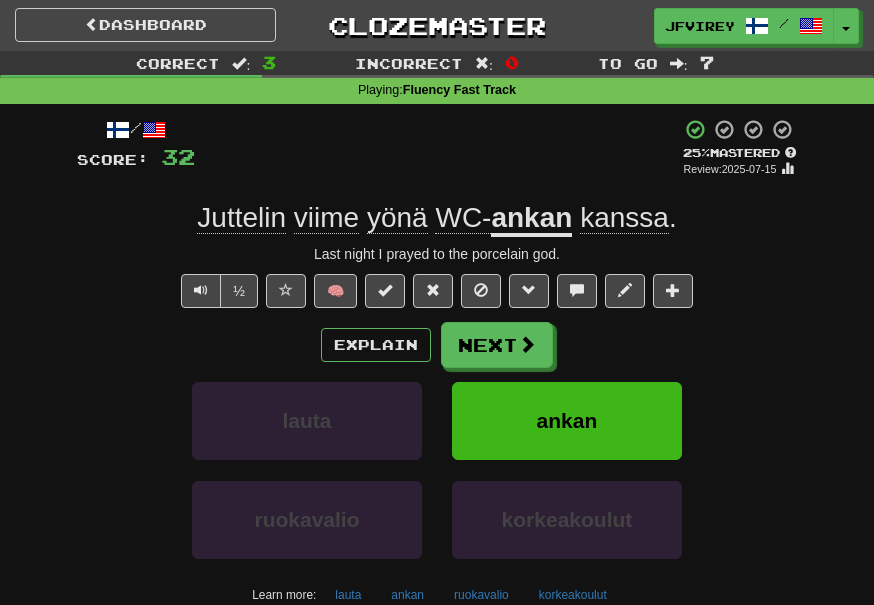 click on "ankan" at bounding box center [531, 219] 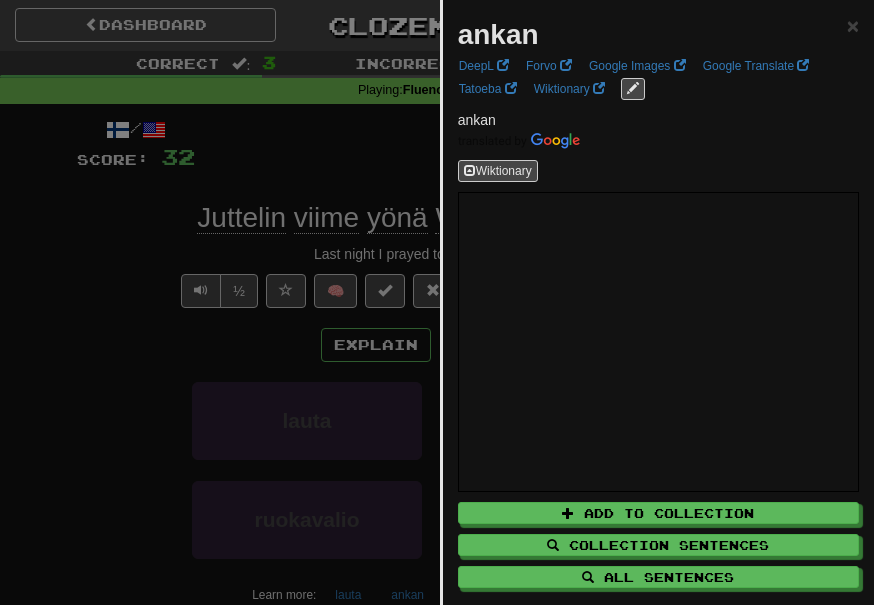 click at bounding box center (437, 302) 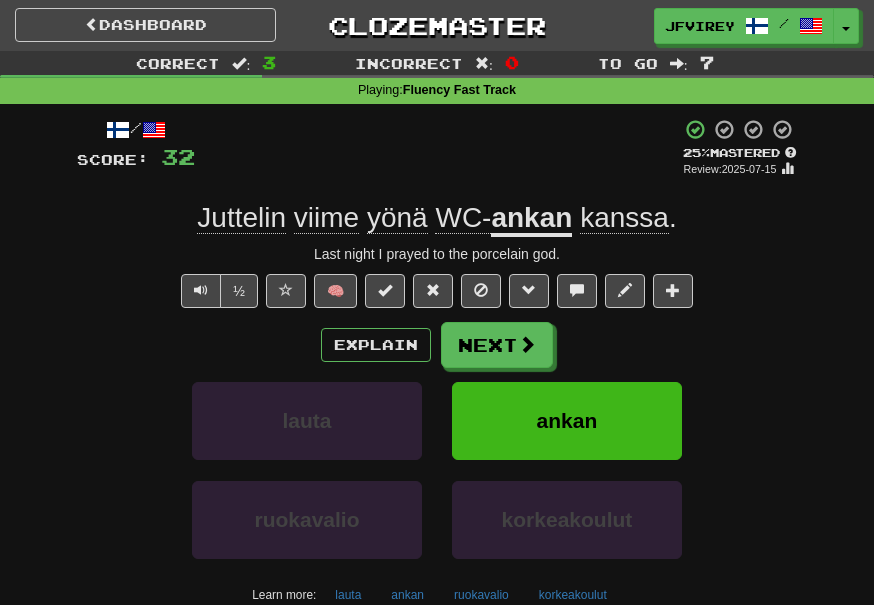 click on "Juttelin" 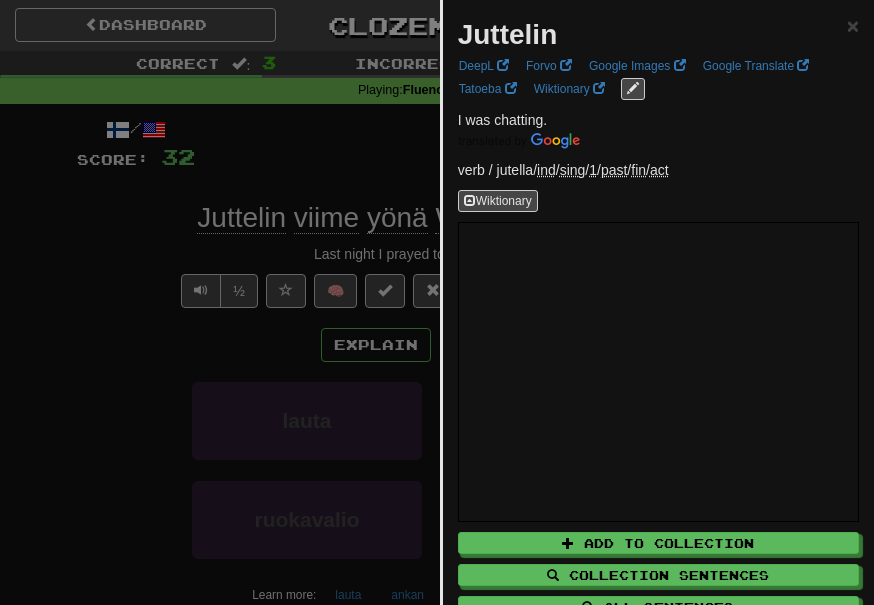 click at bounding box center (437, 302) 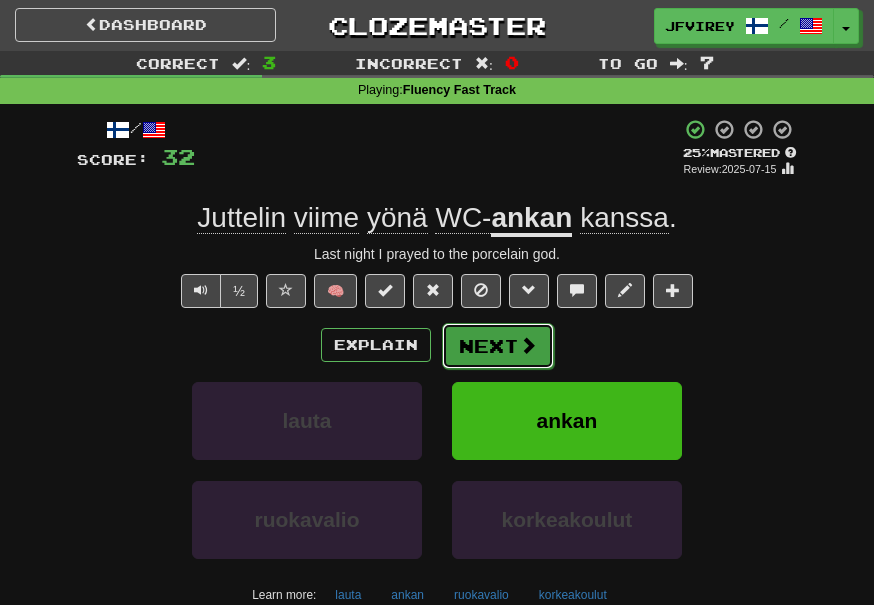 click on "Next" at bounding box center (498, 346) 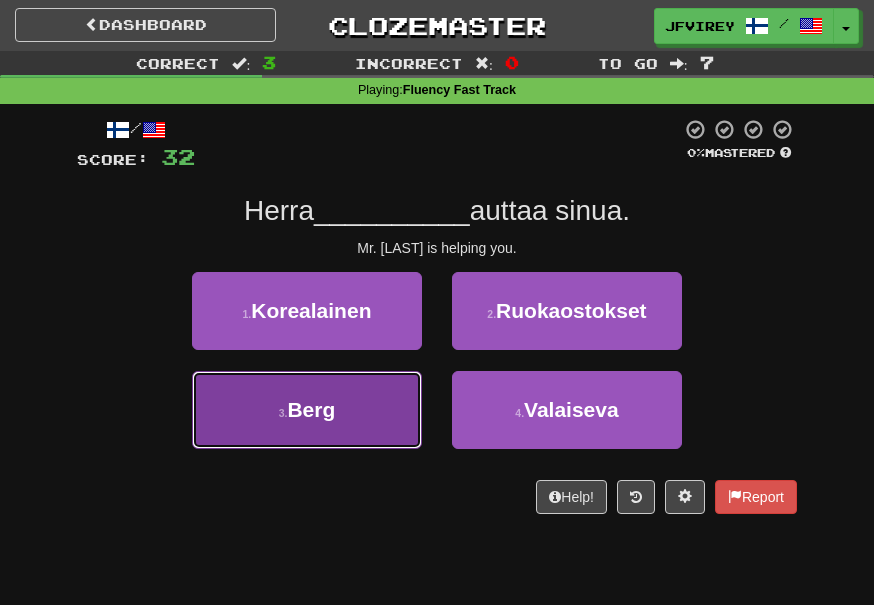 click on "3 . Berg" at bounding box center [307, 410] 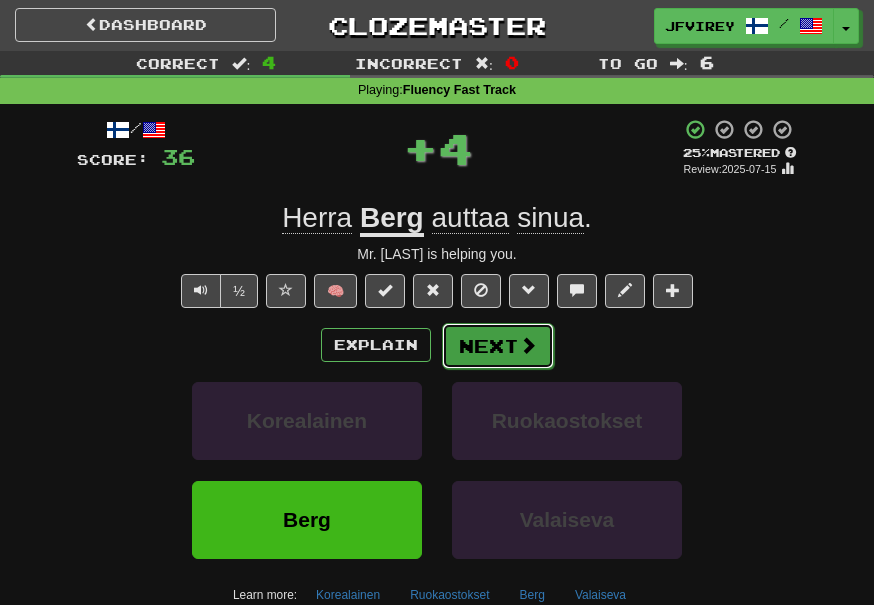 click on "Next" at bounding box center [498, 346] 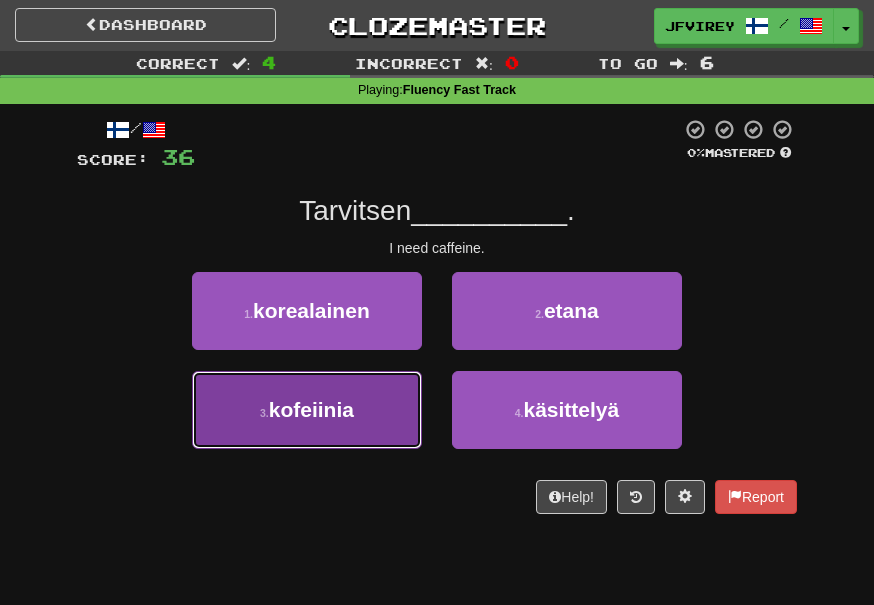 click on "3 .  kofeiinia" at bounding box center [307, 410] 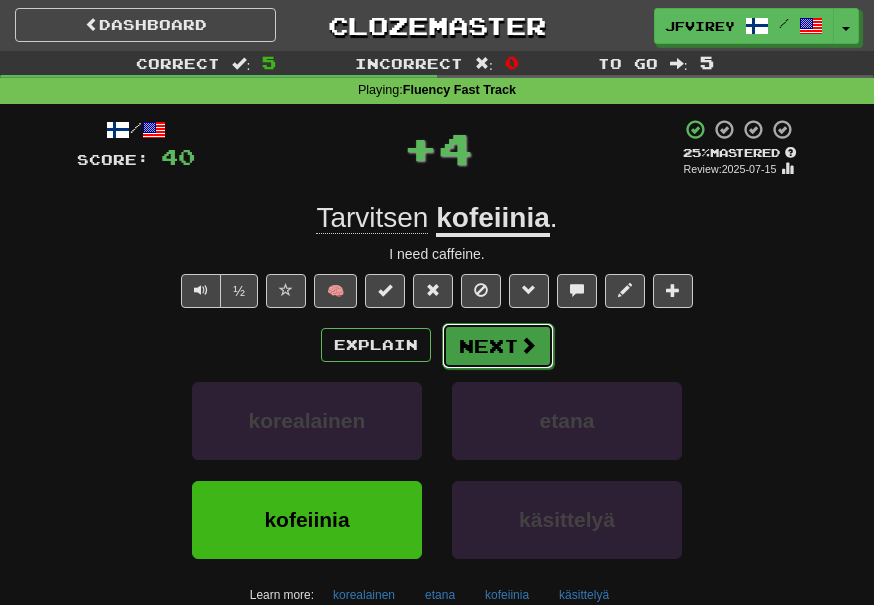 click on "Next" at bounding box center (498, 346) 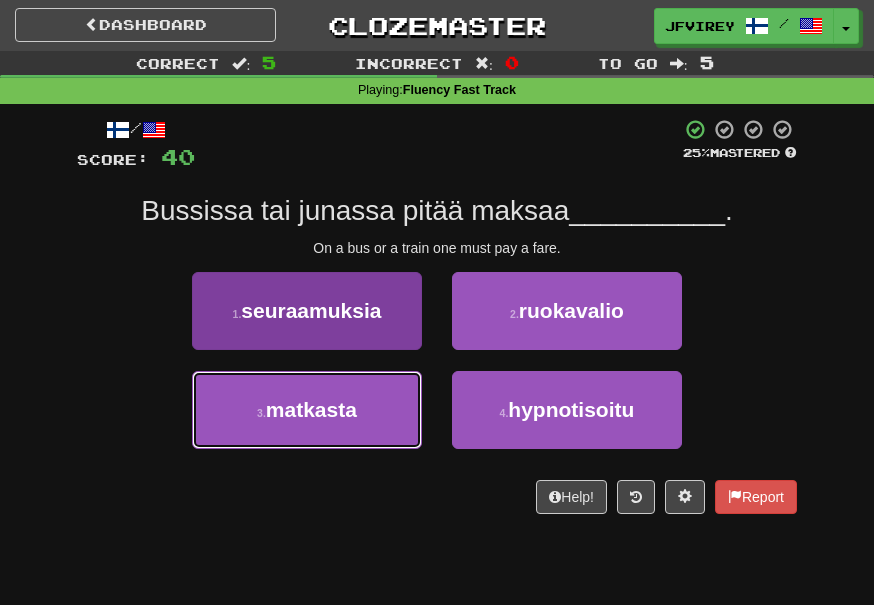 click on "3 .  matkasta" at bounding box center (307, 410) 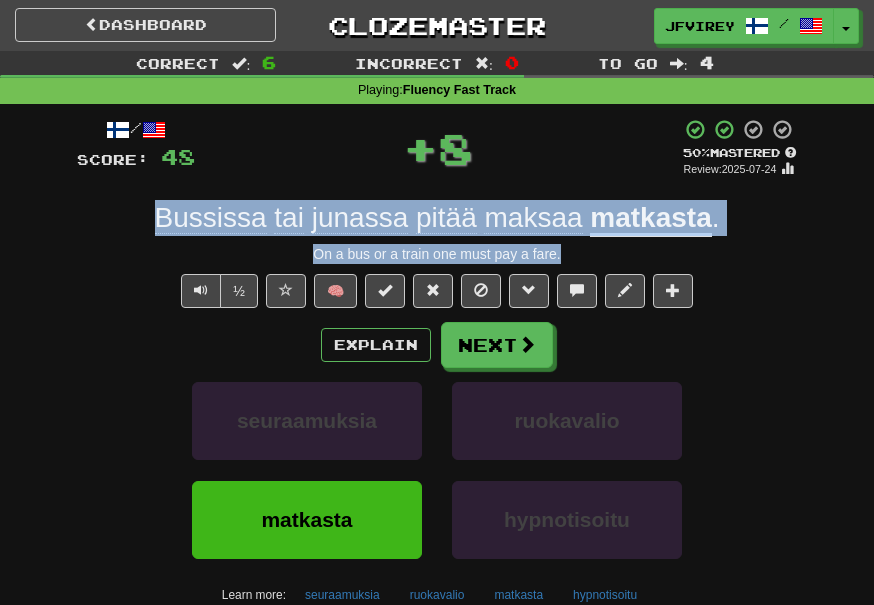 drag, startPoint x: 591, startPoint y: 259, endPoint x: 130, endPoint y: 230, distance: 461.91125 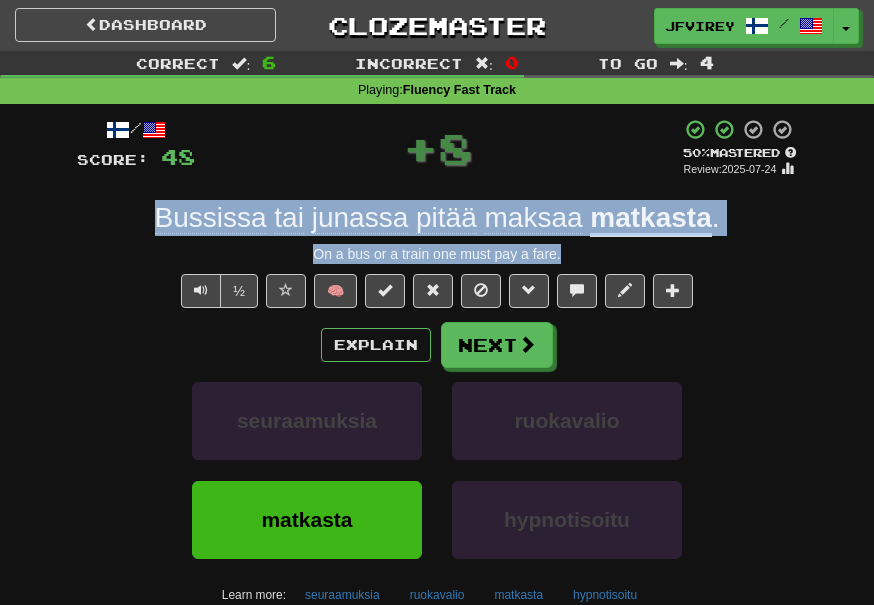 copy on "Bussissa tai junassa pitää maksaa matkasta . On a bus or a train one must pay a fare." 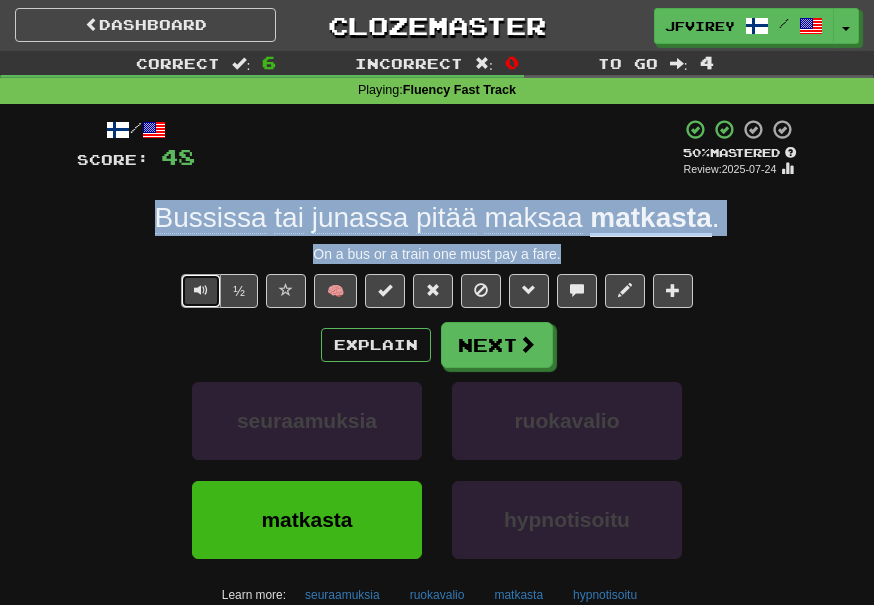 click at bounding box center [201, 291] 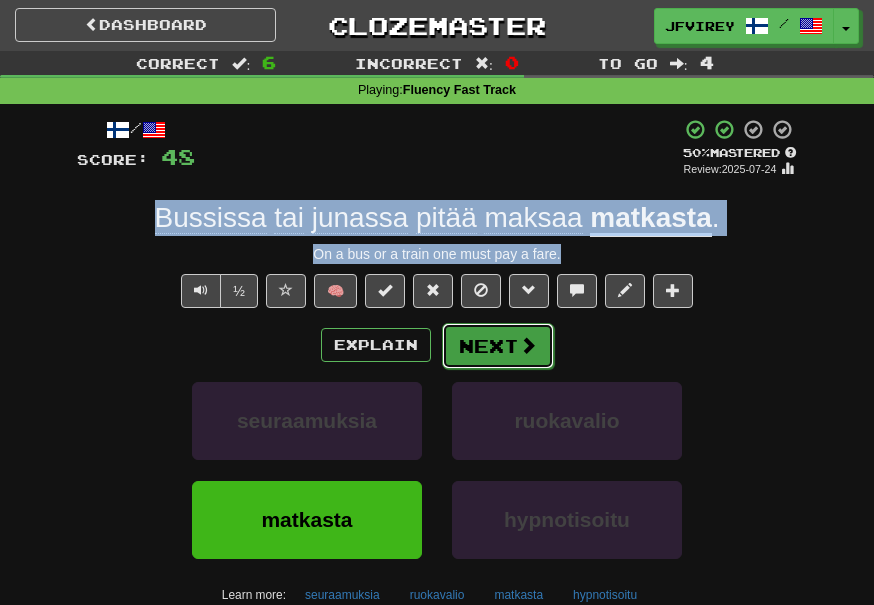 click on "Next" at bounding box center [498, 346] 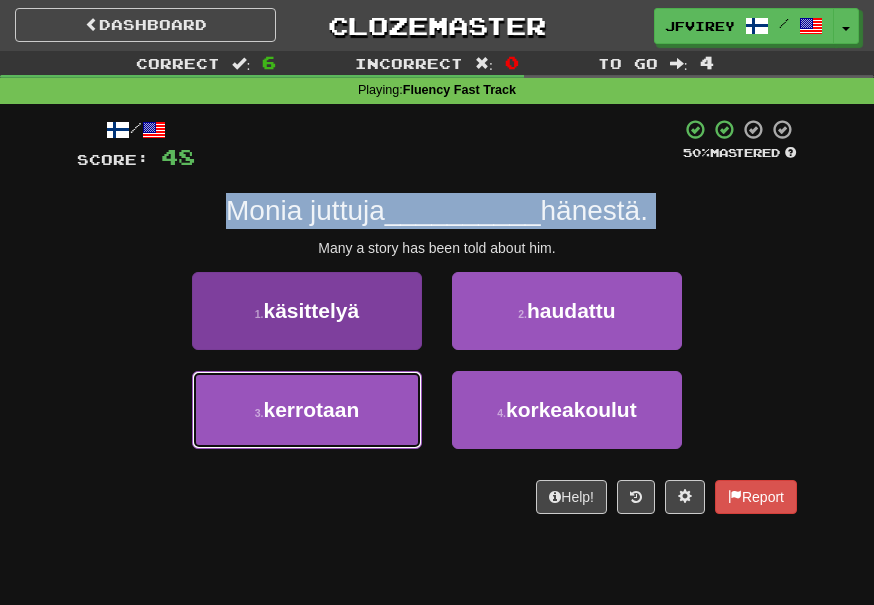 click on "3 .  kerrotaan" at bounding box center [307, 410] 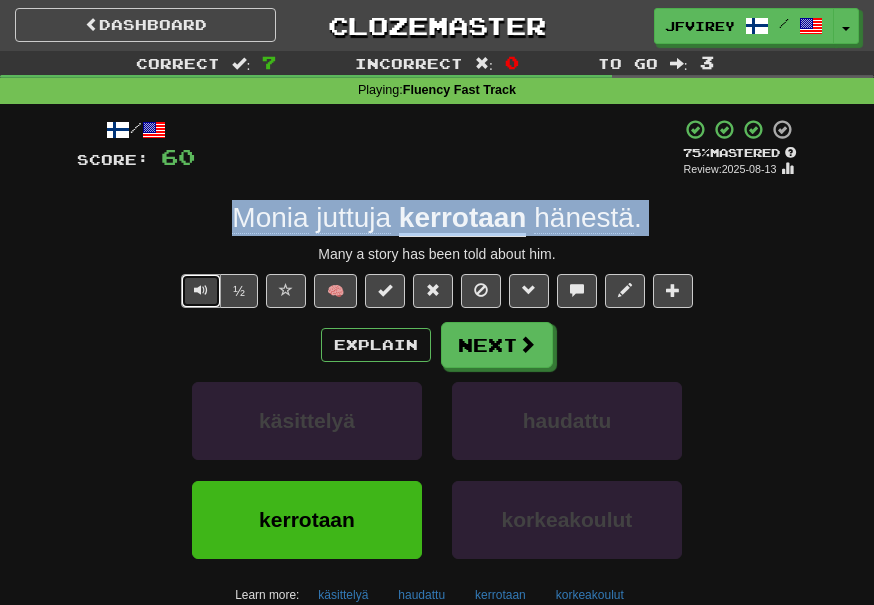 click at bounding box center (201, 291) 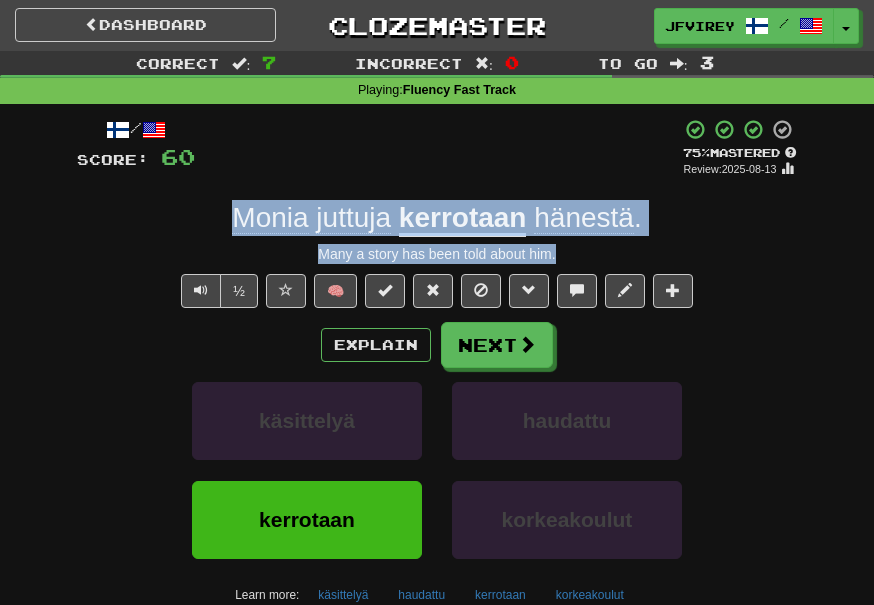 drag, startPoint x: 566, startPoint y: 256, endPoint x: 220, endPoint y: 233, distance: 346.7636 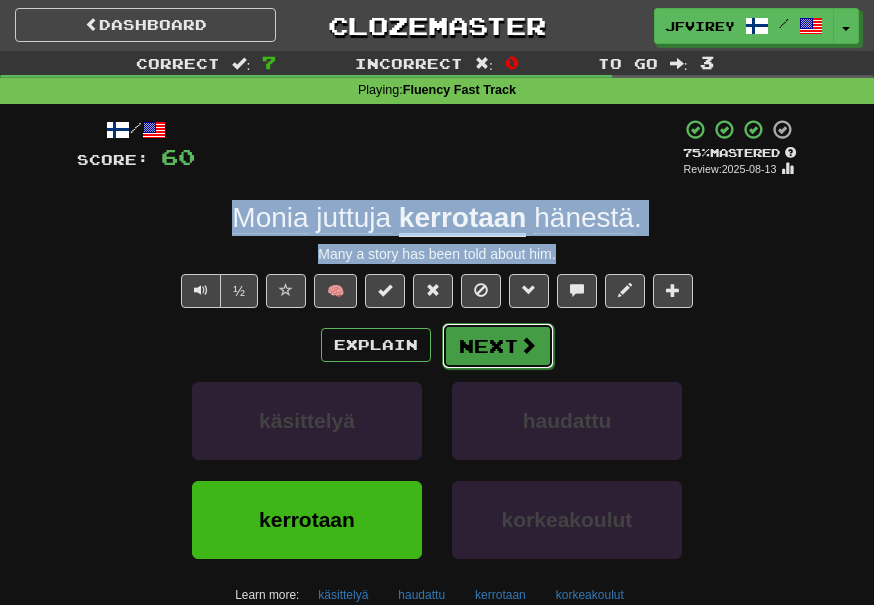 click on "Next" at bounding box center (498, 346) 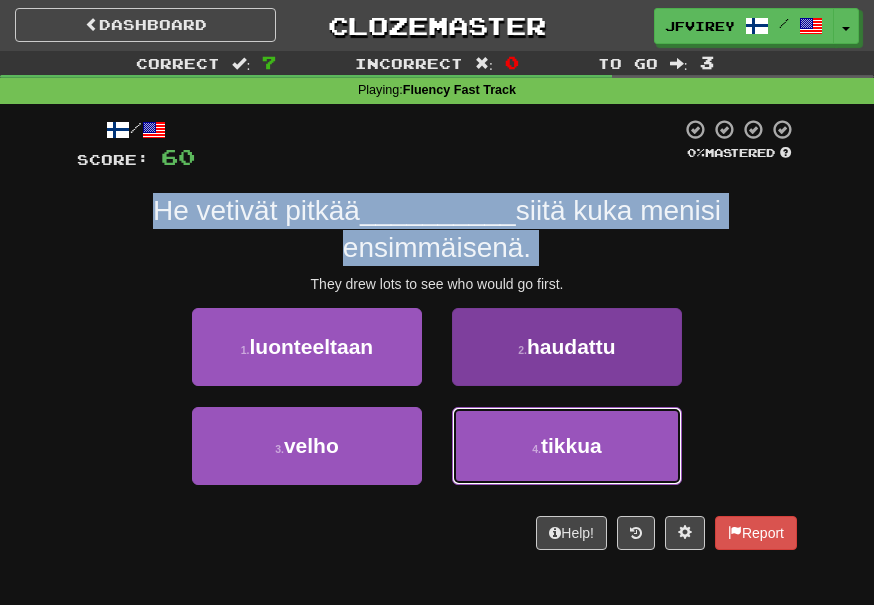 drag, startPoint x: 573, startPoint y: 428, endPoint x: 587, endPoint y: 436, distance: 16.124516 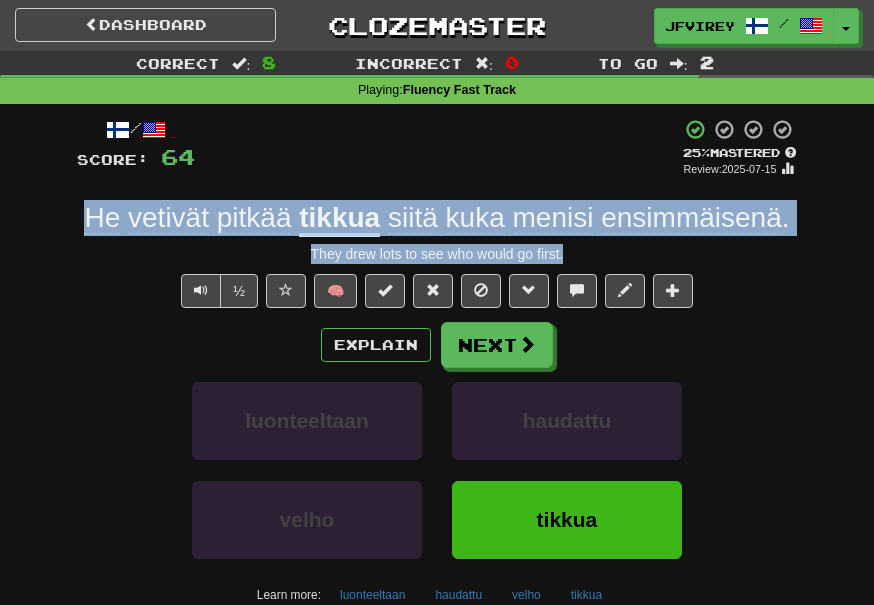 drag, startPoint x: 592, startPoint y: 257, endPoint x: 84, endPoint y: 212, distance: 509.98923 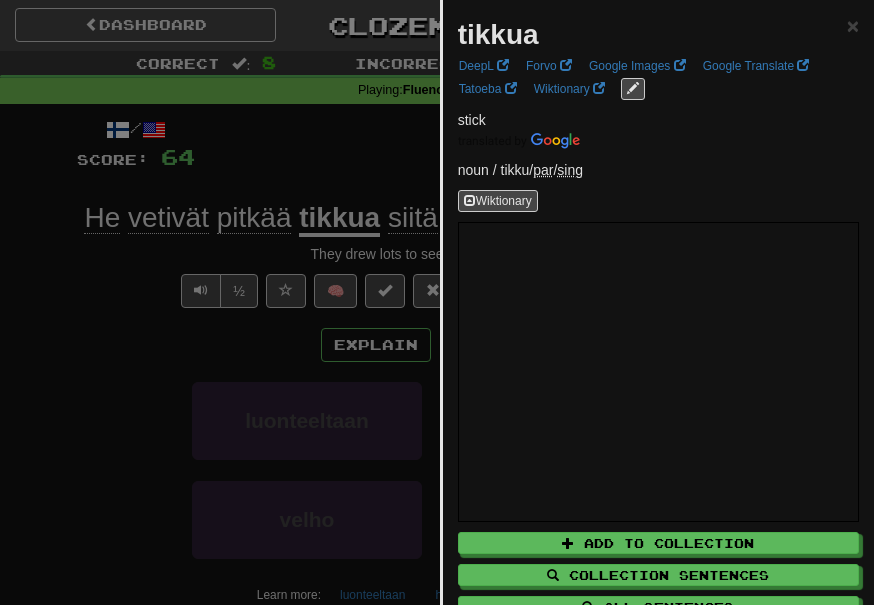 click at bounding box center [437, 302] 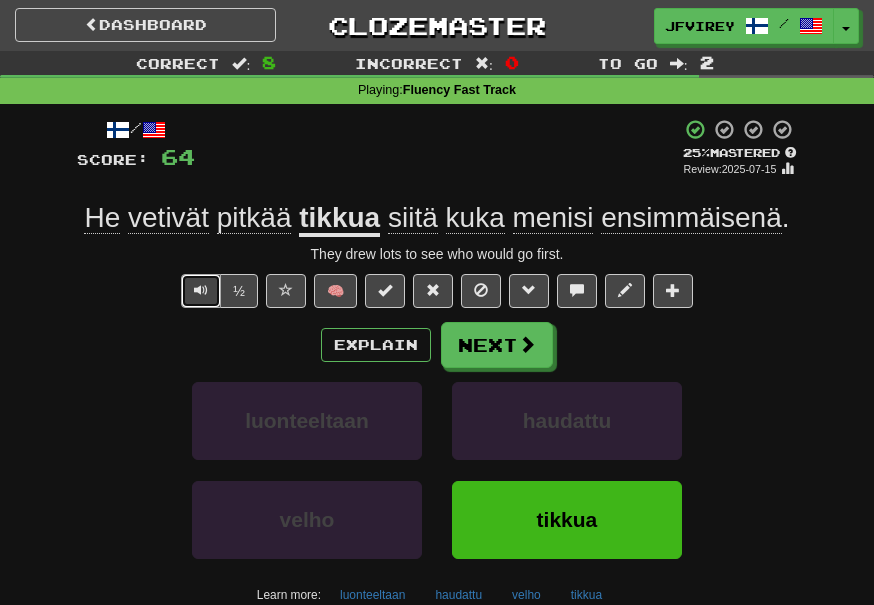 click at bounding box center [201, 291] 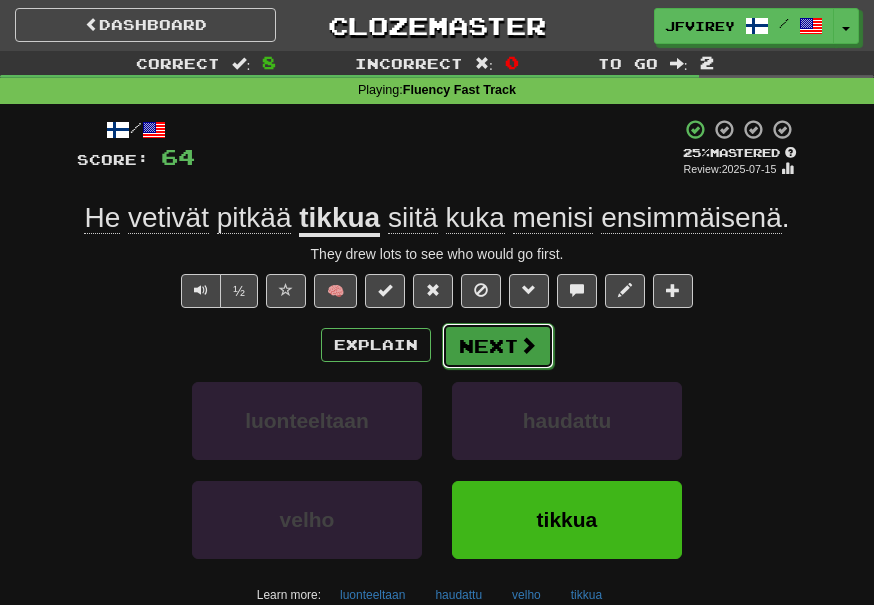 click at bounding box center (528, 345) 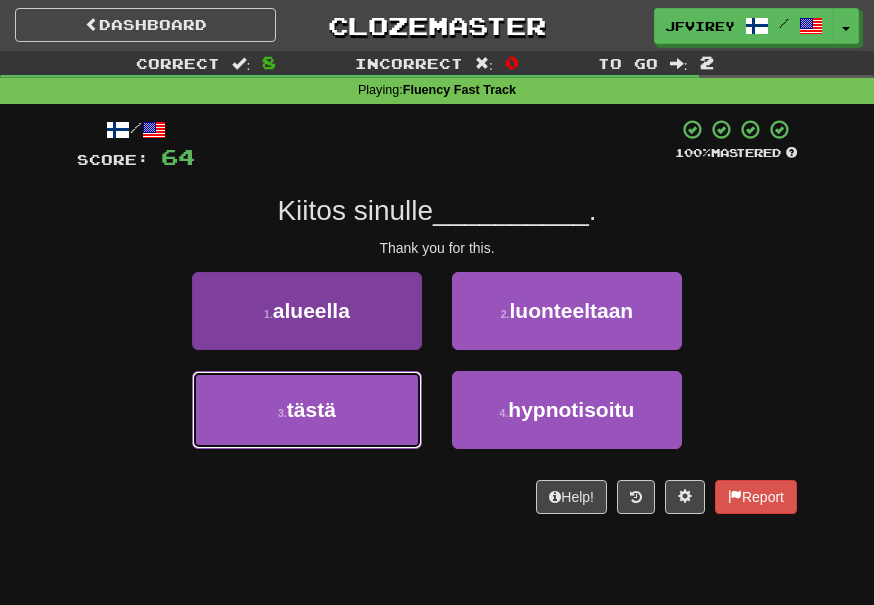 click on "3 .  tästä" at bounding box center [307, 410] 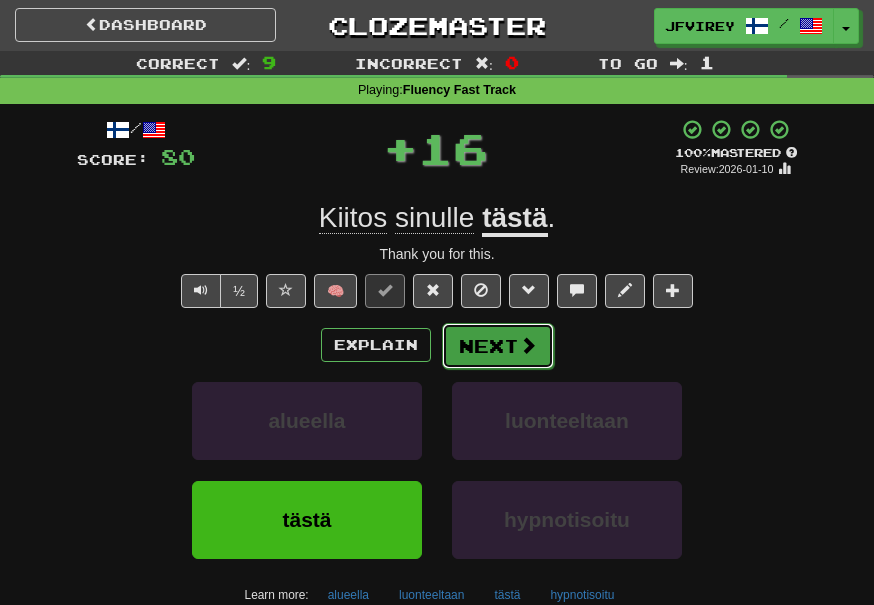click on "Next" at bounding box center (498, 346) 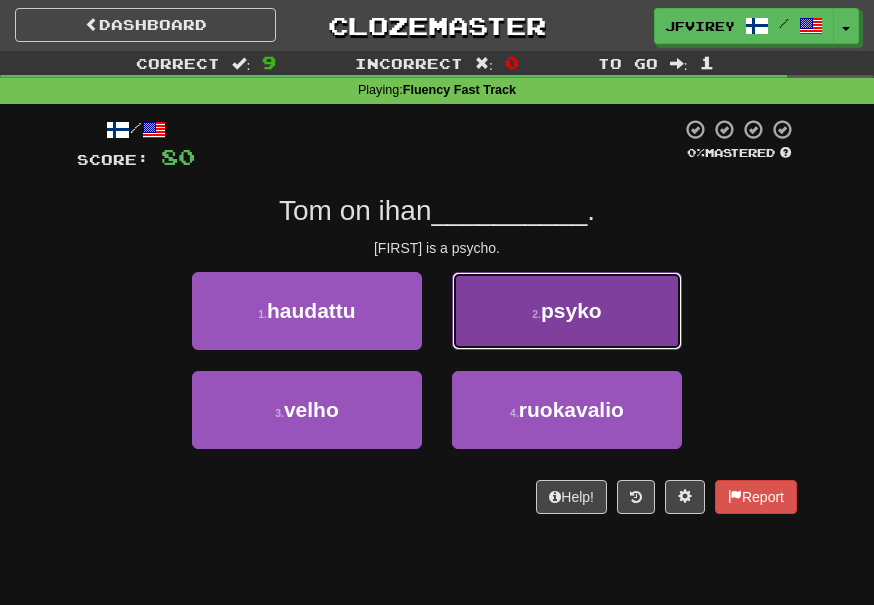 click on "2 .  psyko" at bounding box center [567, 311] 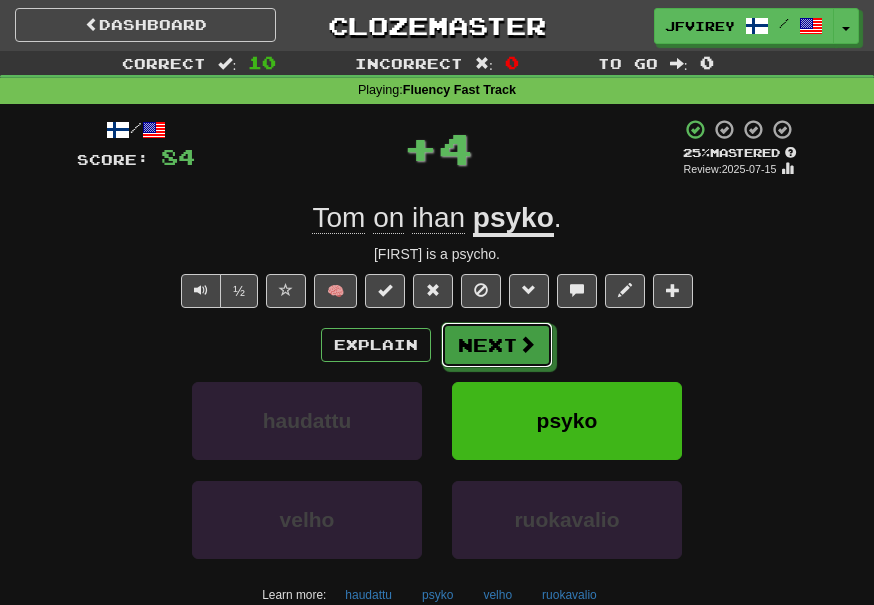 click on "Next" at bounding box center (497, 345) 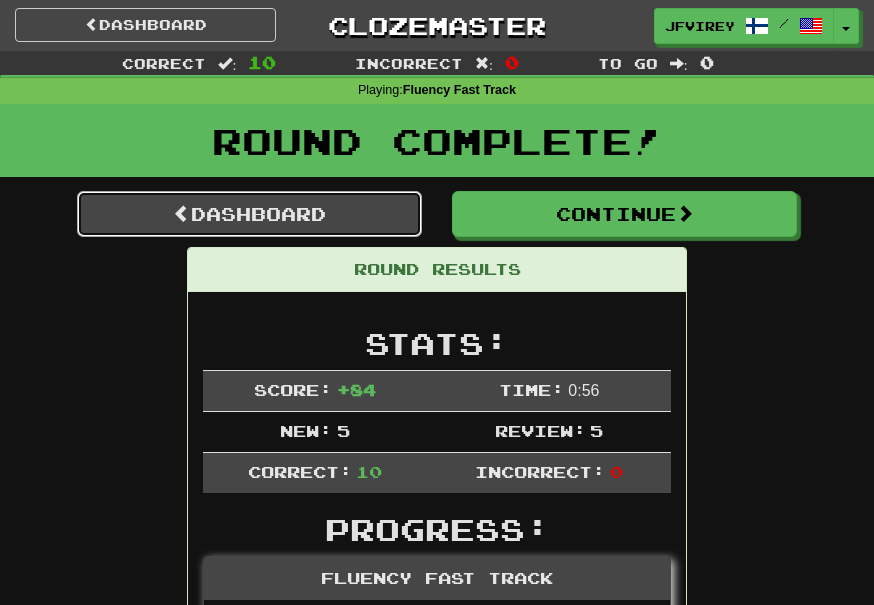 click on "Dashboard" at bounding box center [249, 214] 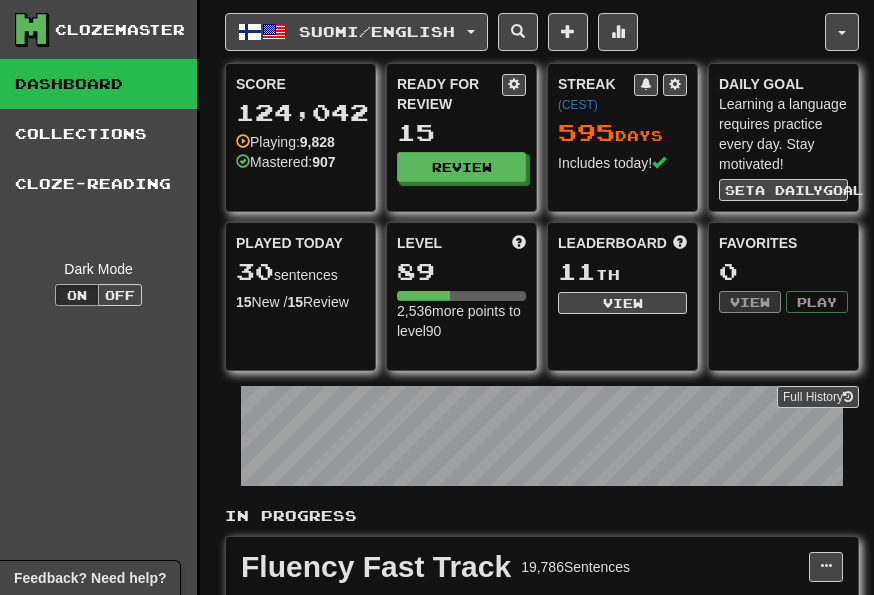scroll, scrollTop: 0, scrollLeft: 0, axis: both 